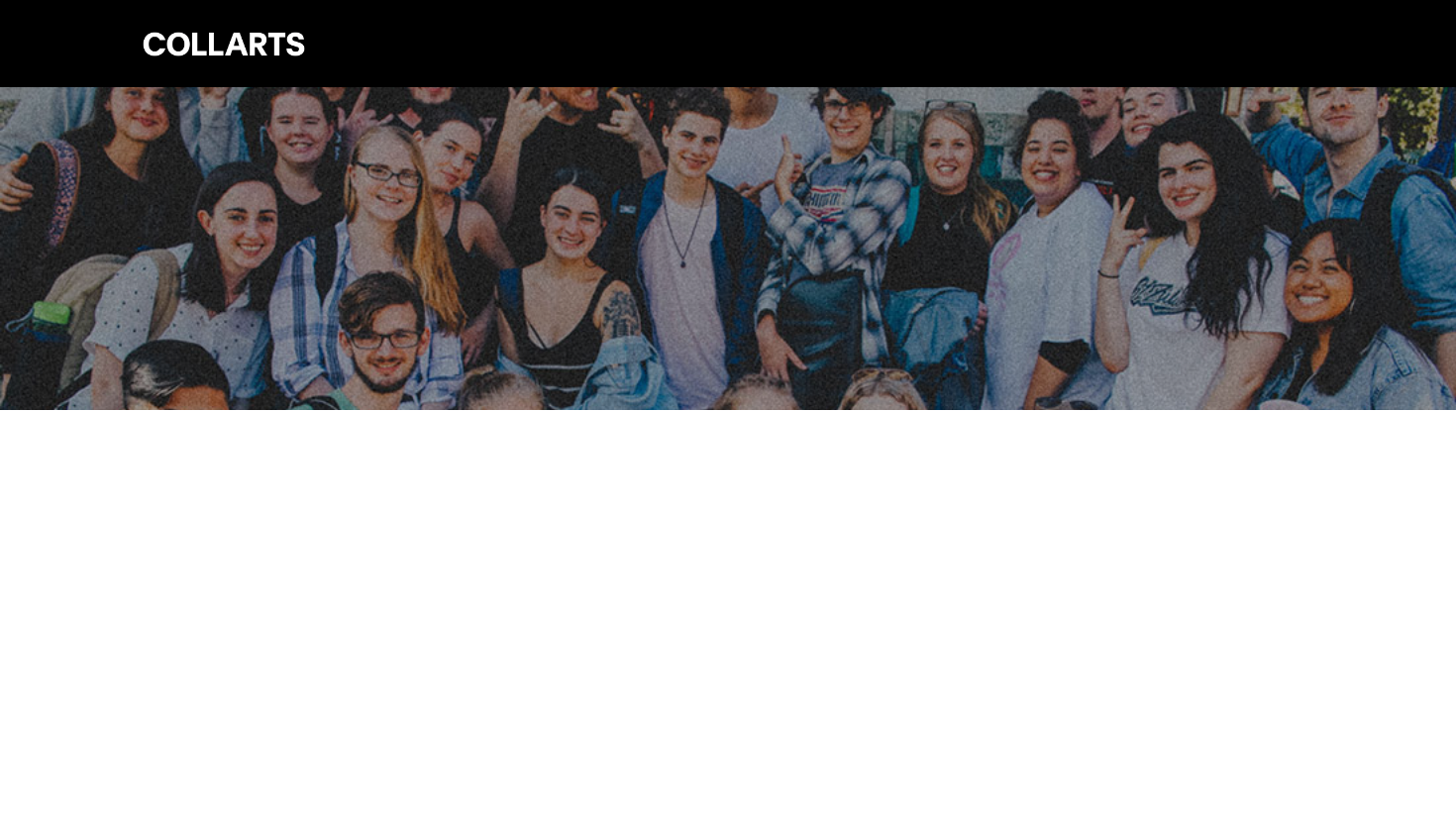 scroll, scrollTop: 0, scrollLeft: 0, axis: both 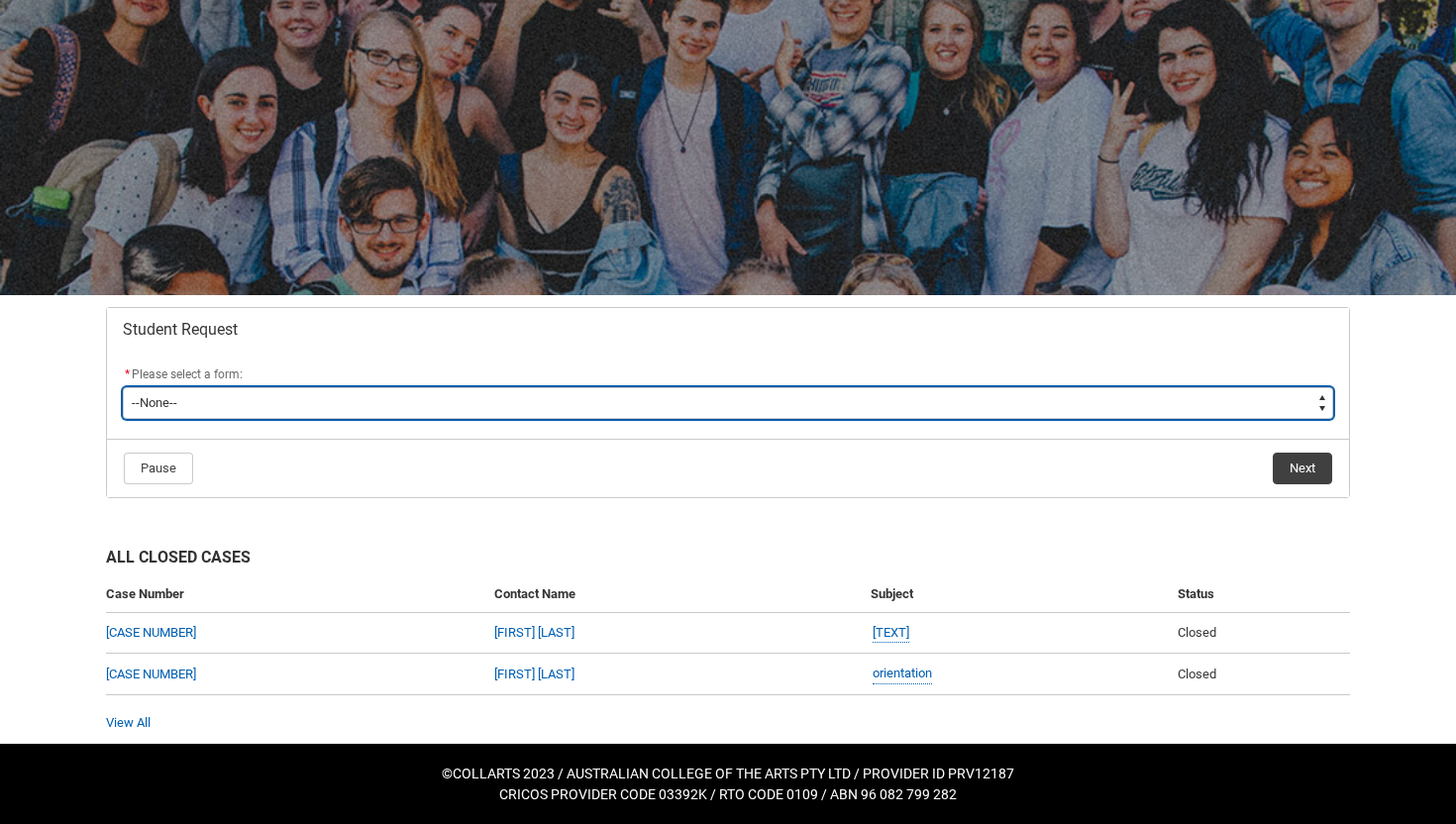 click on "--None-- Academic Transcript Application to Appeal Assignment Extension Change of Legal Name Course Credit / RPL Course Transfer Deferral / Leave of Absence Enrolment Variation Financial Hardship Program General Enquiry Grievance Reasonable Adjustment Return to Study Application Special Consideration Tuition Fee Refund Withdraw & Cancel Enrolment Information Release" at bounding box center (728, 403) 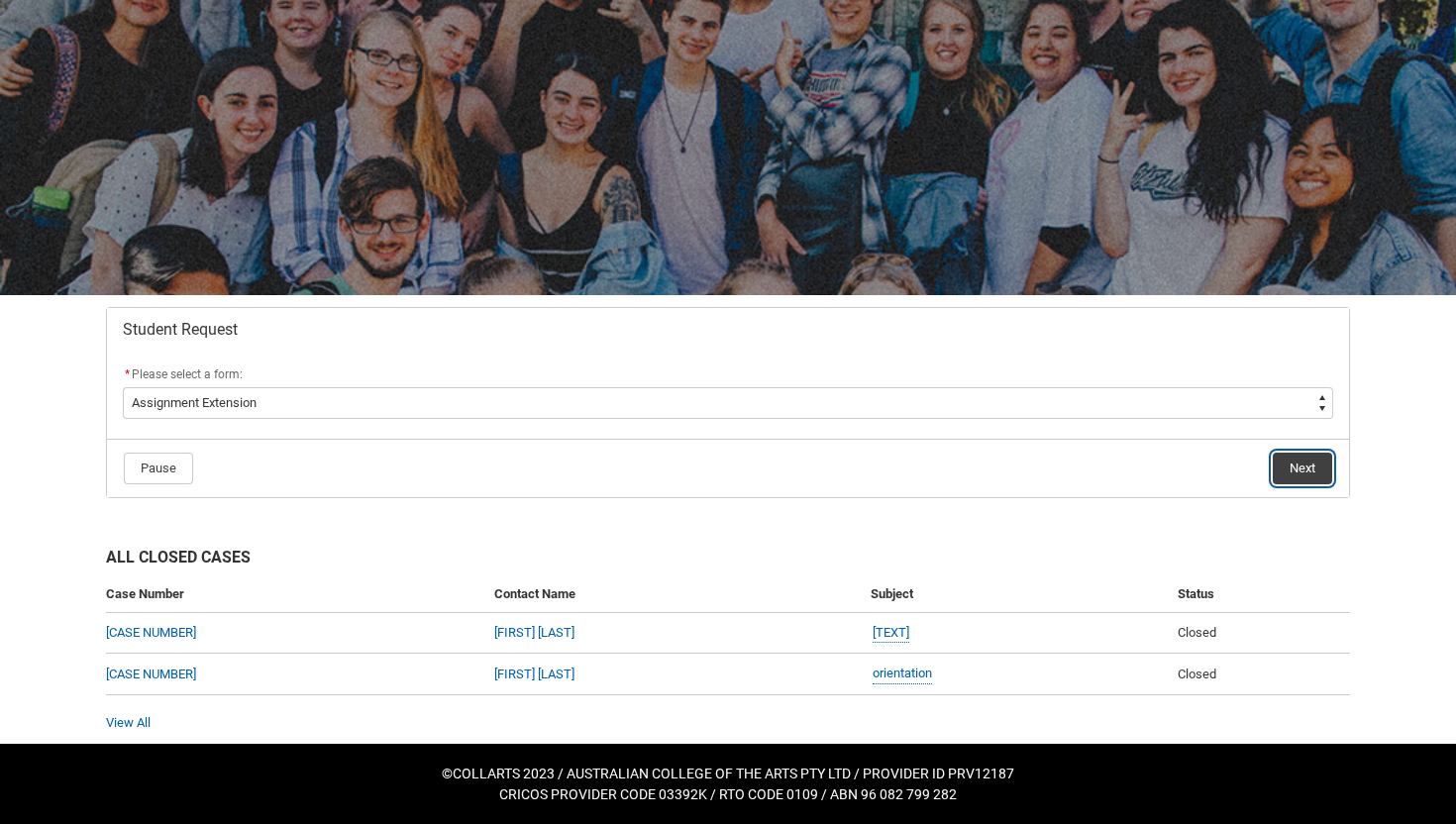click on "Next" 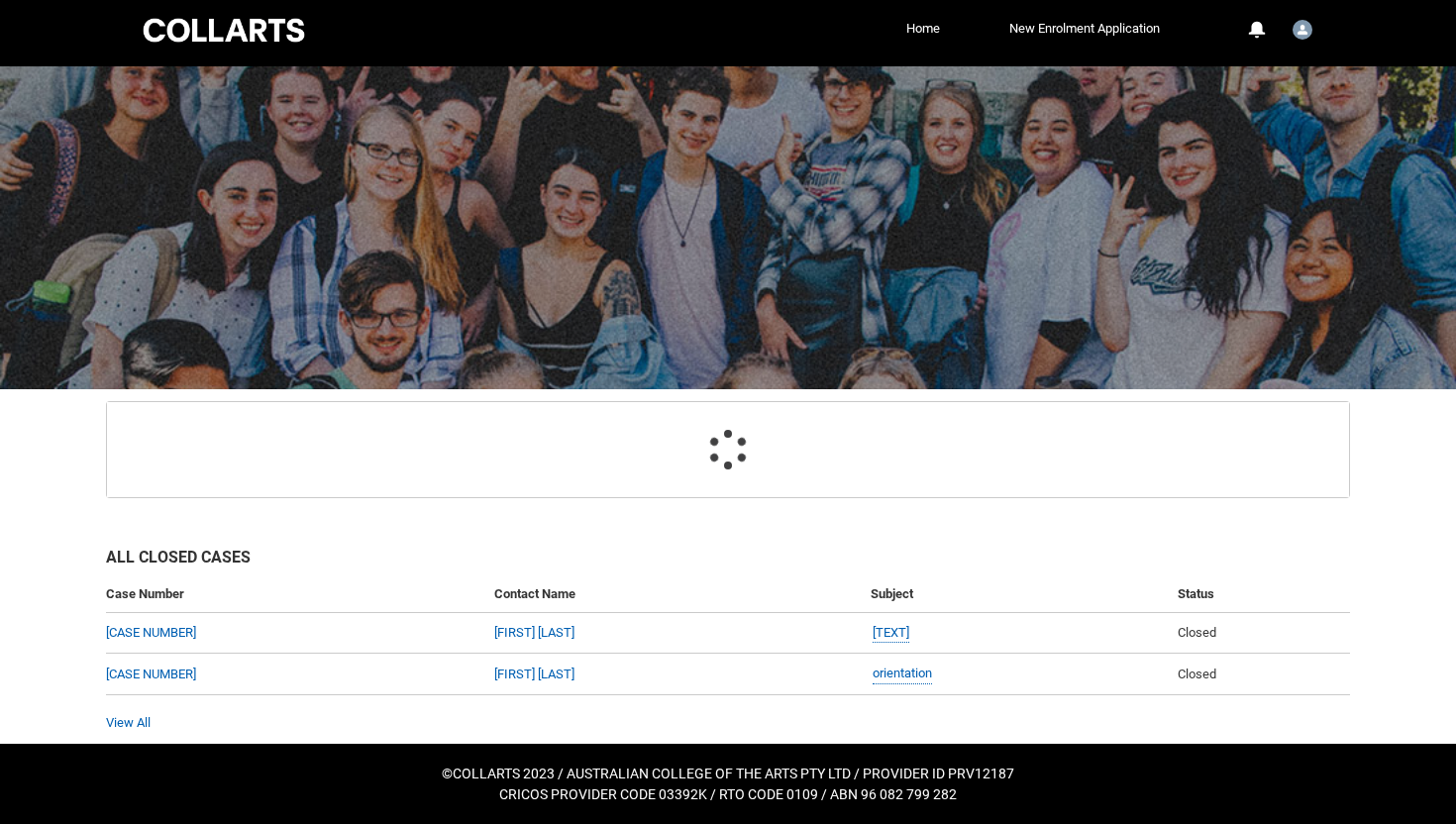 scroll, scrollTop: 140, scrollLeft: 0, axis: vertical 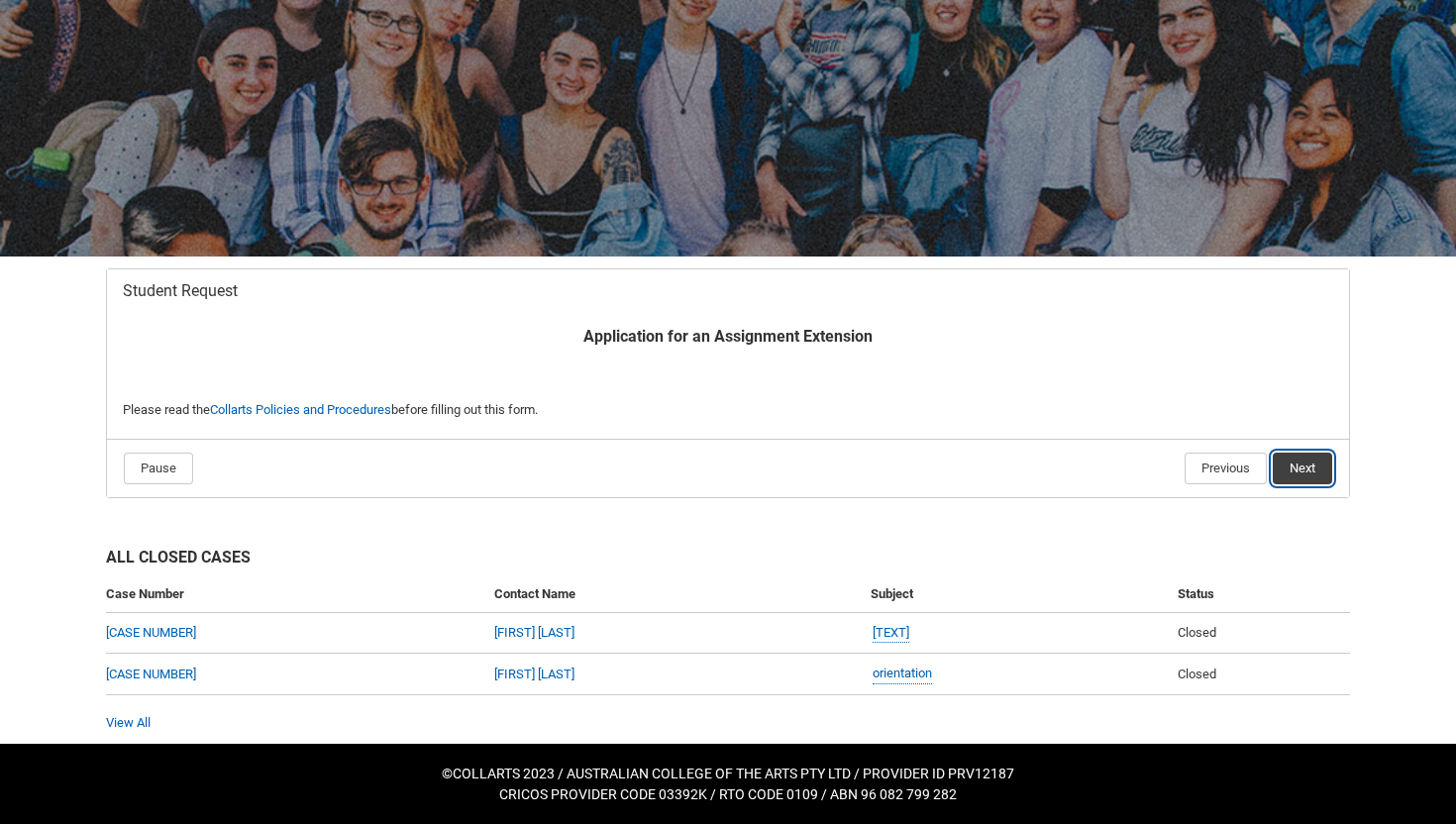 click on "Next" 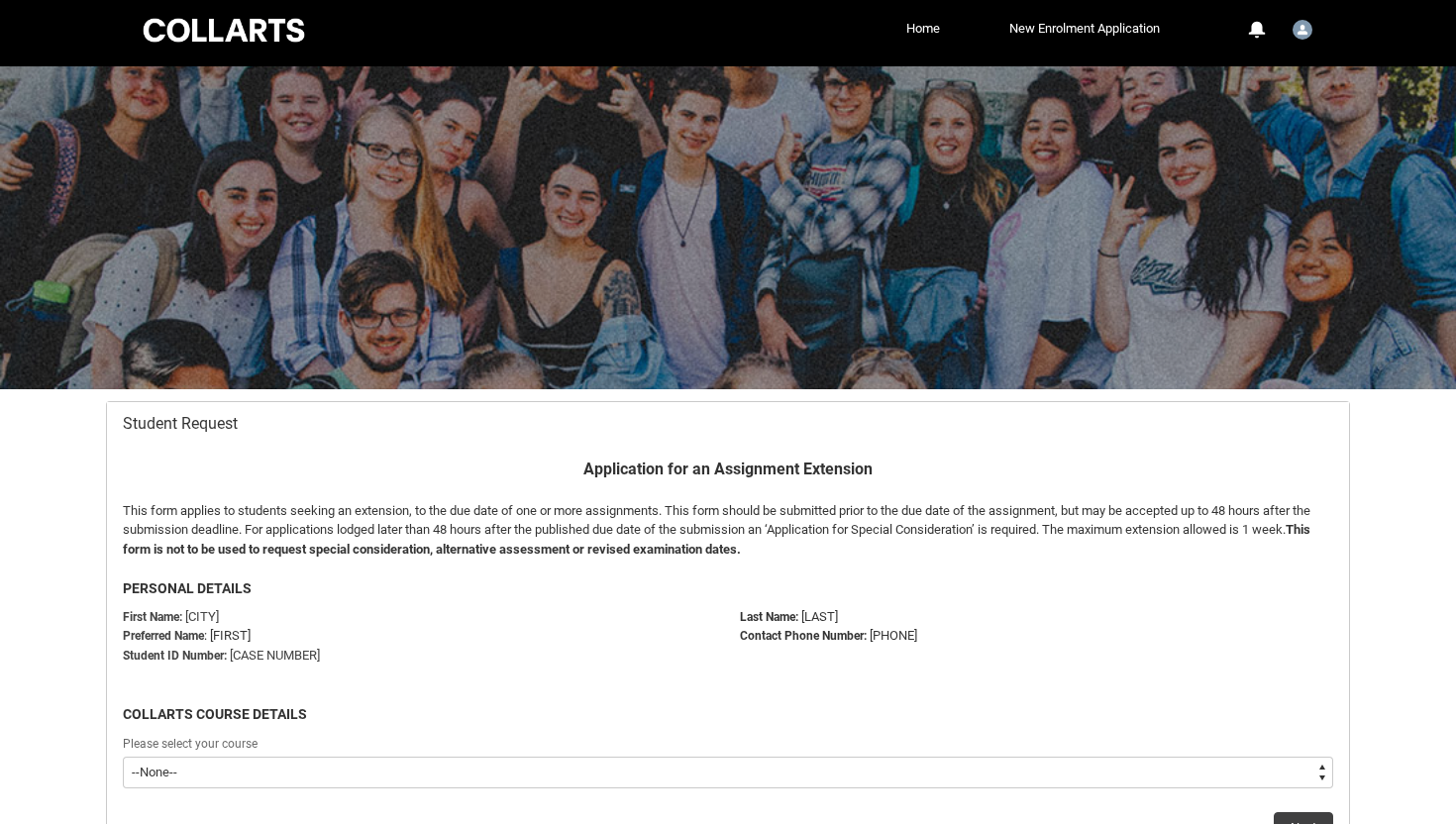 scroll, scrollTop: 211, scrollLeft: 0, axis: vertical 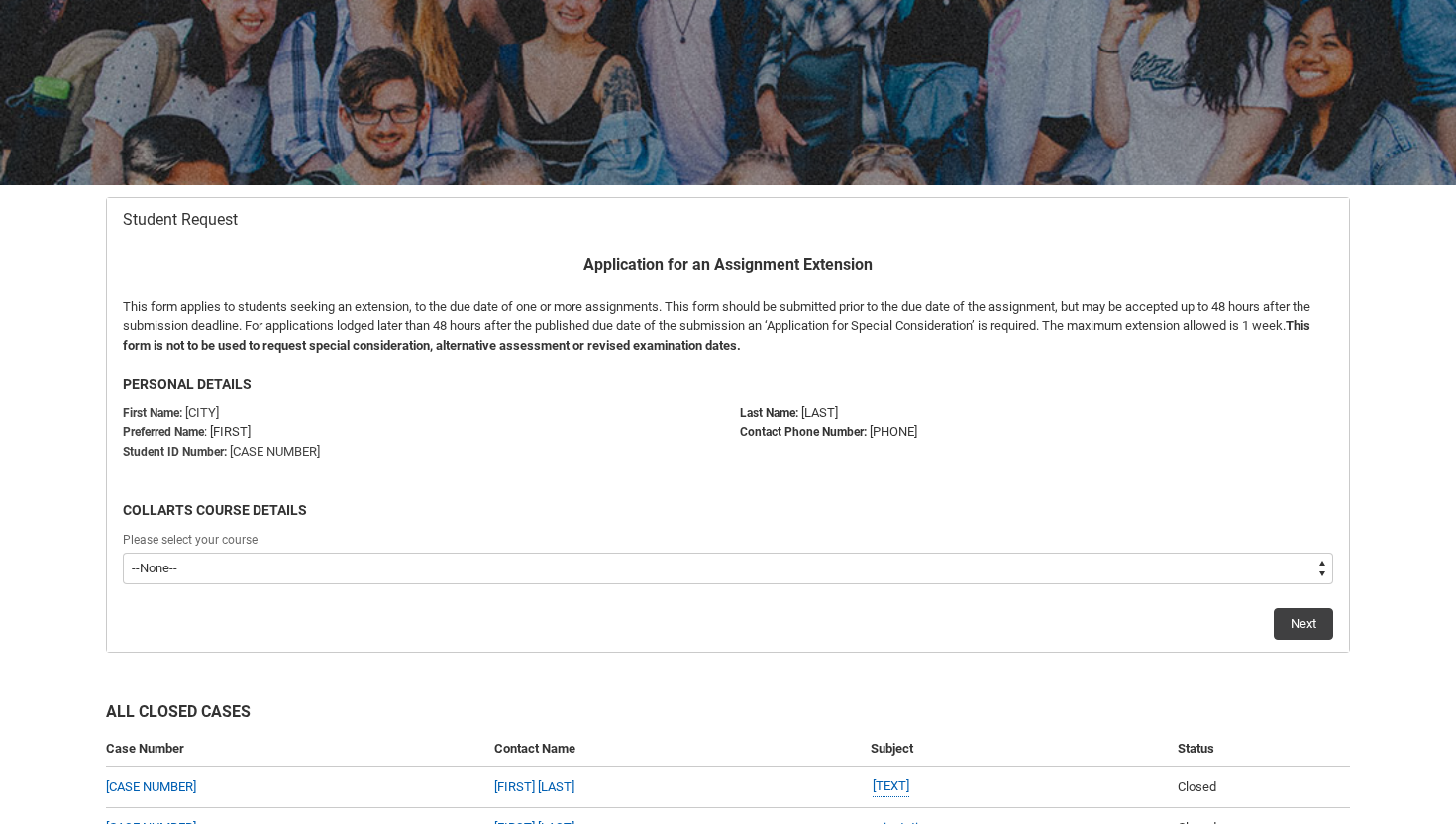 click on "[TEXT]" at bounding box center (728, 568) 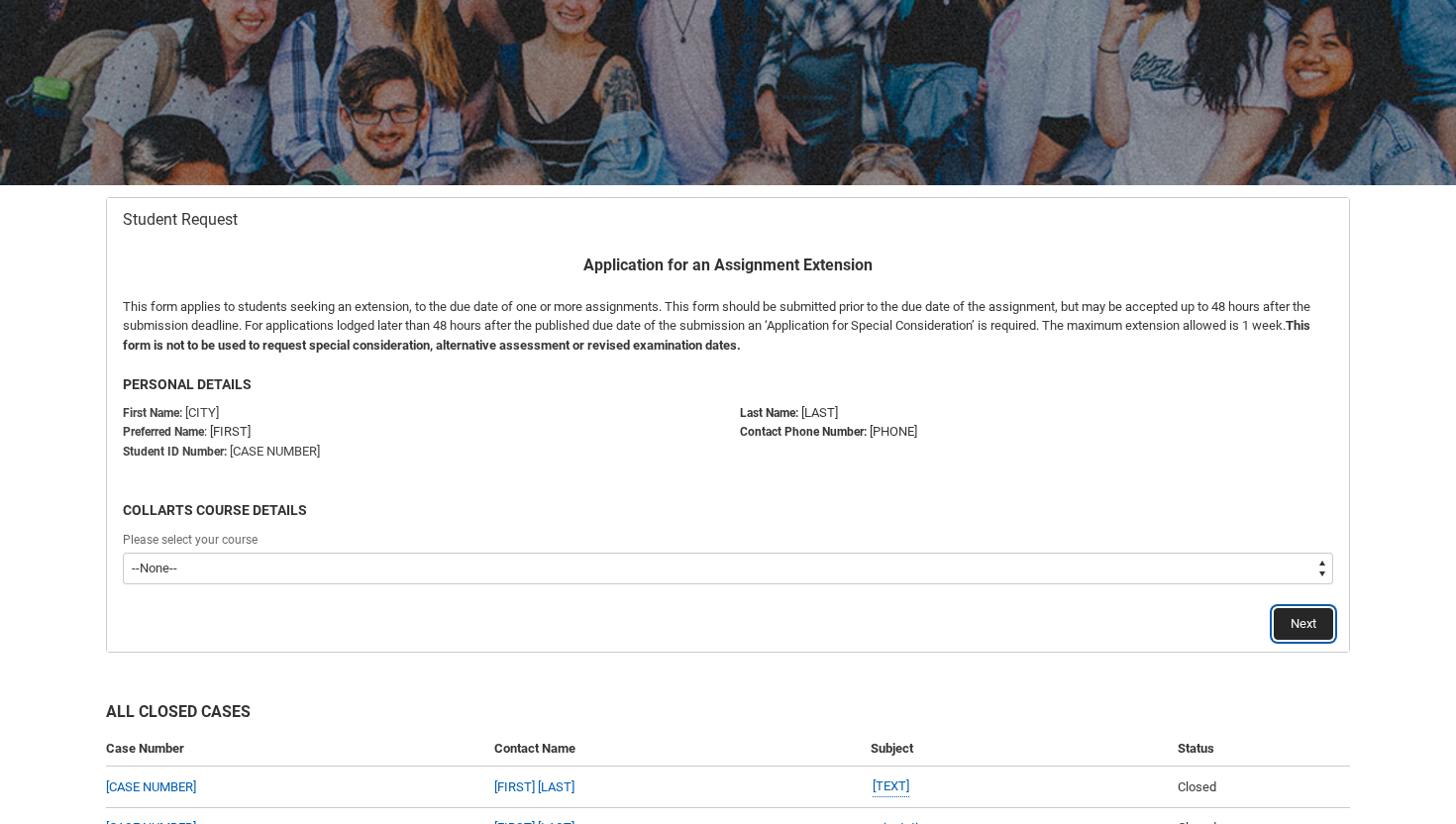 click on "Next" 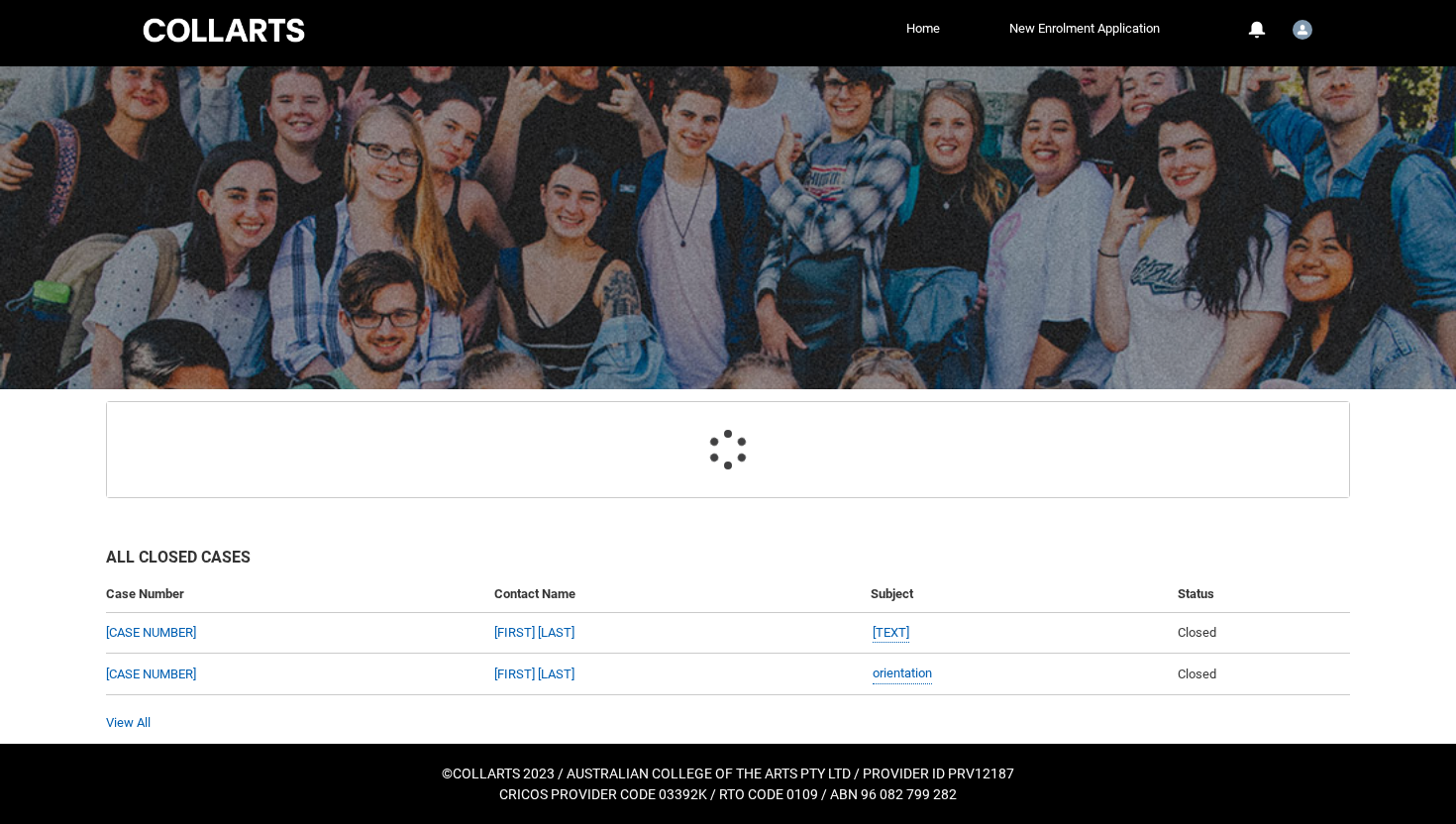 scroll, scrollTop: 211, scrollLeft: 0, axis: vertical 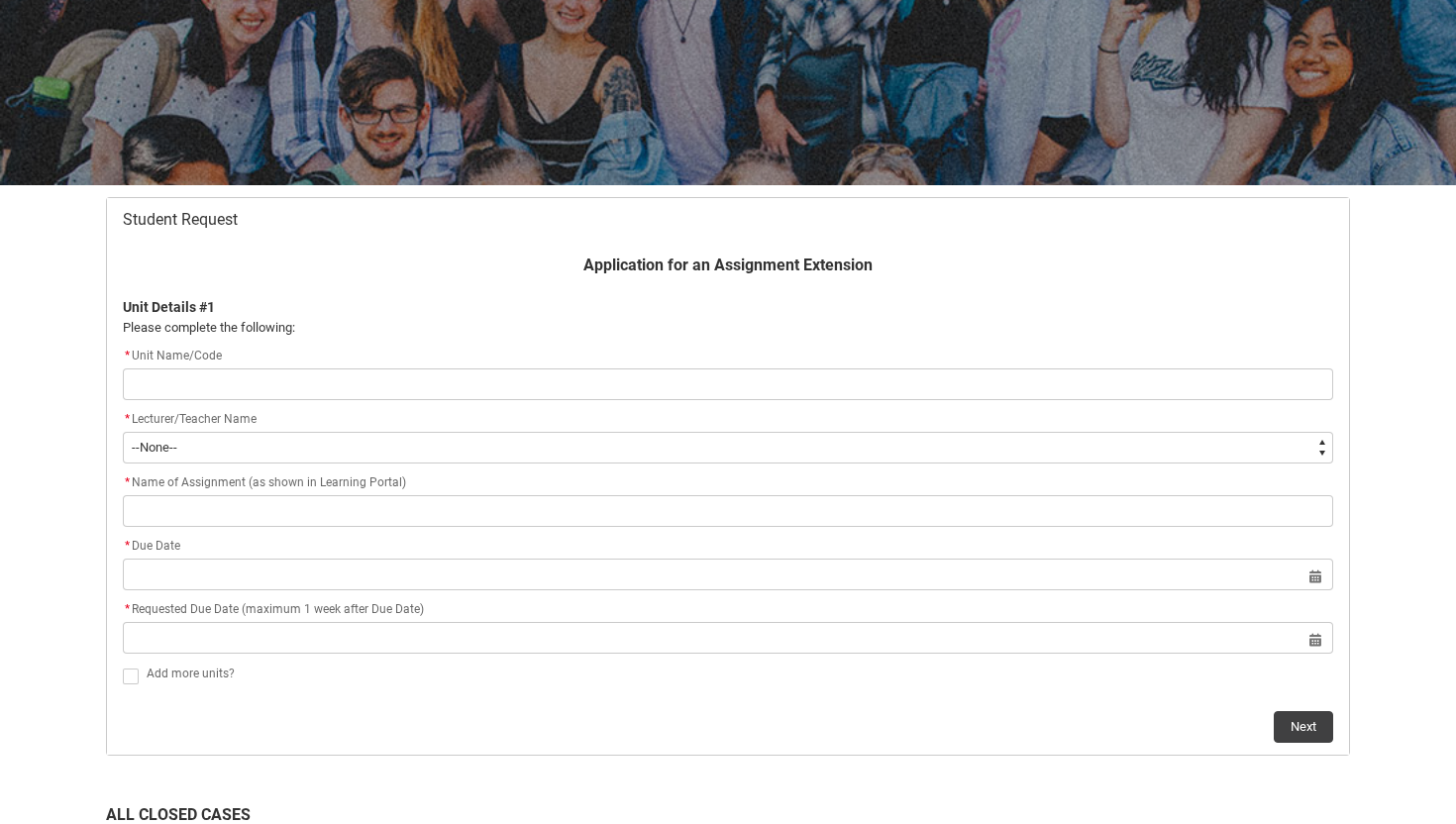 type on "A" 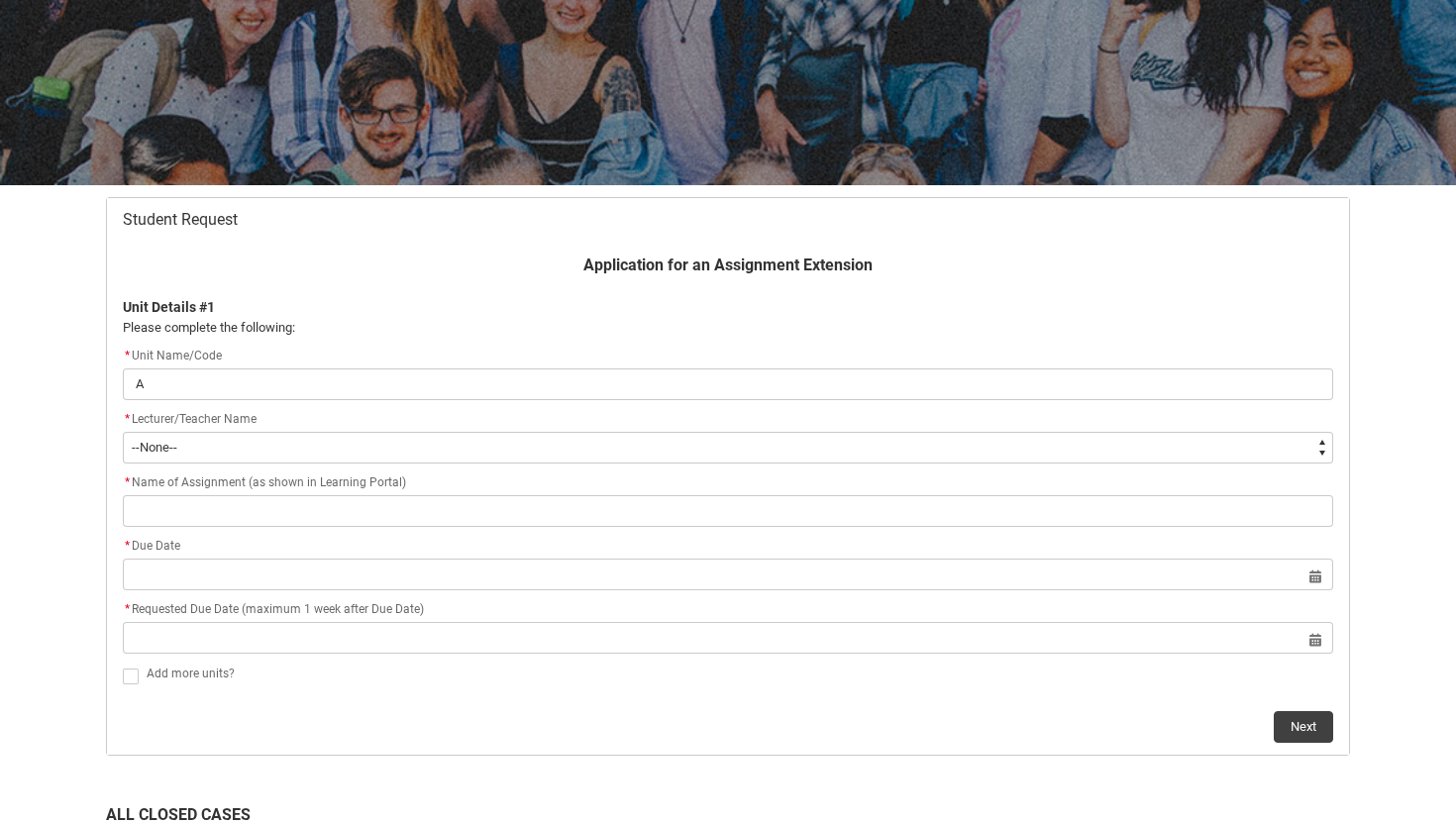 type on "AA" 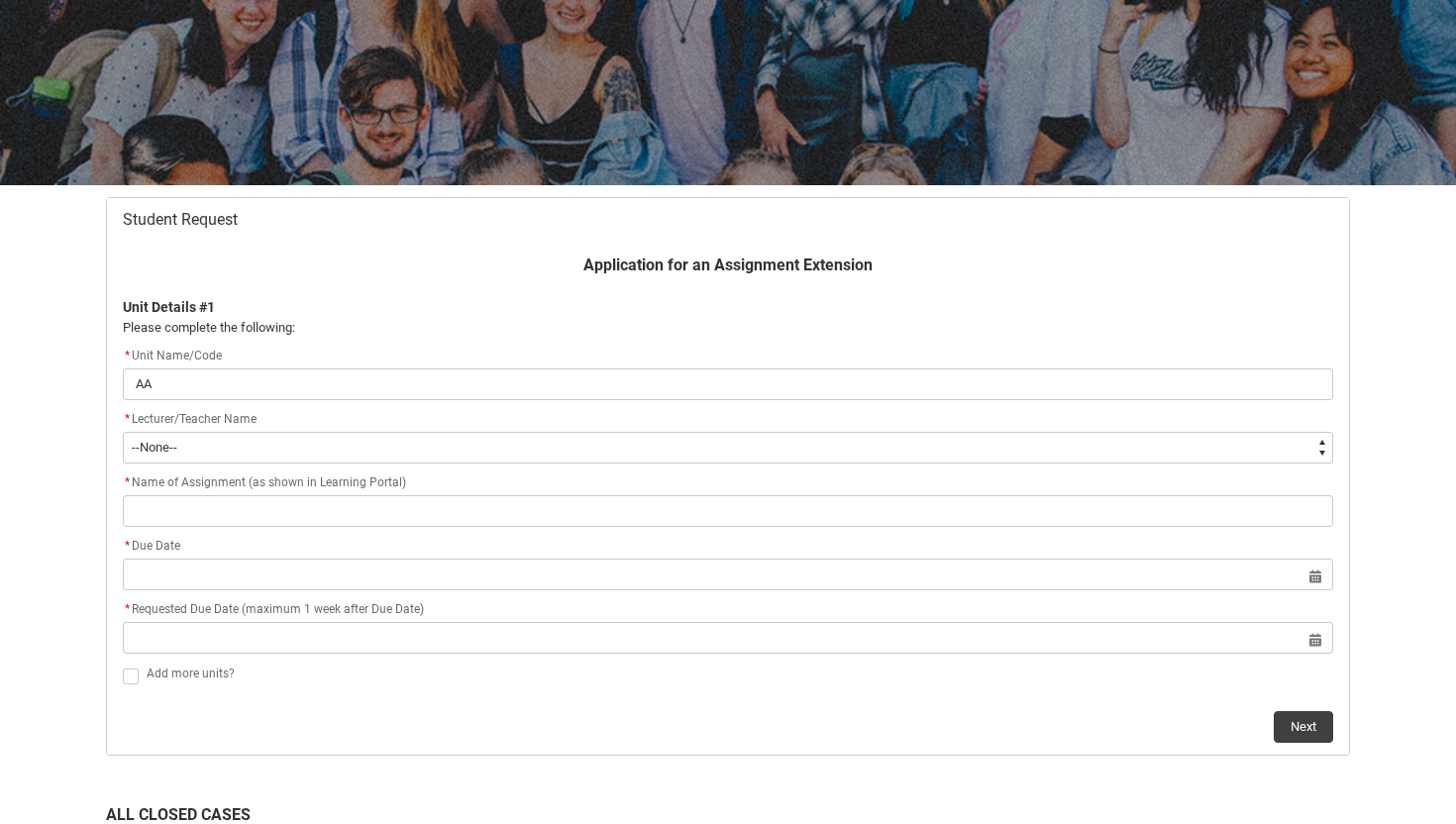 type on "AAPPOS2 Locations and Libraries" 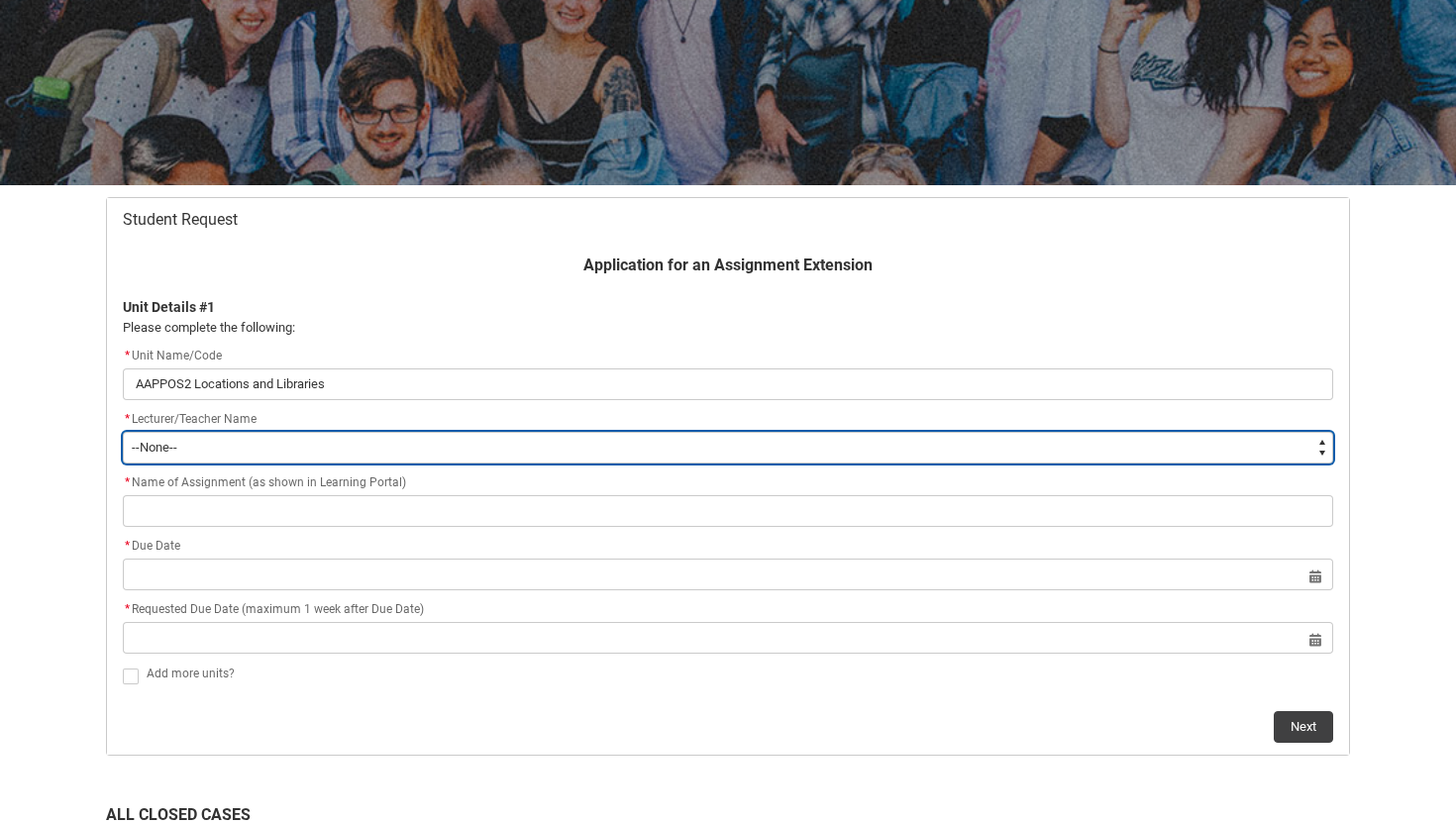 click on "[TEXT]" at bounding box center (728, 448) 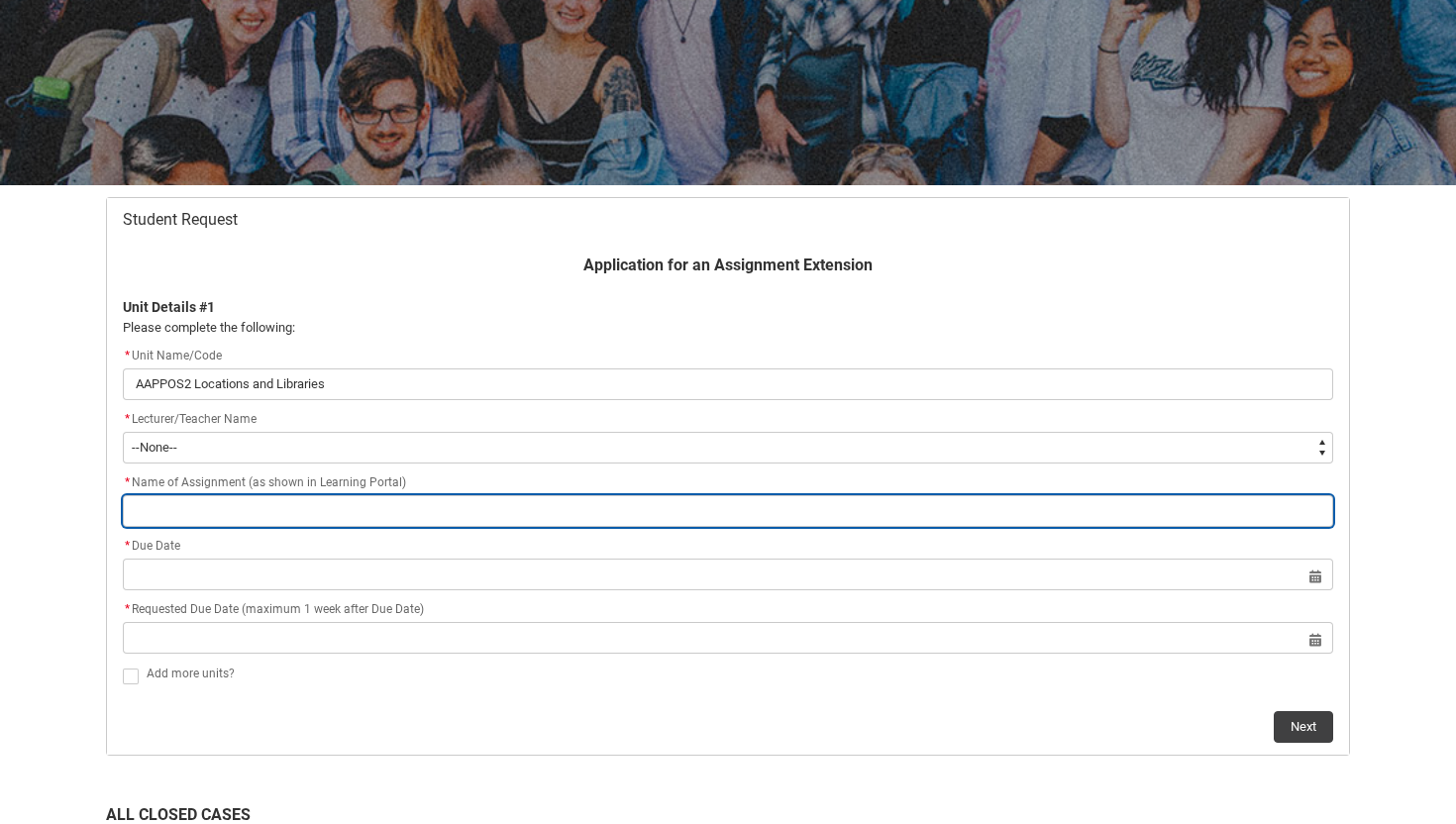 click at bounding box center (728, 511) 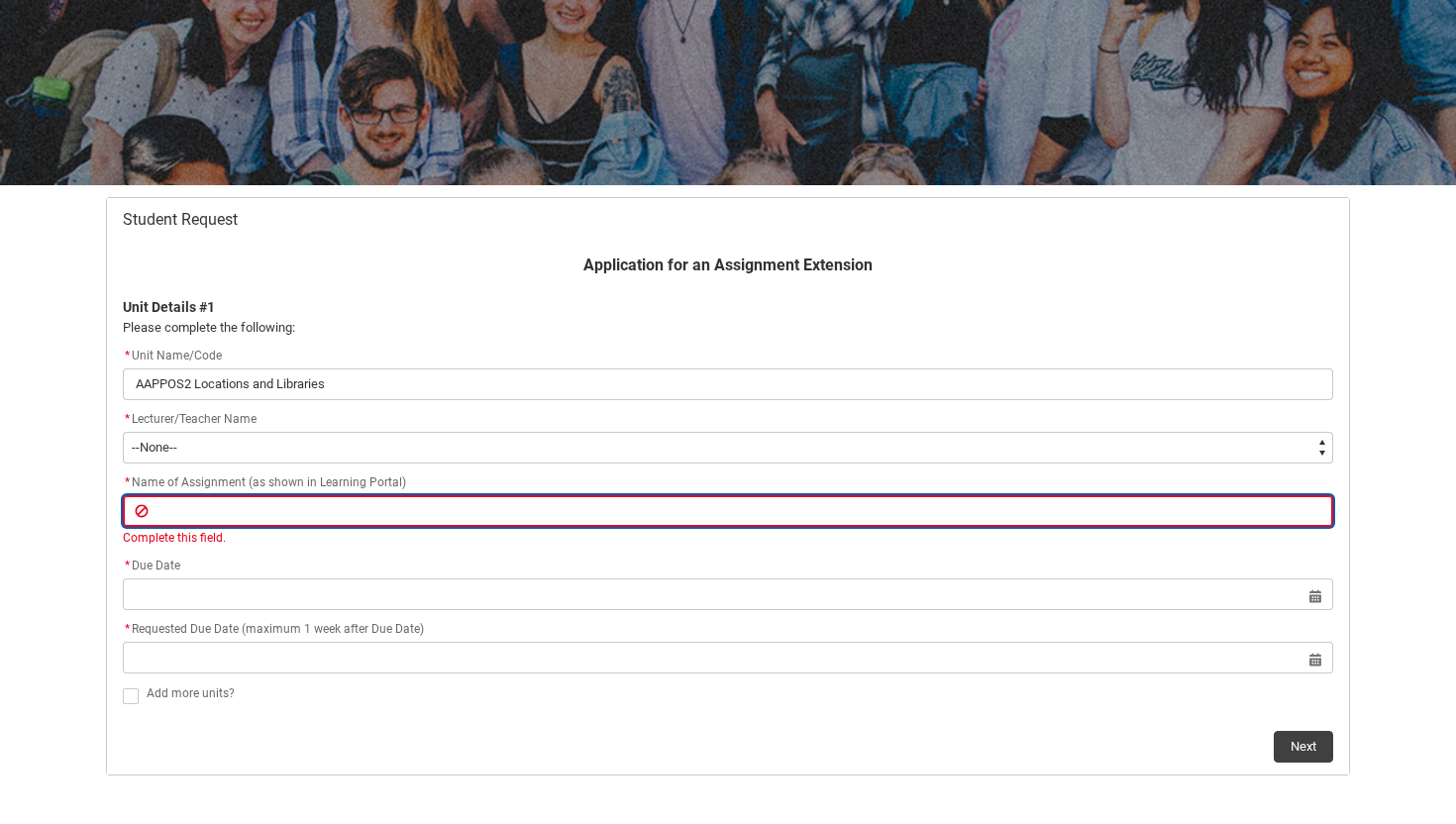 type on "S" 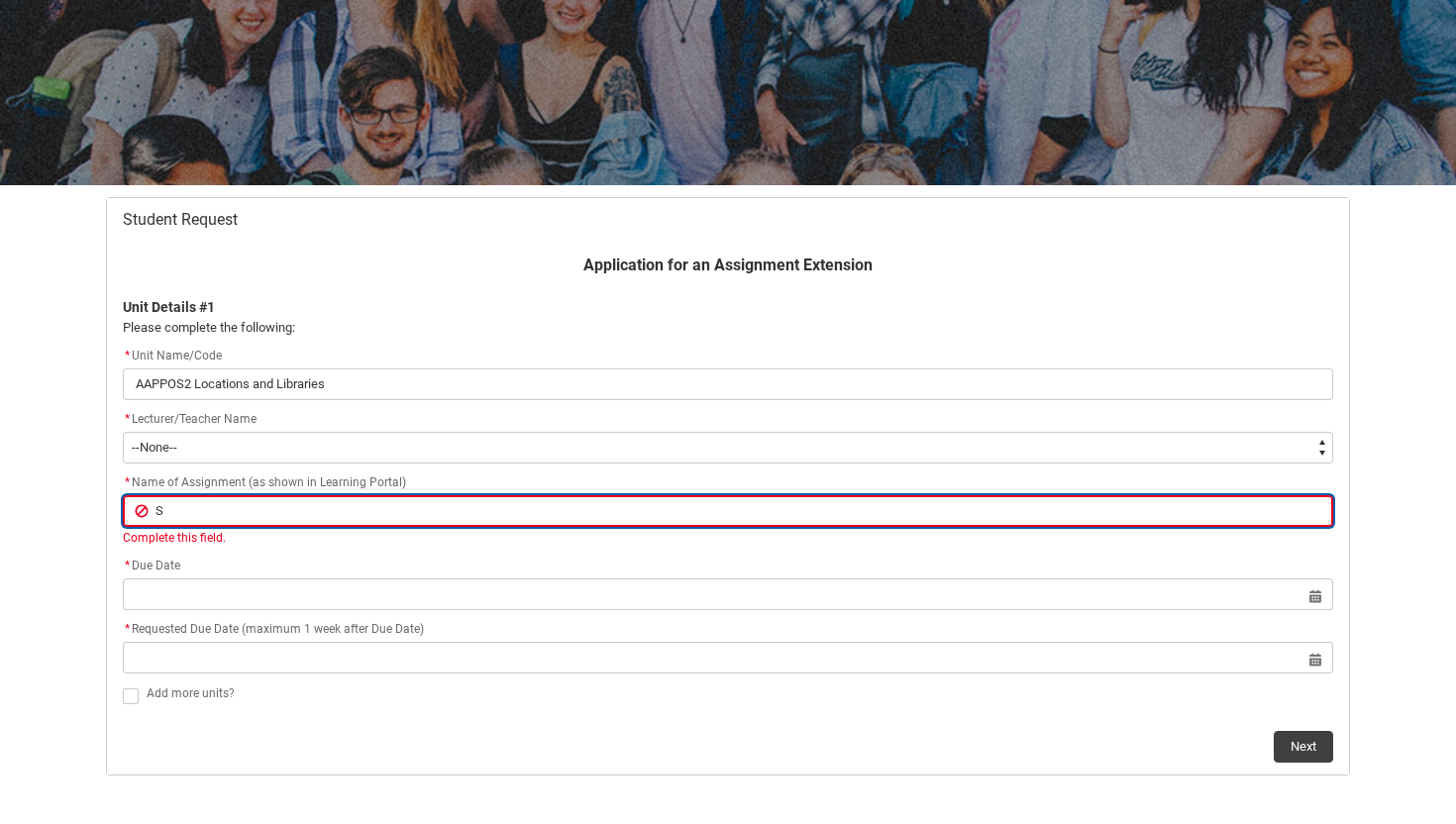 type on "So" 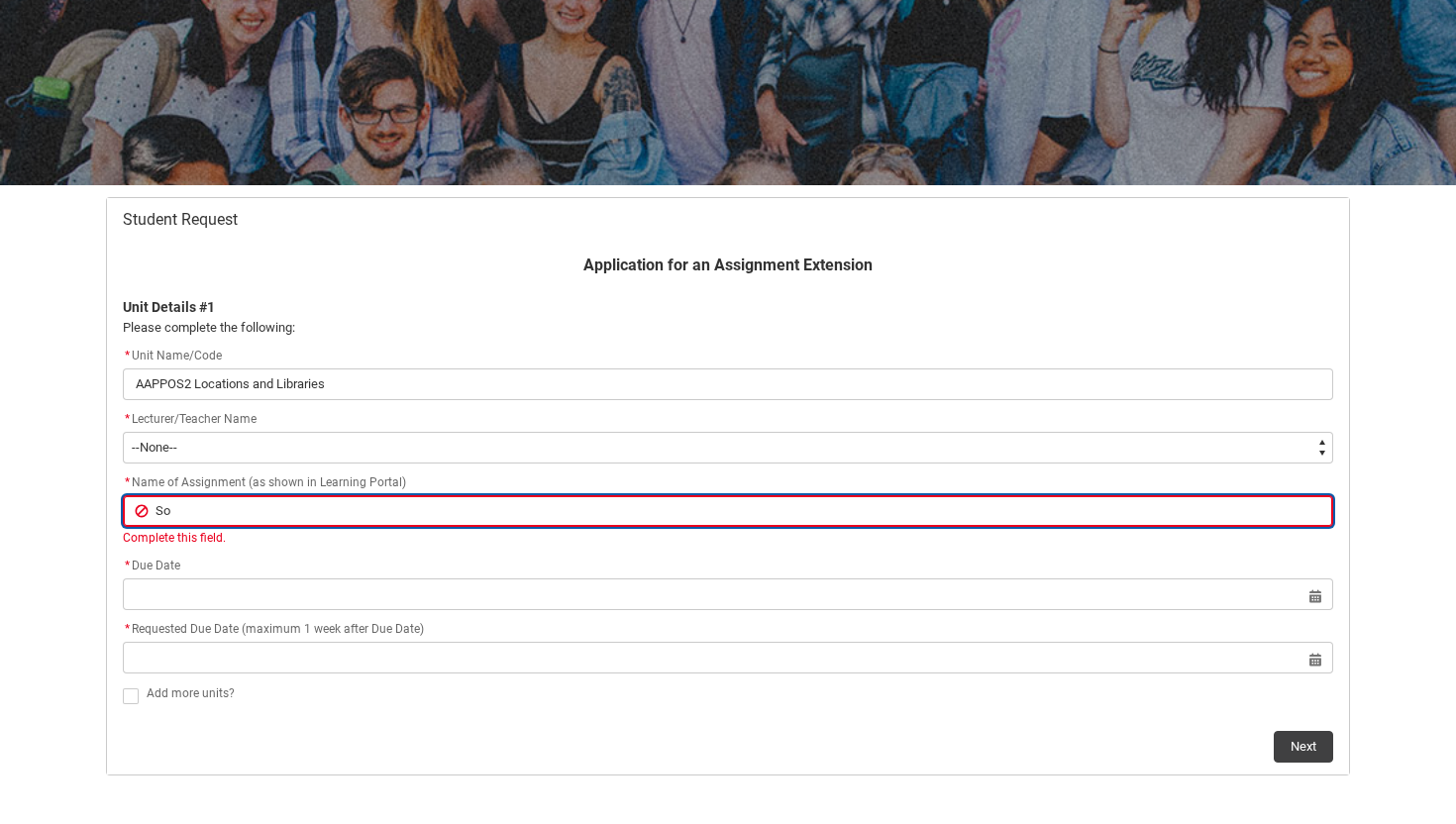 type on "[FIRST]" 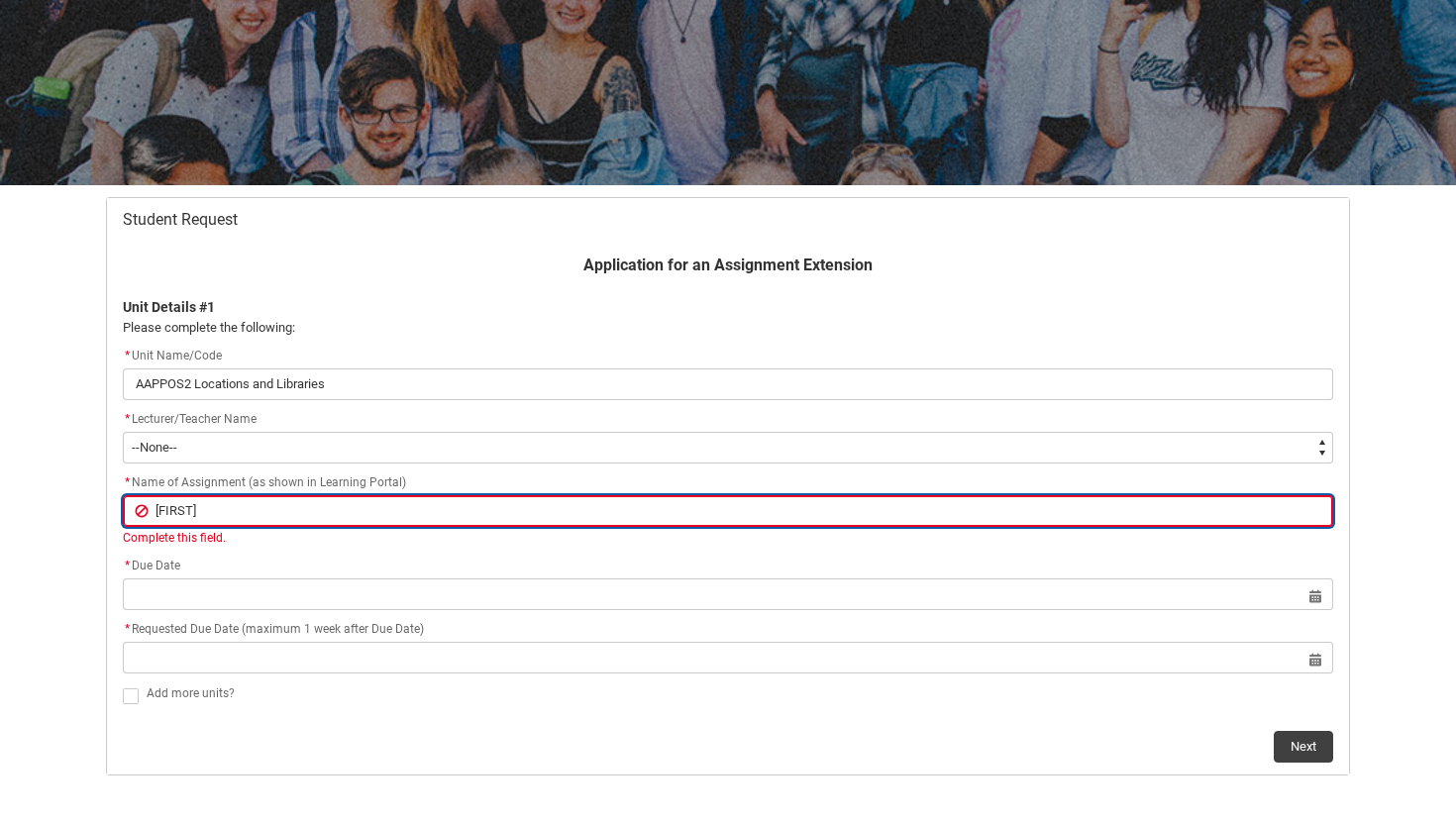 type on "[NAME]" 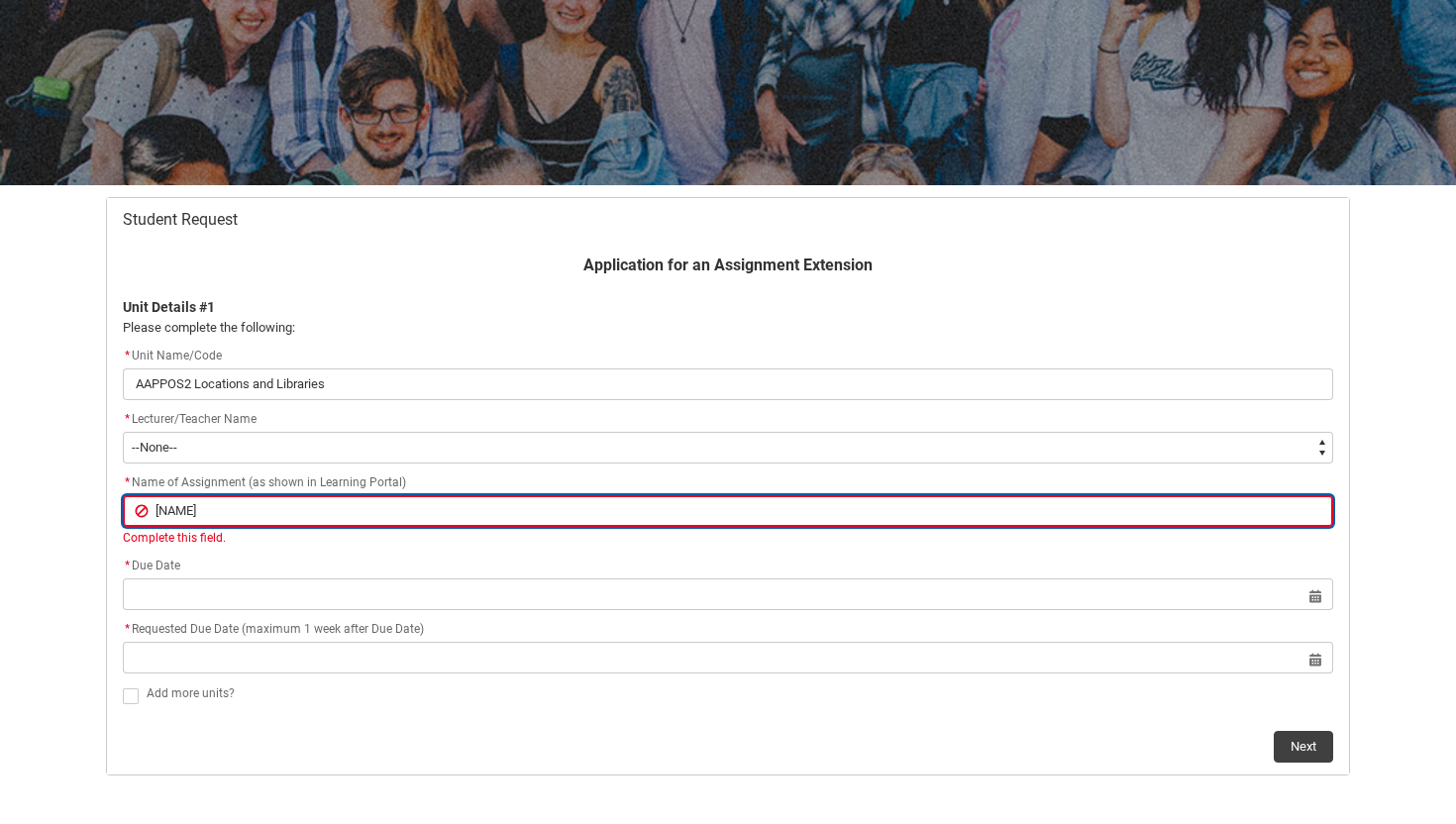 type on "[TEXT]" 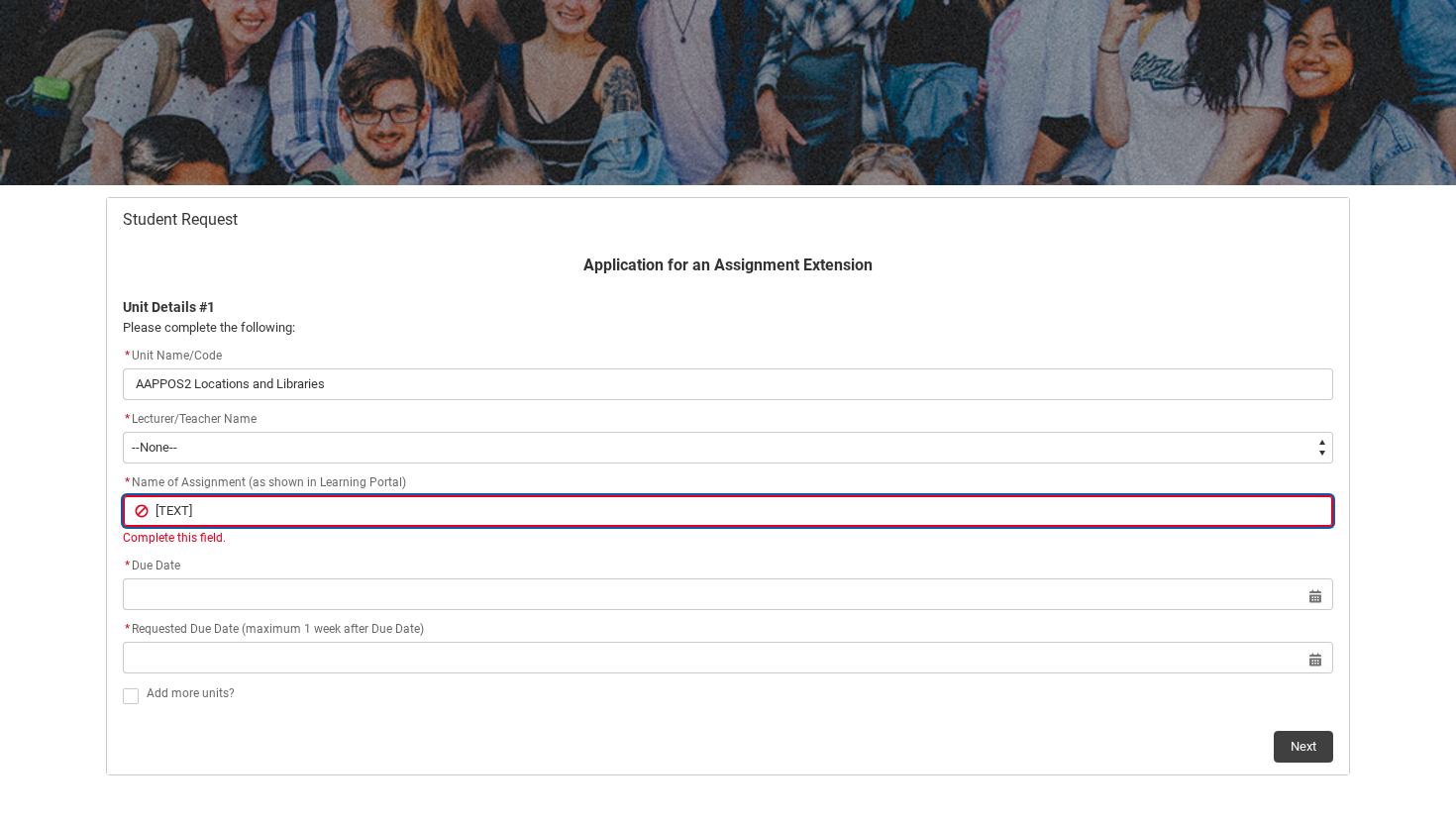 type on "[TEXT]" 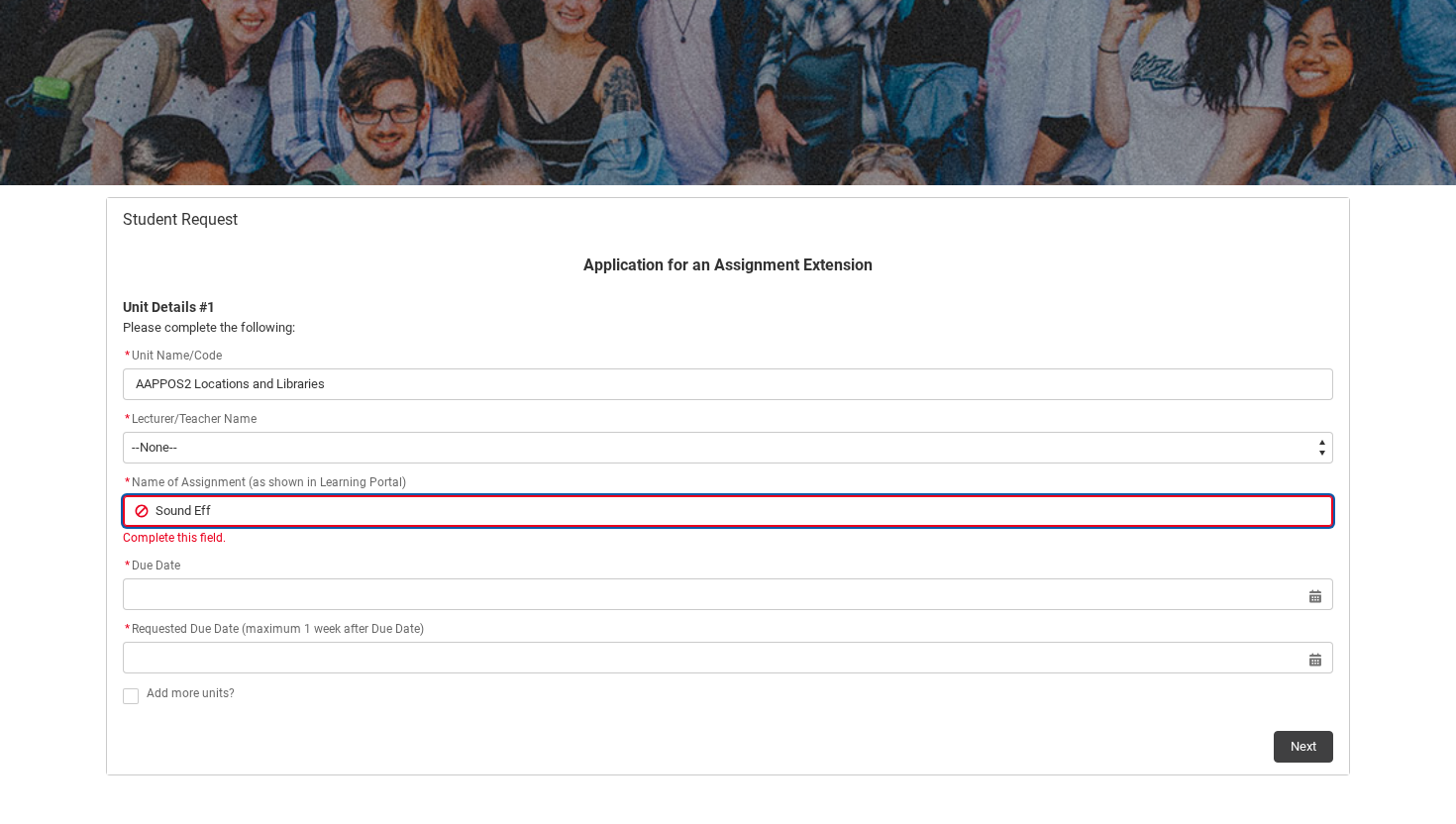 type on "[TEXT]" 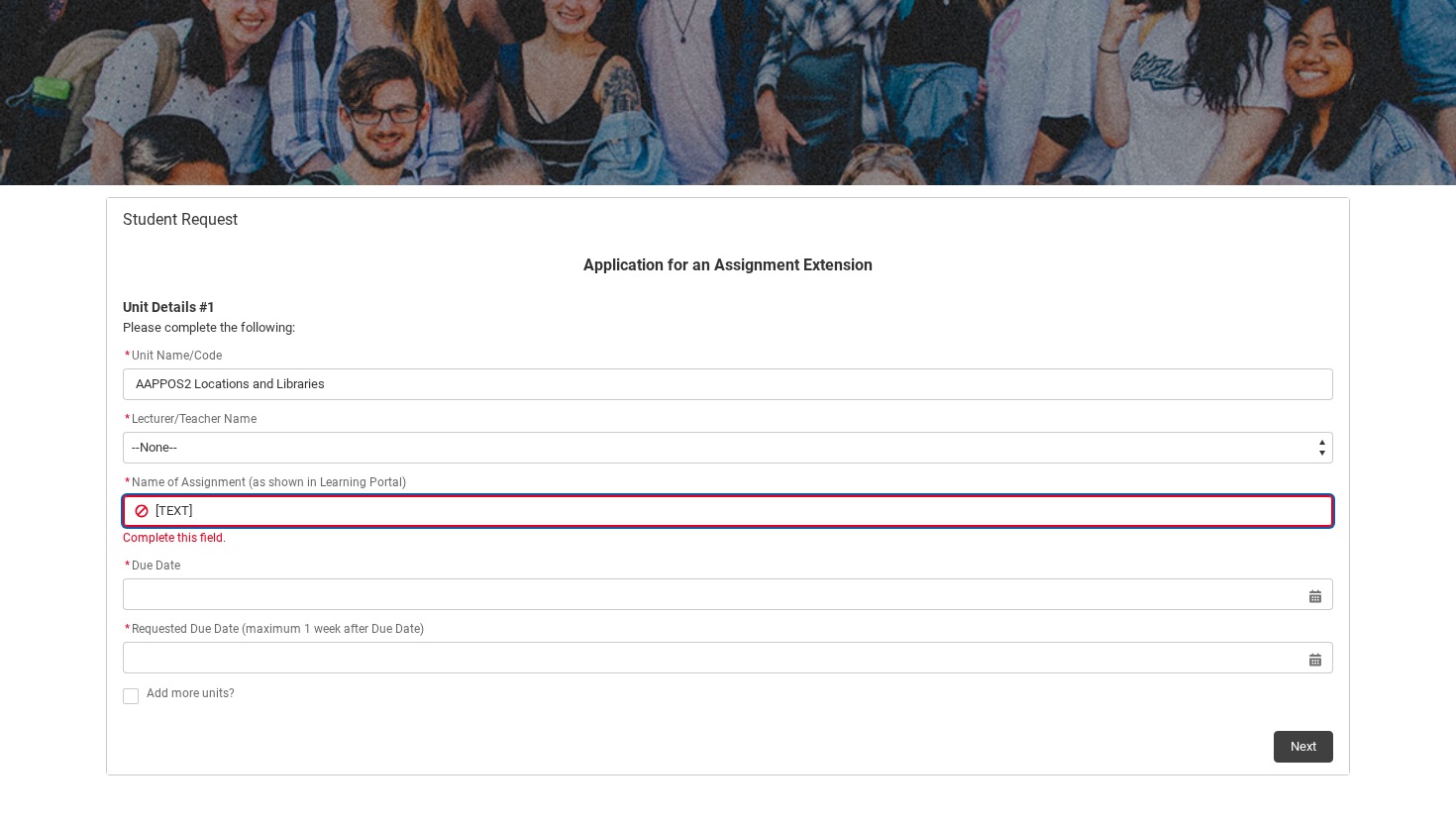 type on "Sound Effec" 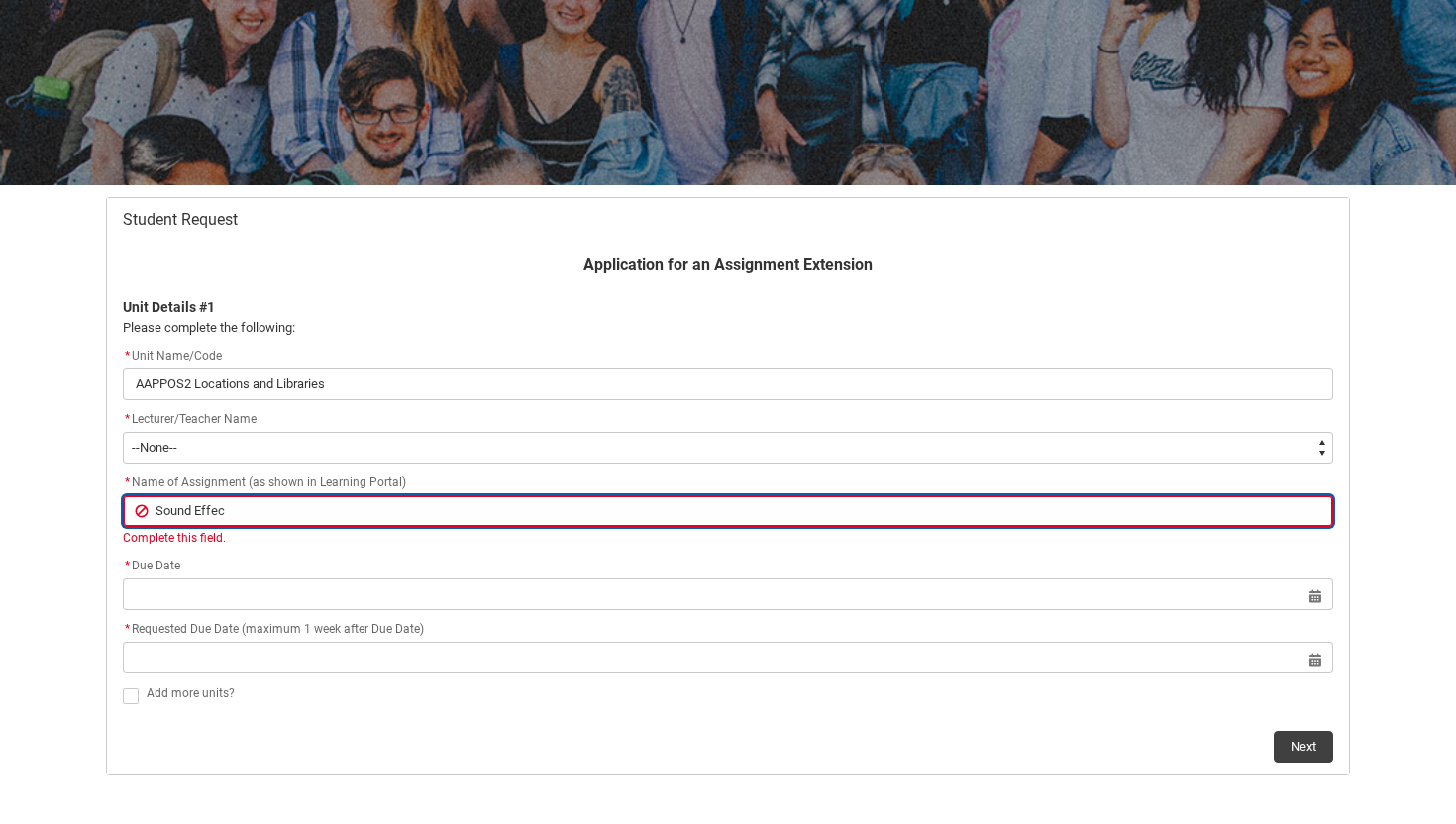 type on "Sound Effect" 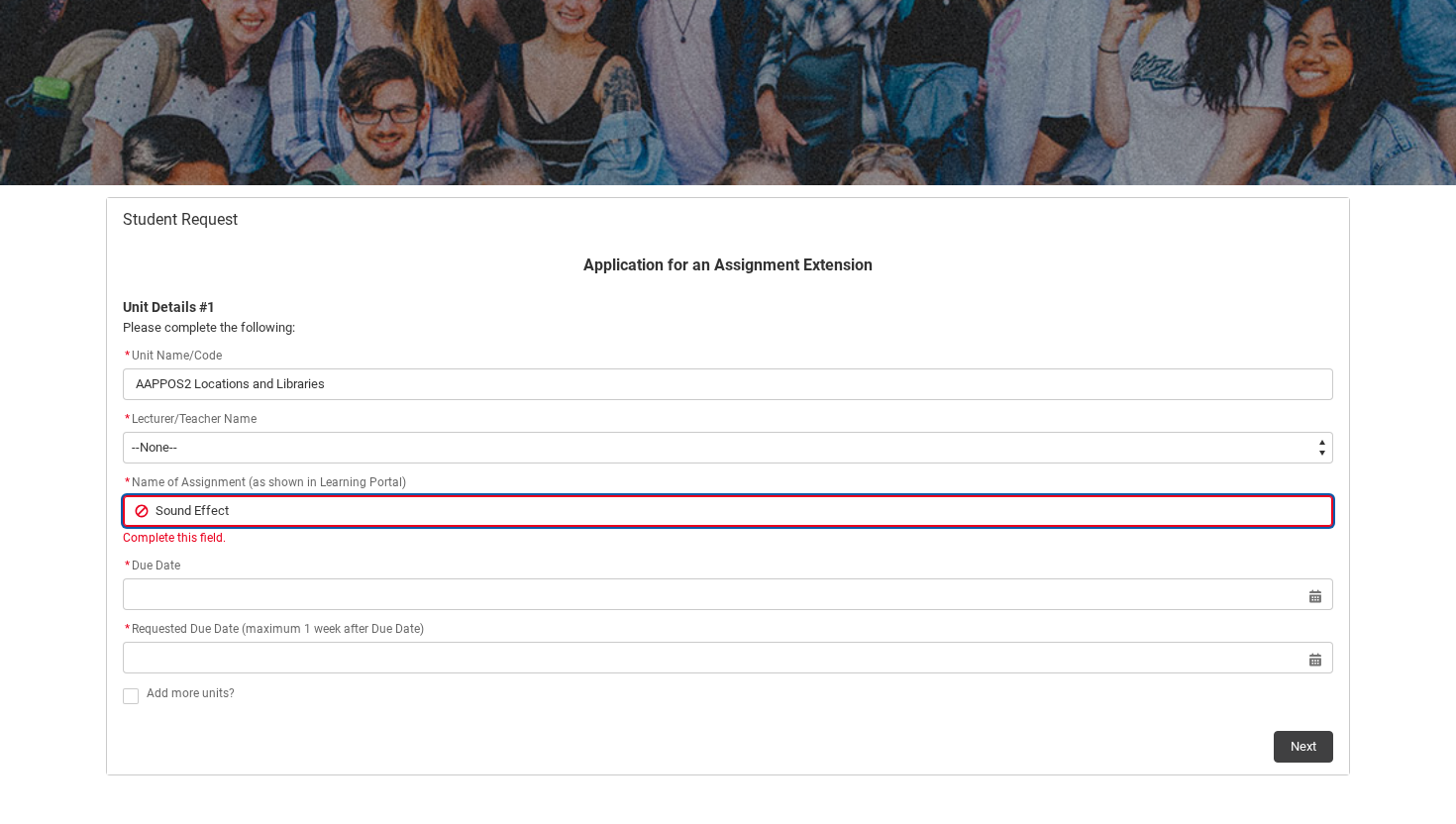 type on "Sound Effects" 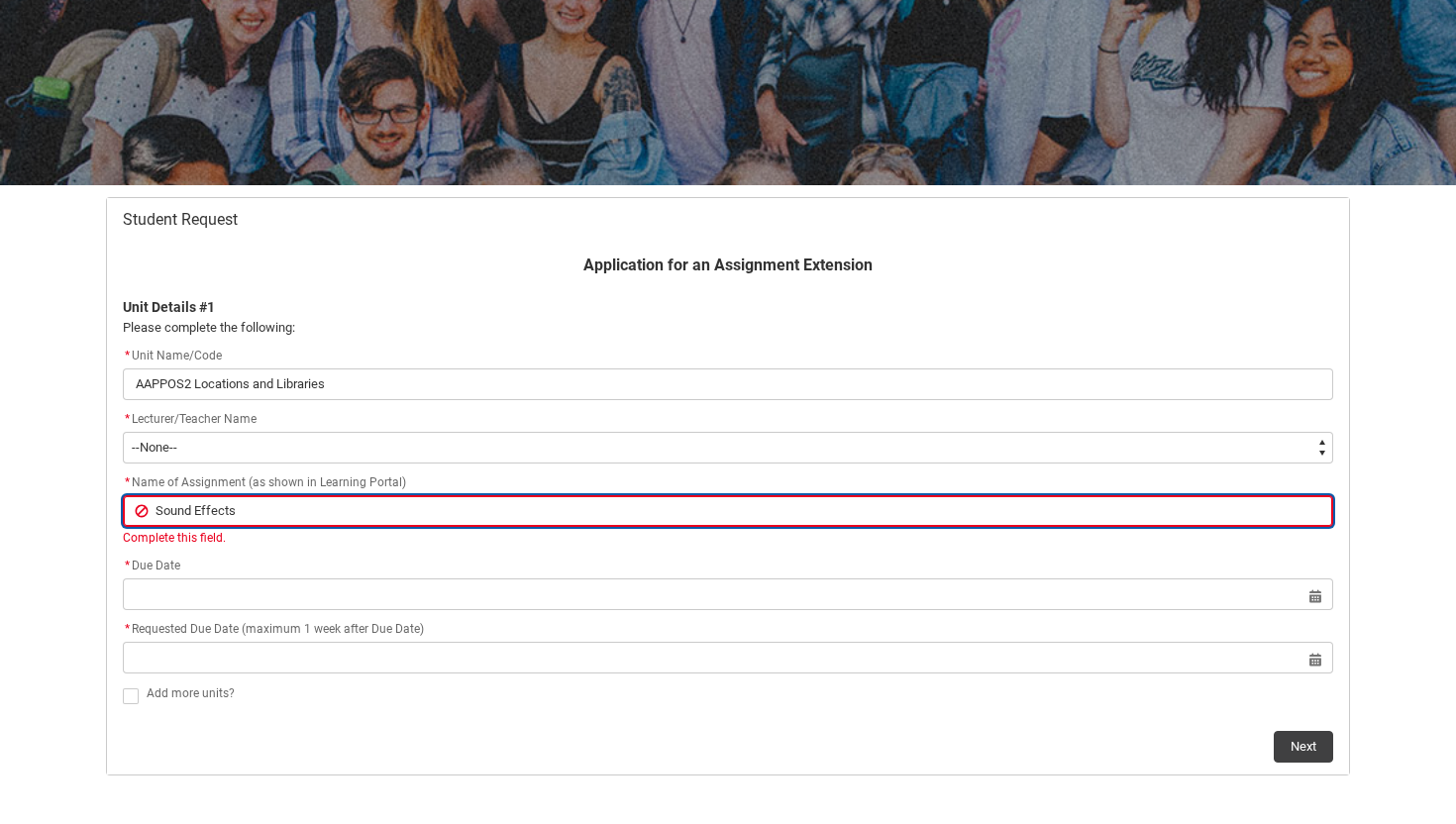 type on "Sound Effects" 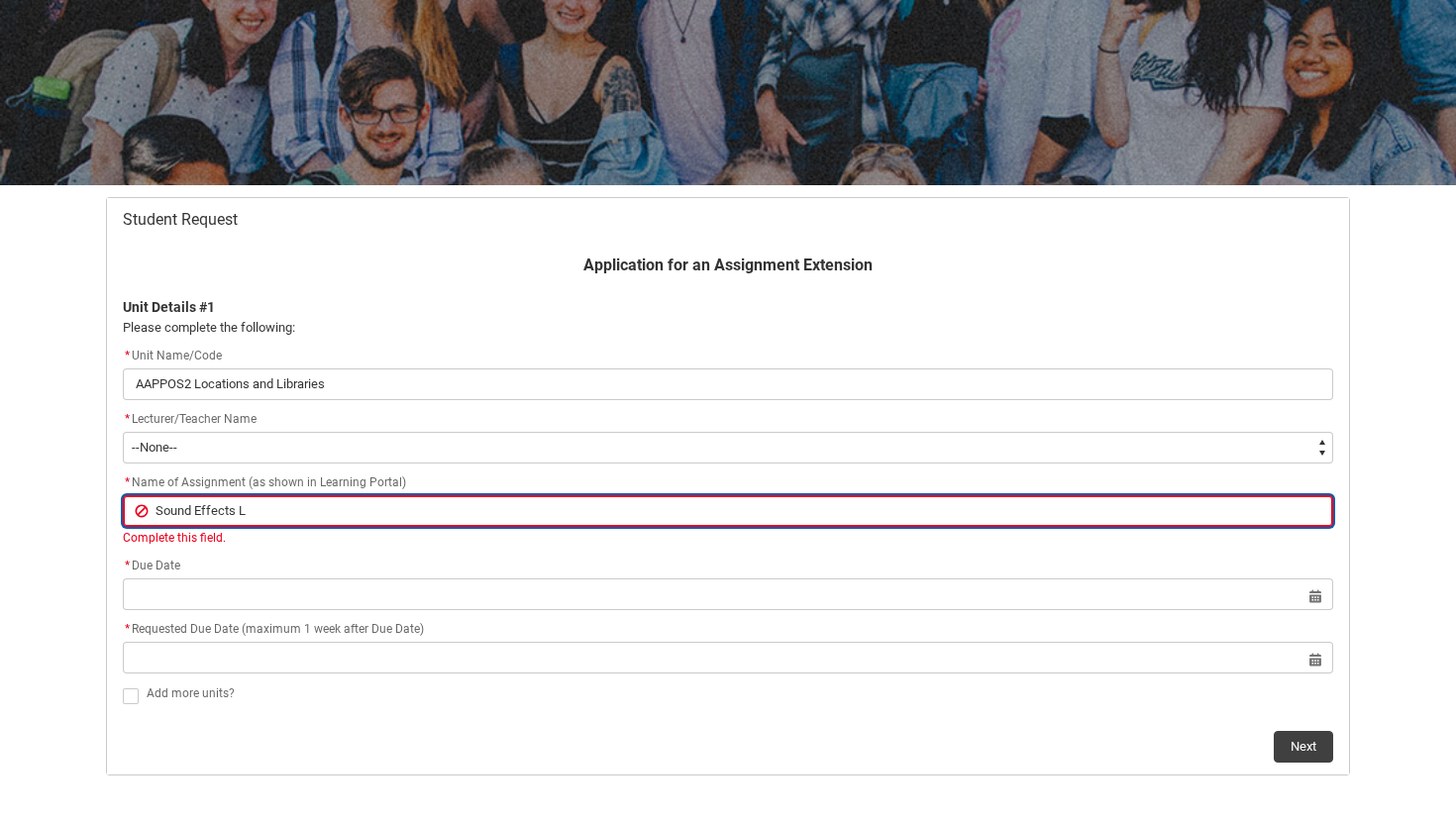 type on "Sound Effects Li" 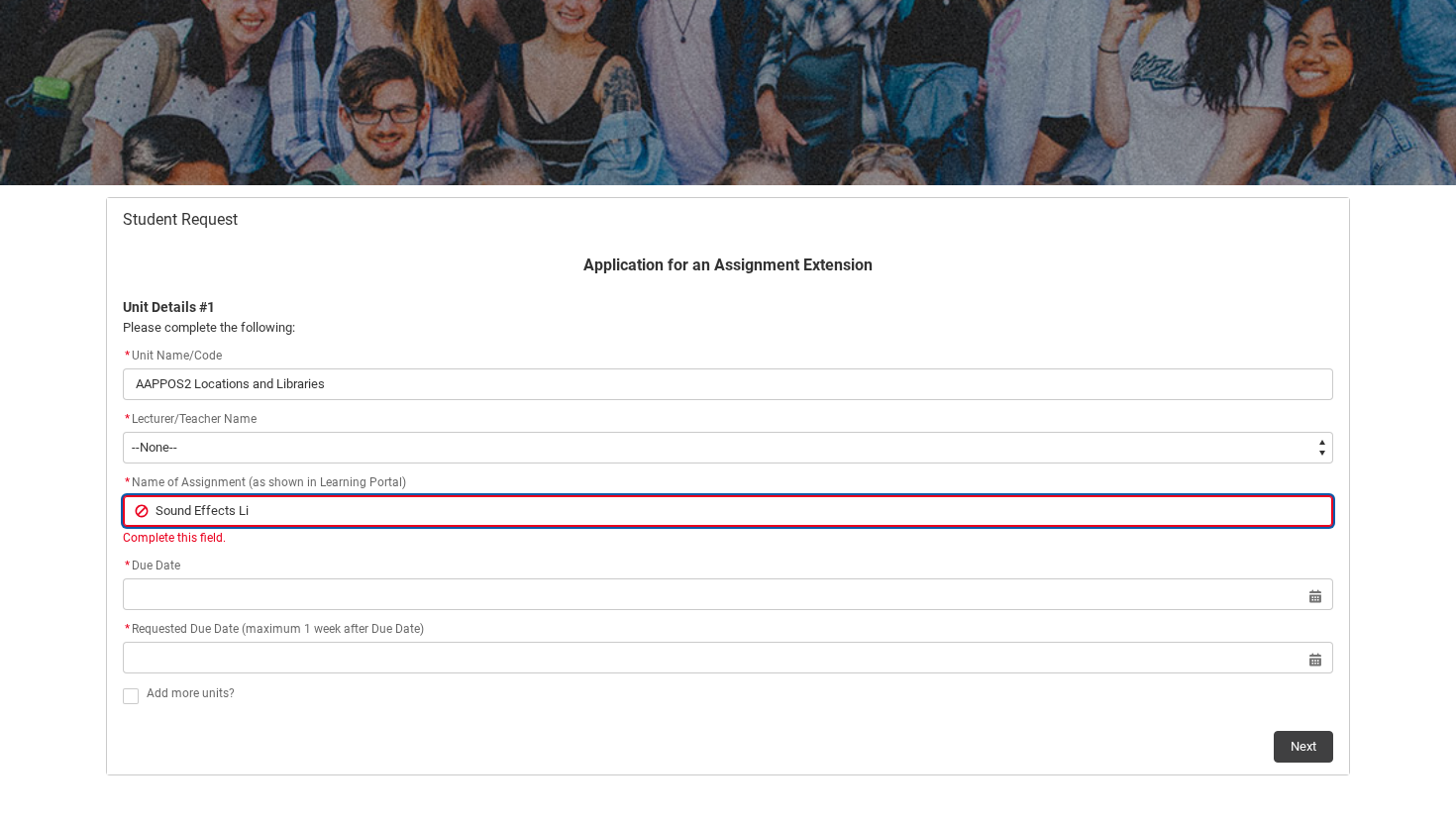 type on "Sound Effects Lib" 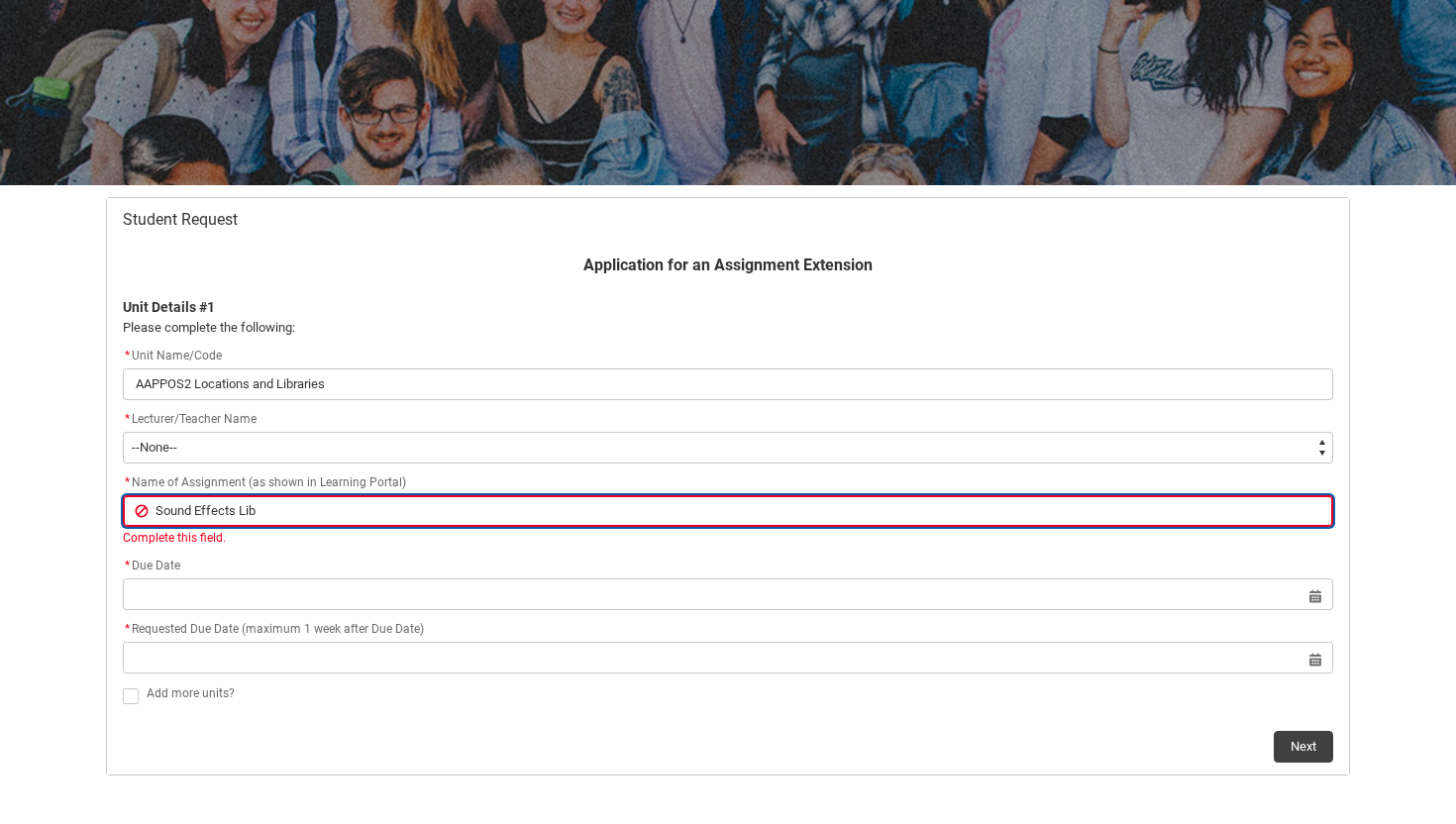 type on "Sound Effects Libr" 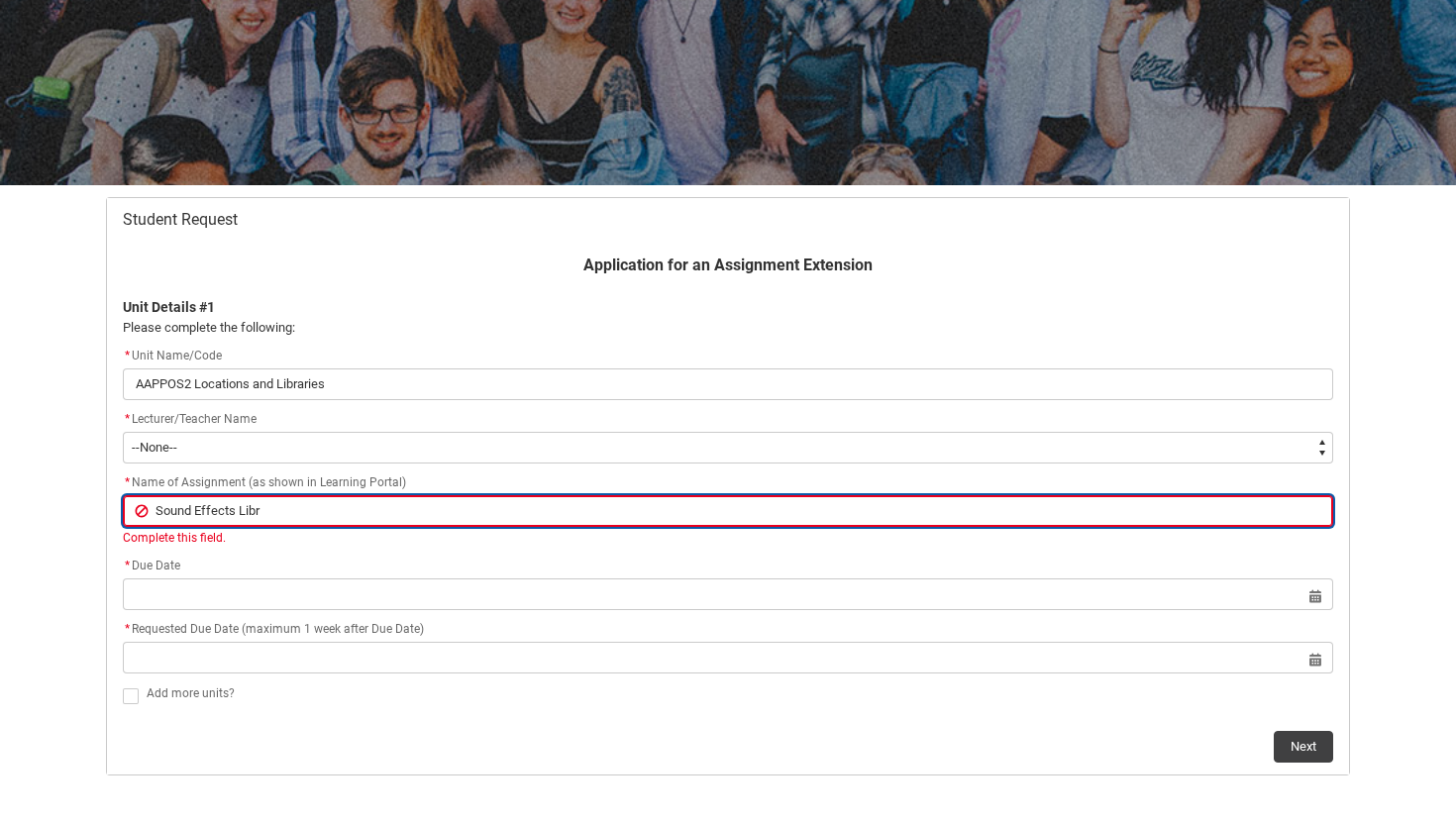 type on "Sound Effects Libra" 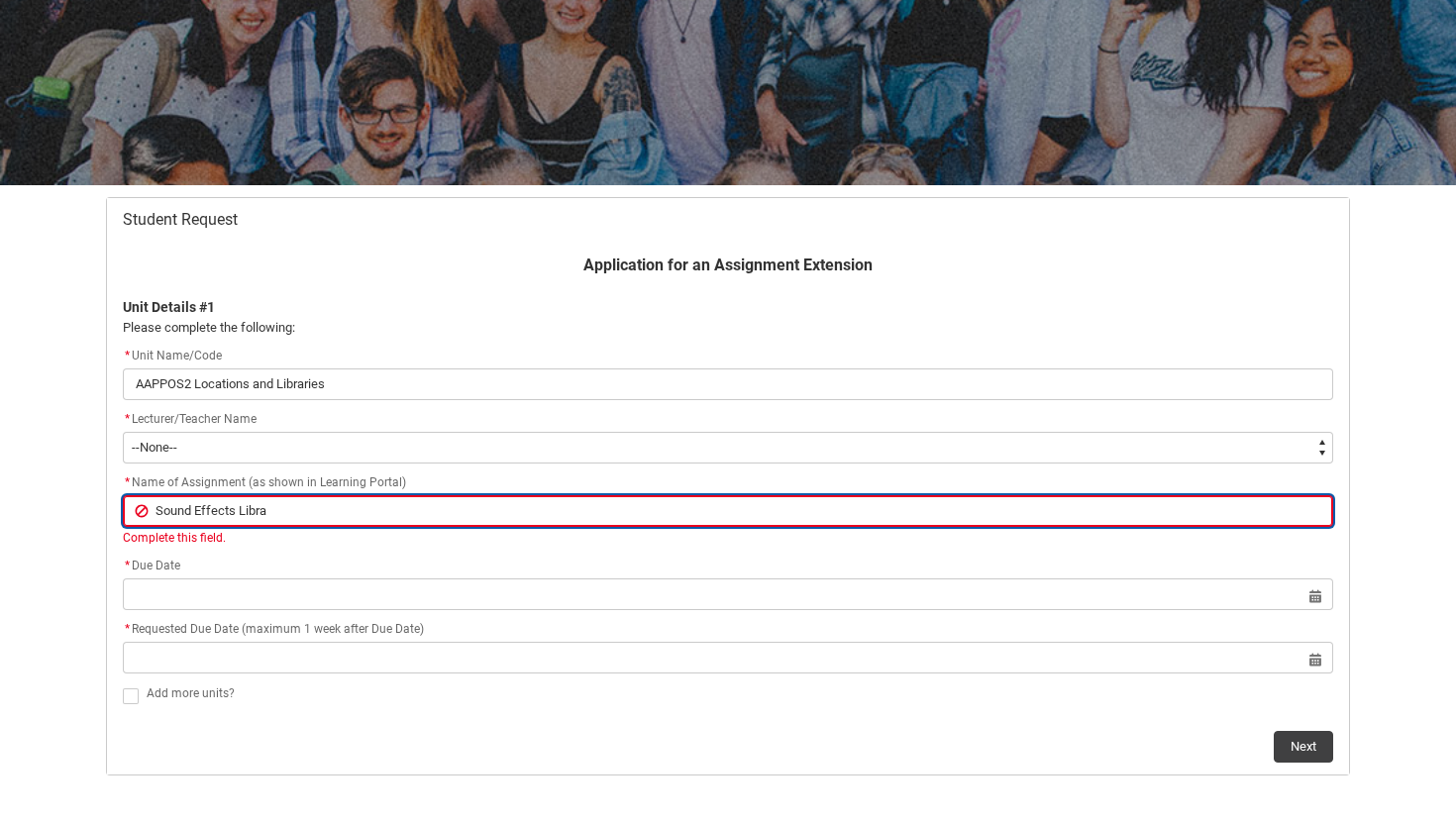 type on "[TEXT]" 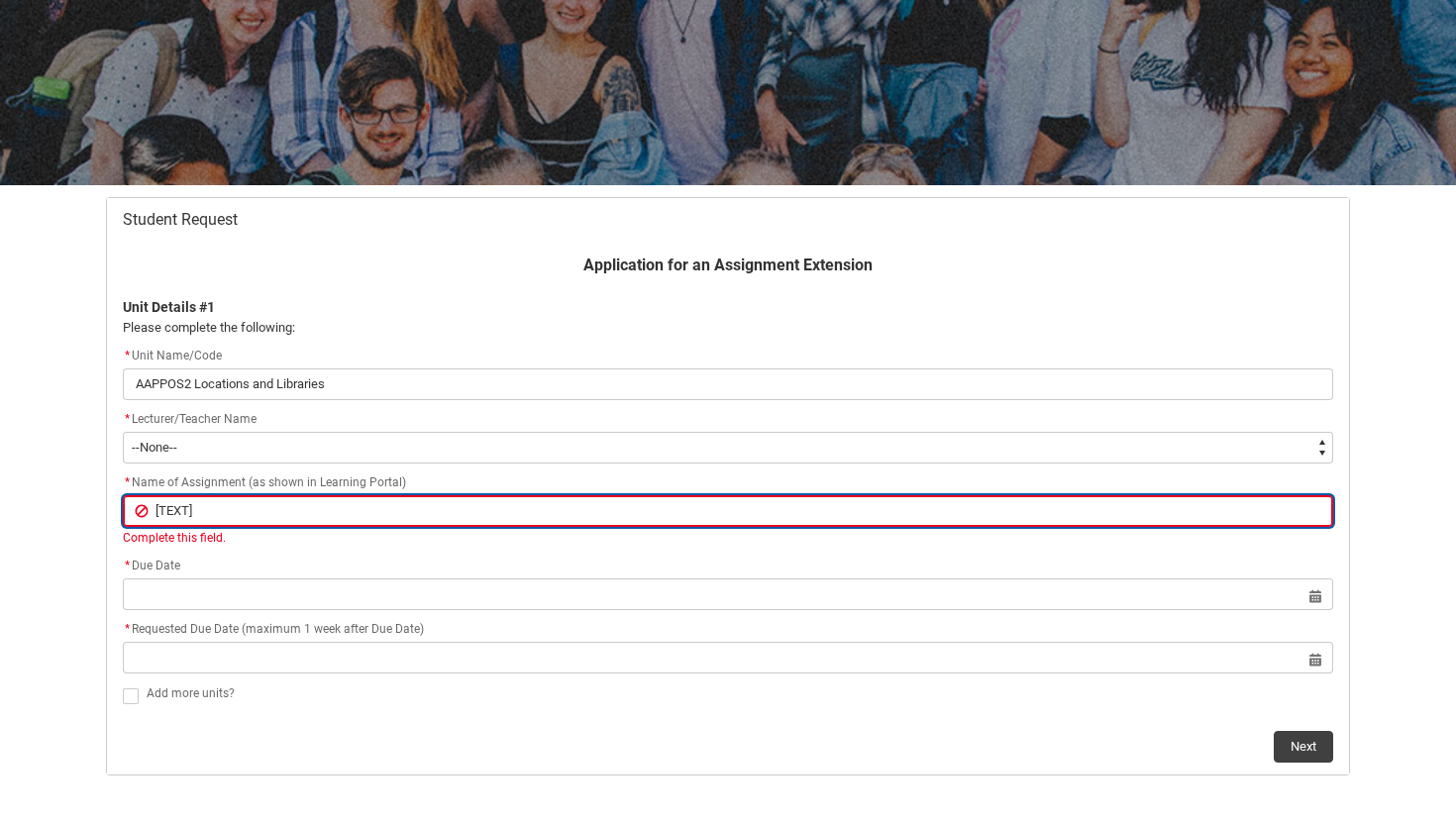 type on "[TEXT]" 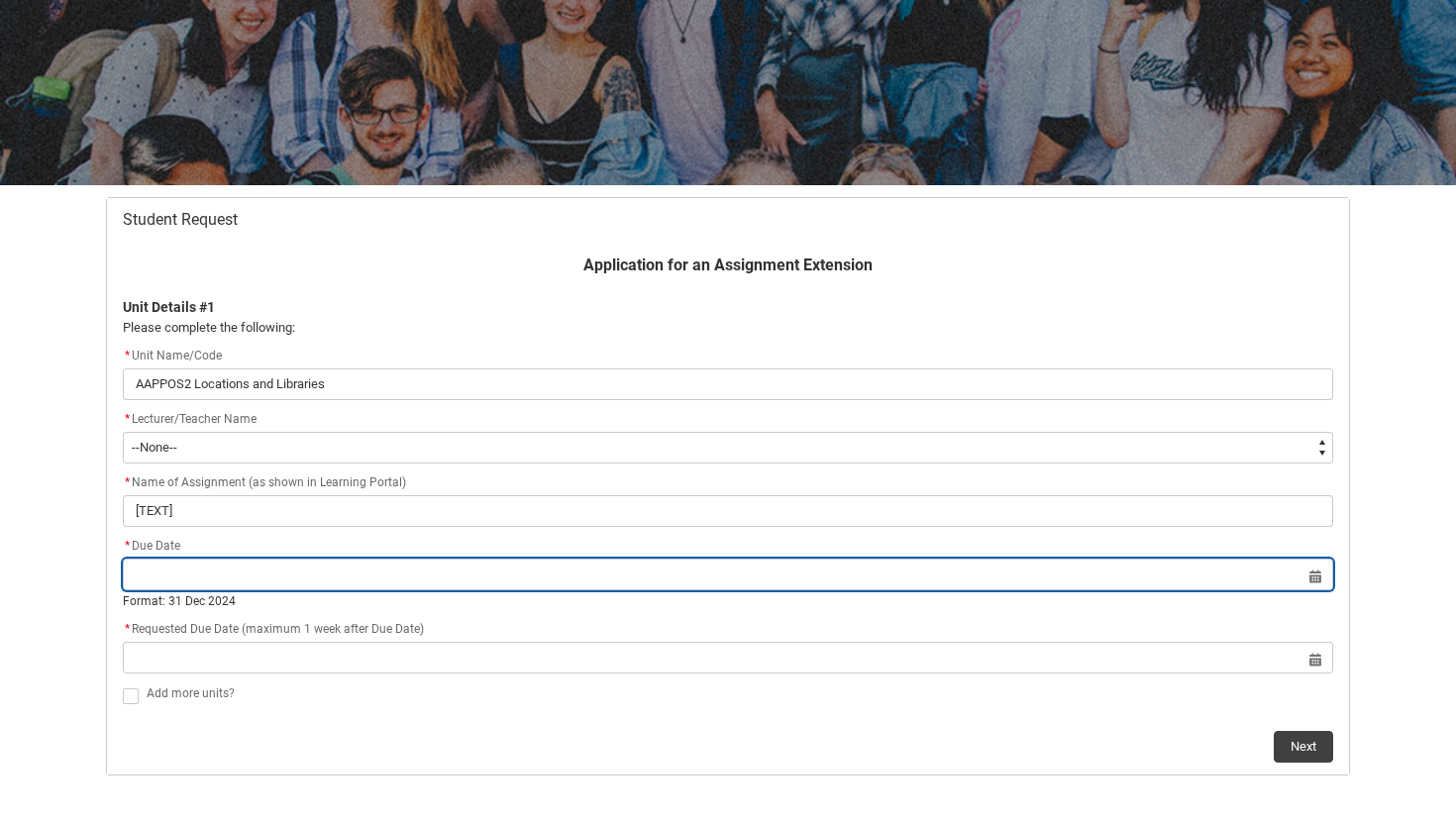 click on "Select a date for   Format: [DATE]" 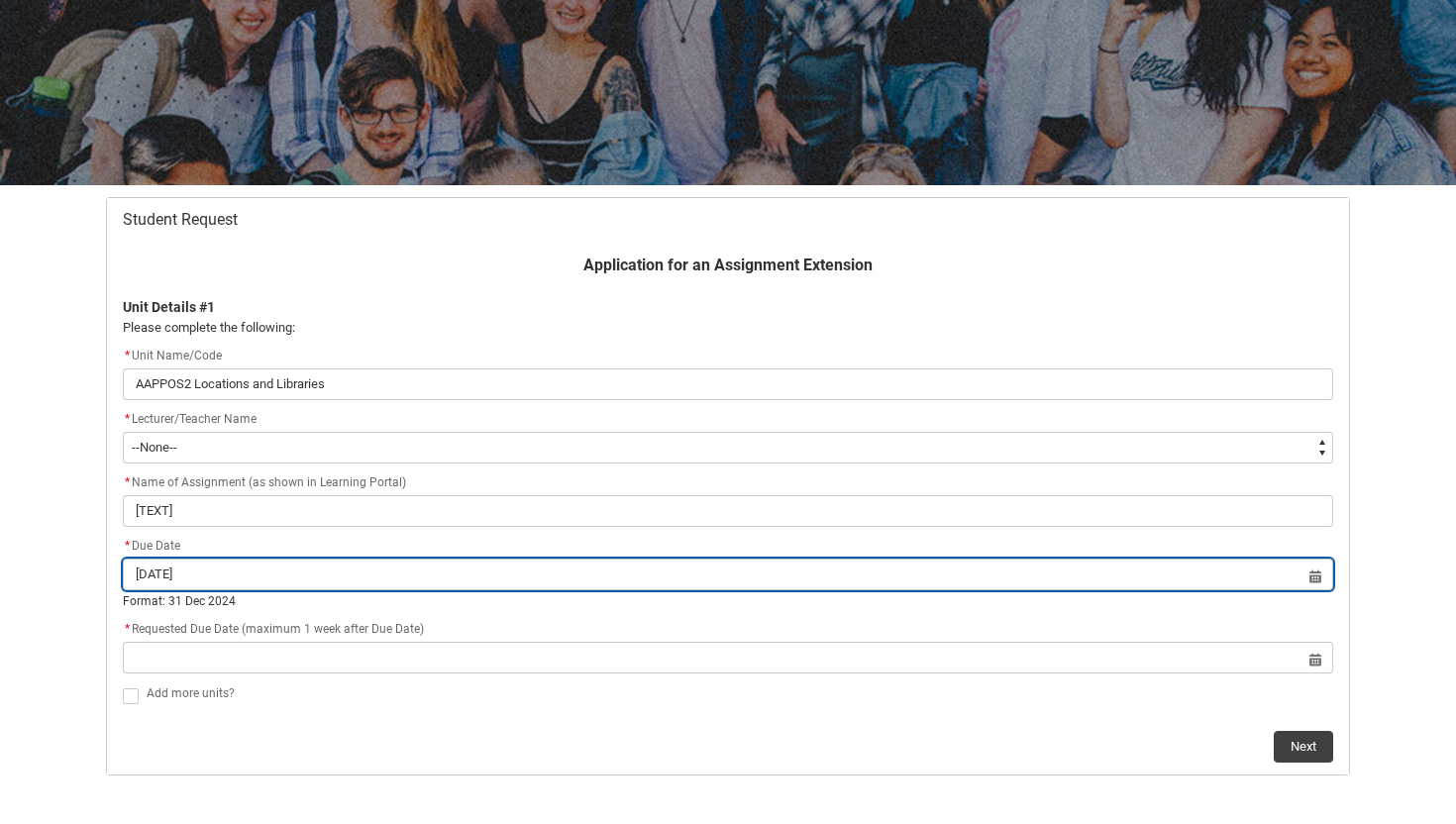 type on "[DATE]" 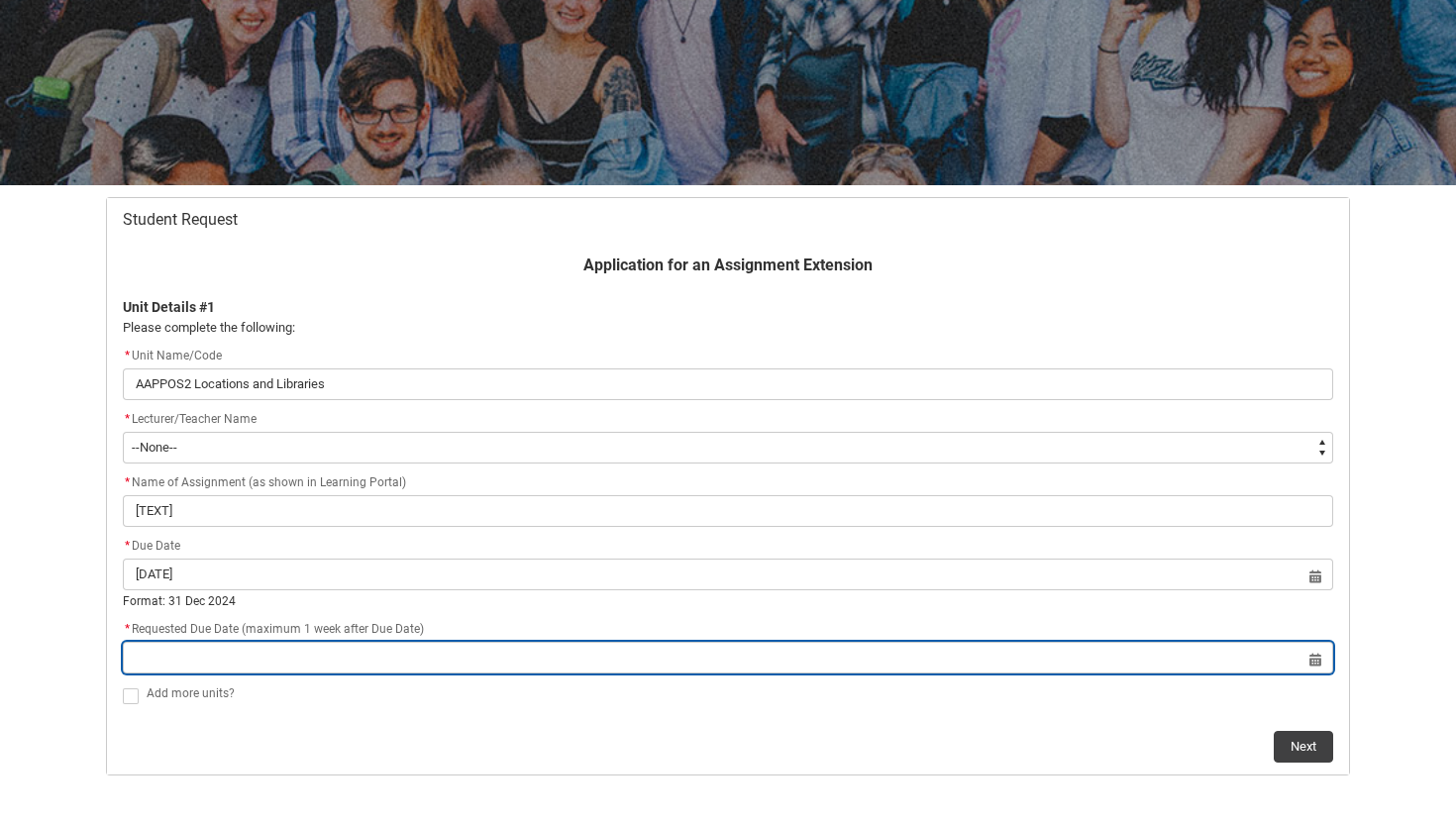 type on "[DATE]" 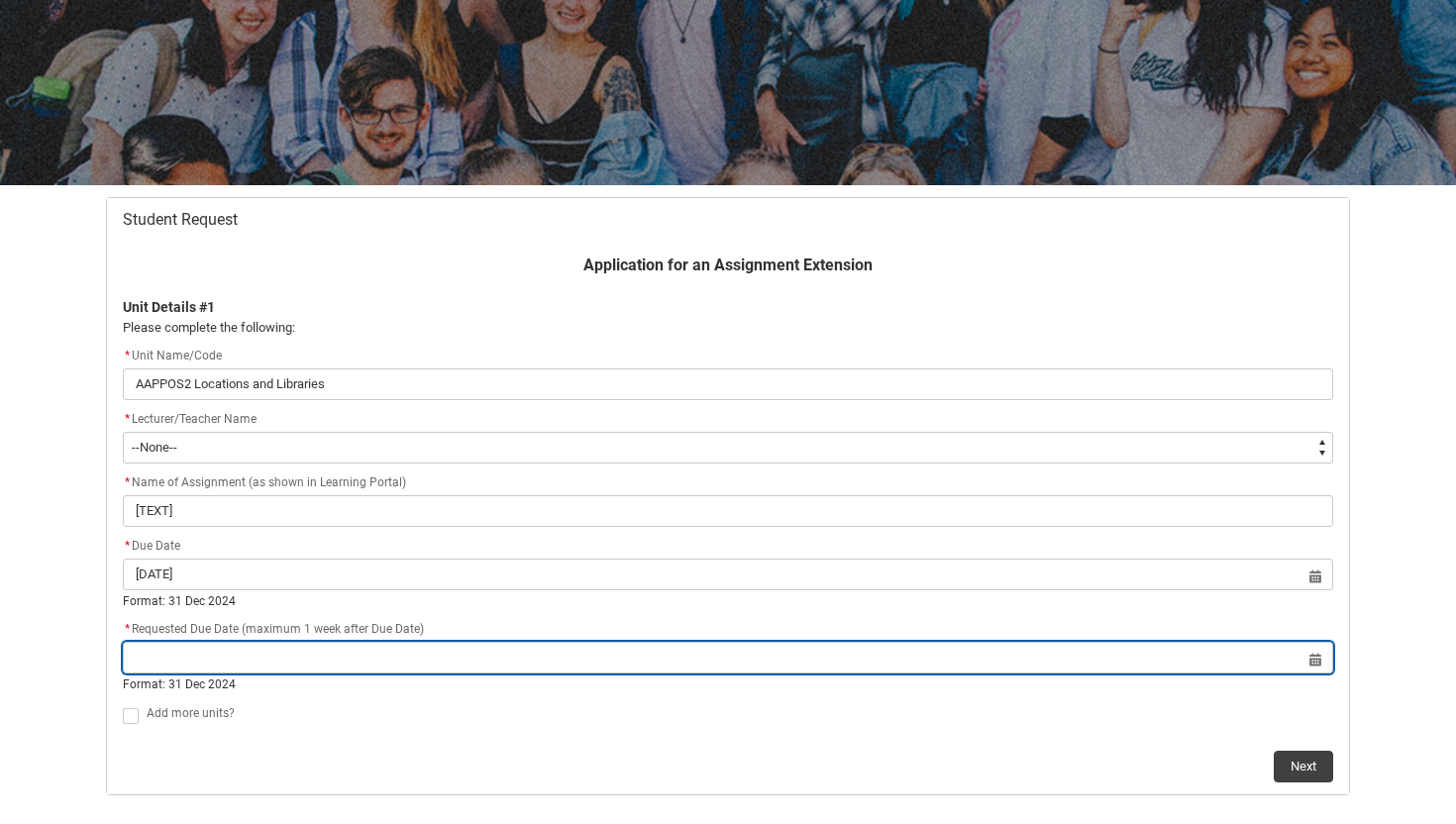click at bounding box center [728, 658] 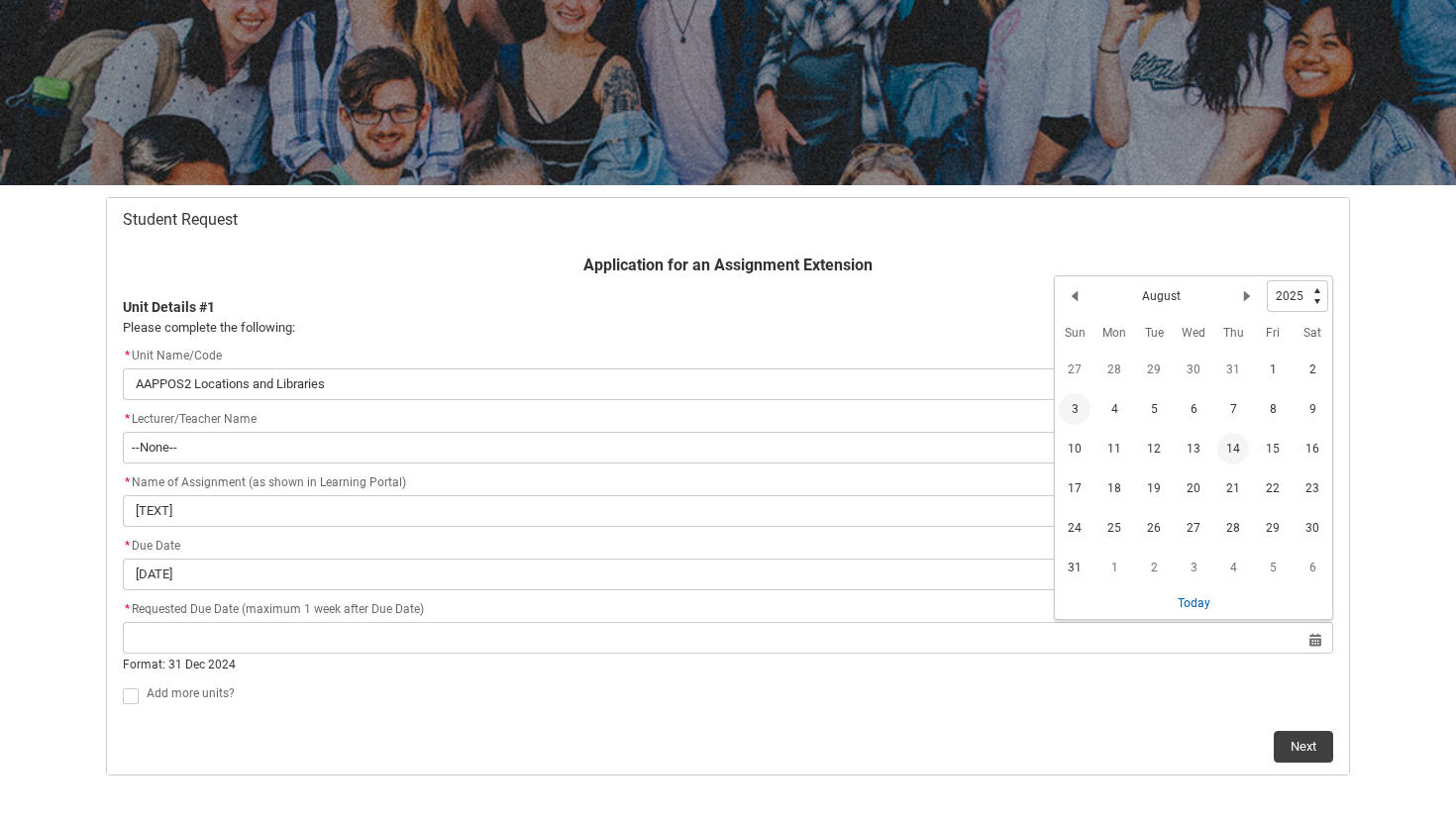 click on "14" 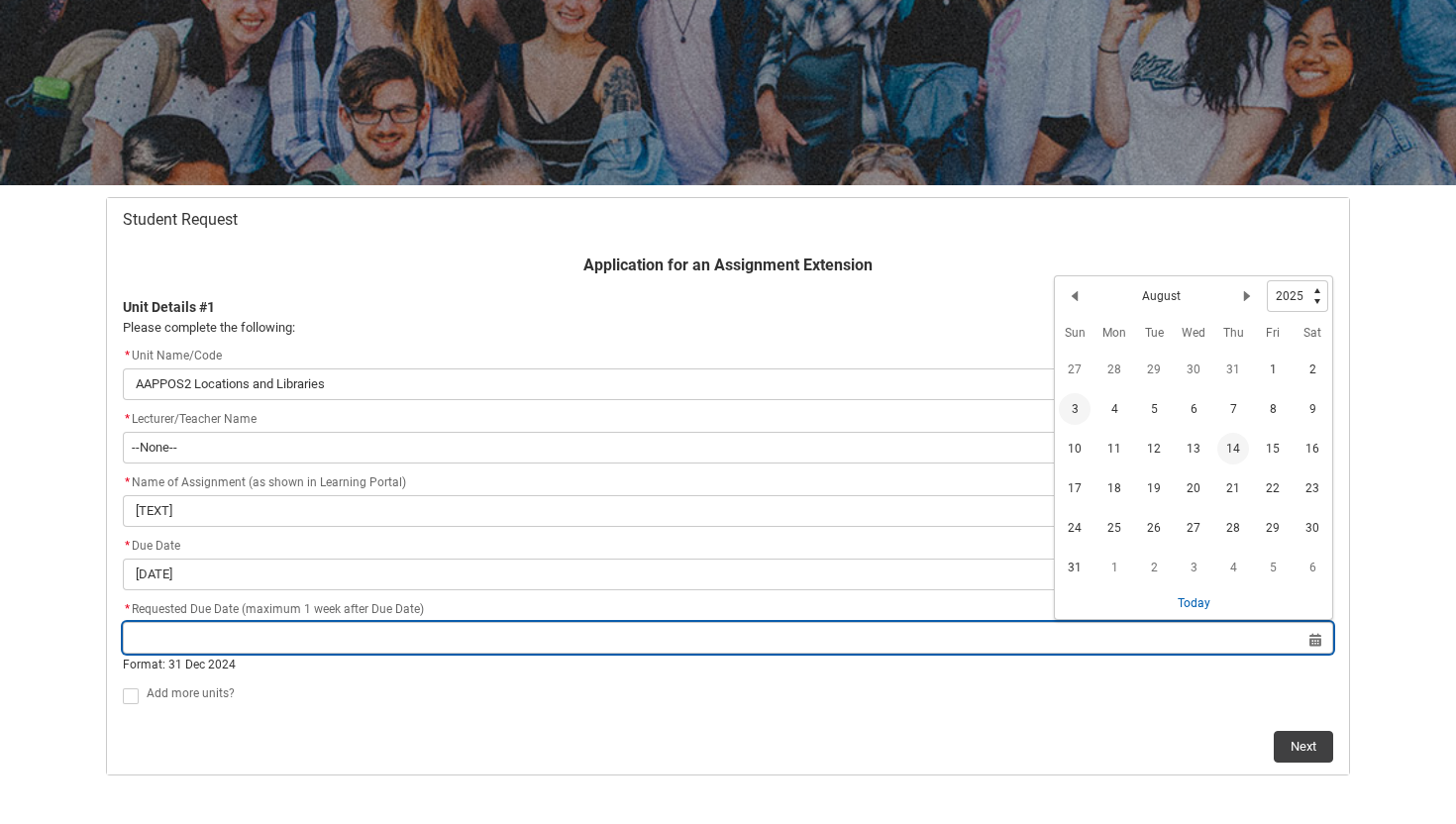 type on "[DATE]" 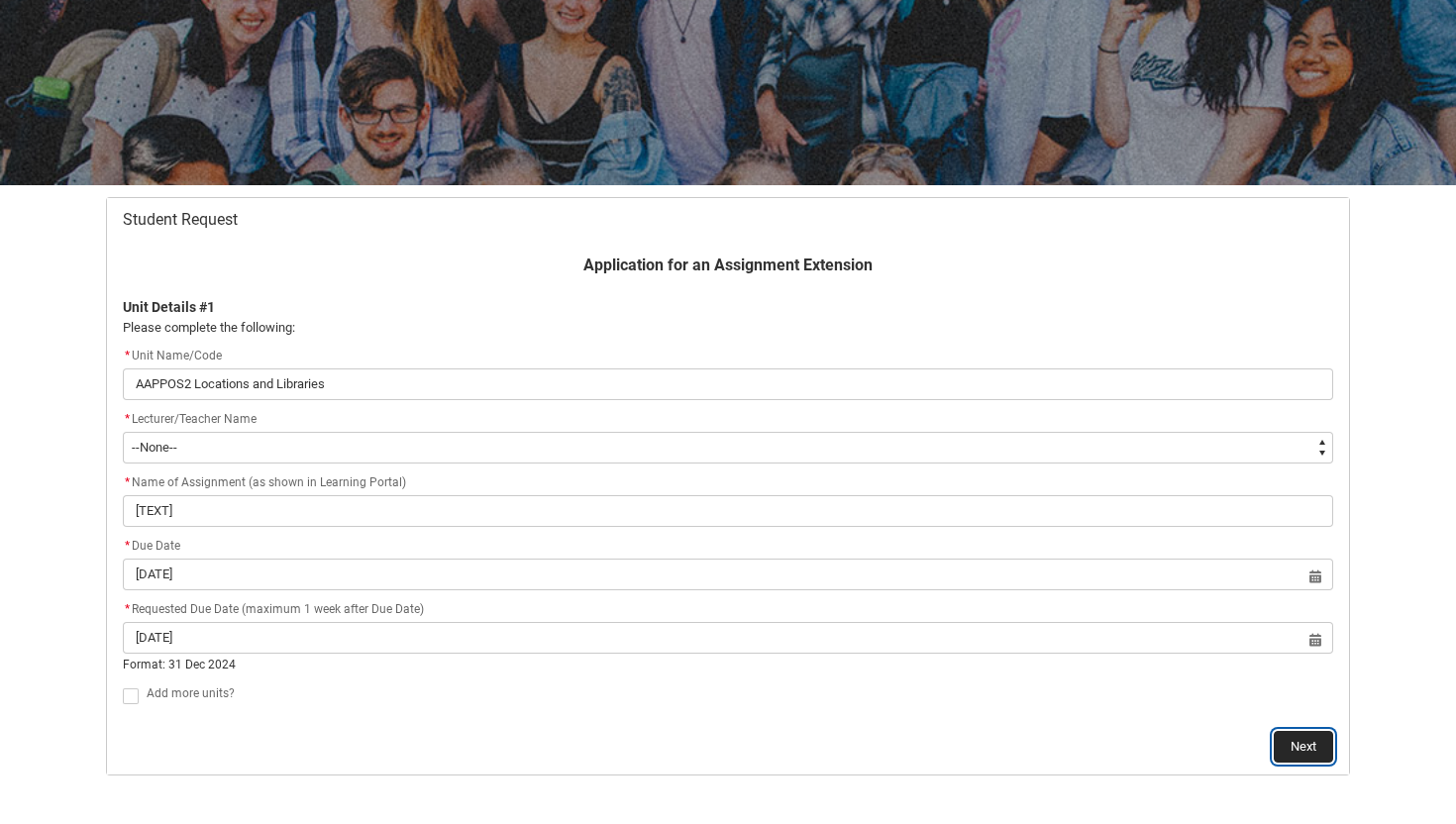 click on "Next" 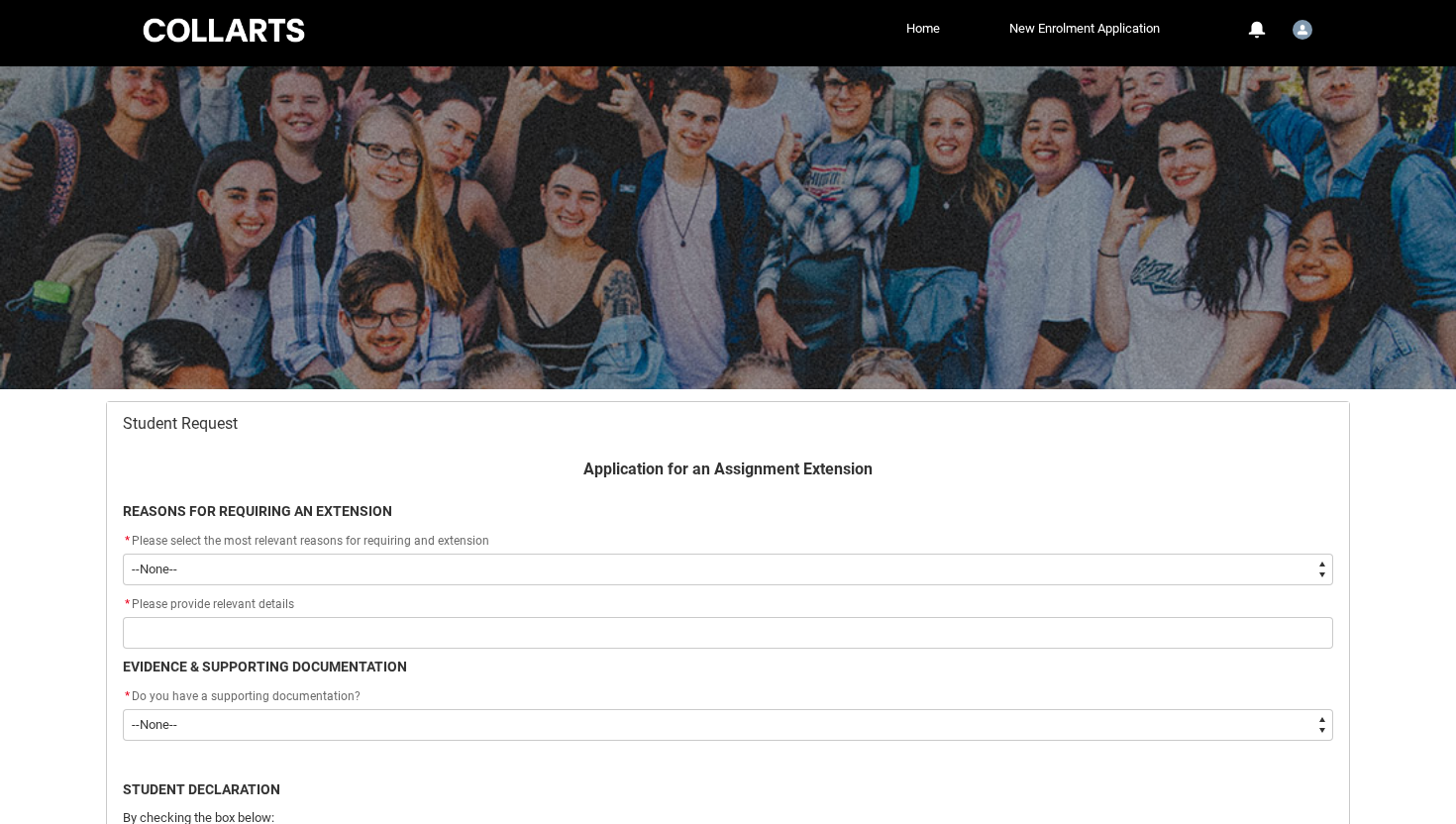 scroll, scrollTop: 211, scrollLeft: 0, axis: vertical 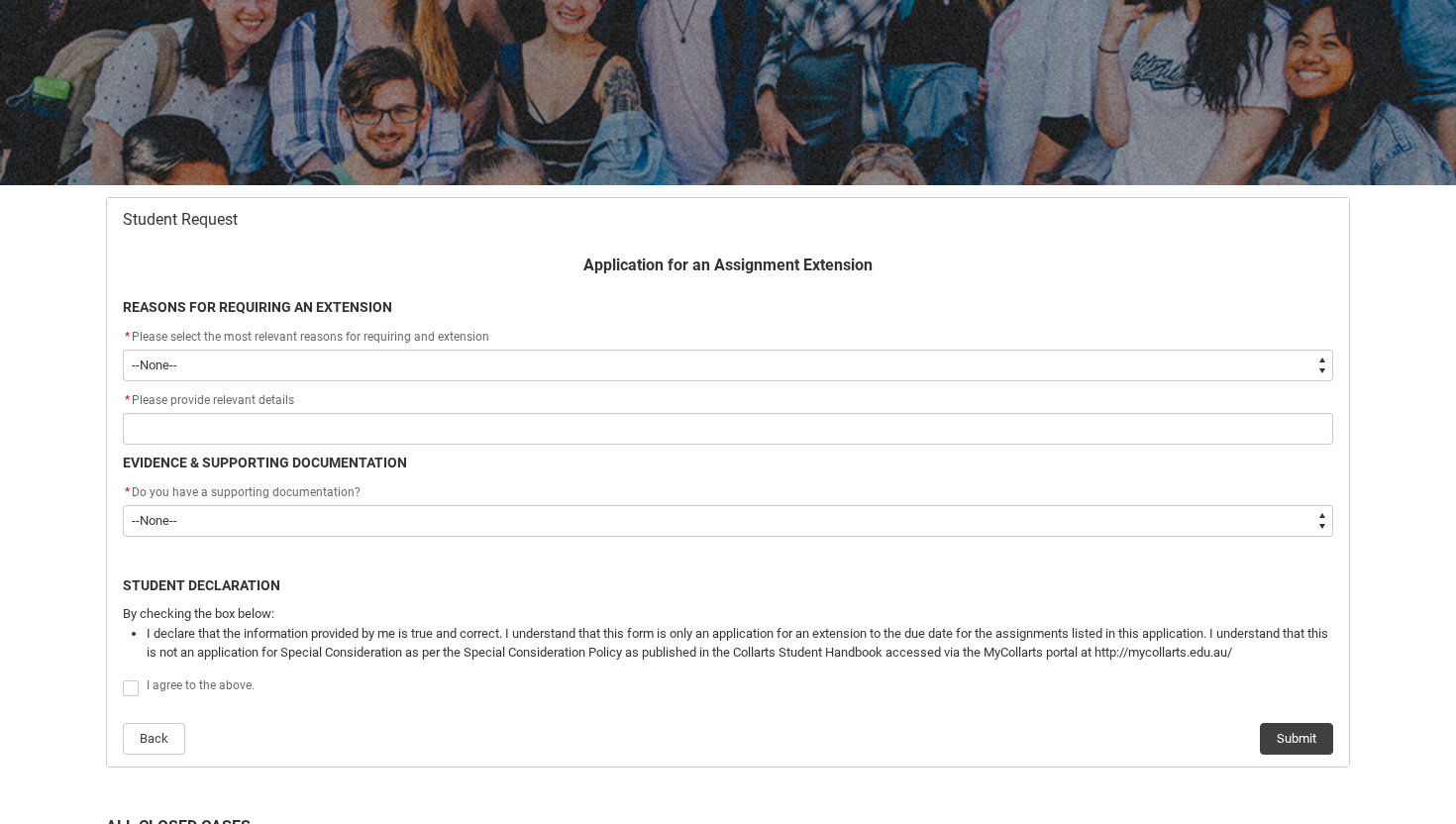 click on "--None-- Medical Reasons Work obligations Family obligations Academic Difficulties Significant religious or cultural reasons Other" at bounding box center (728, 365) 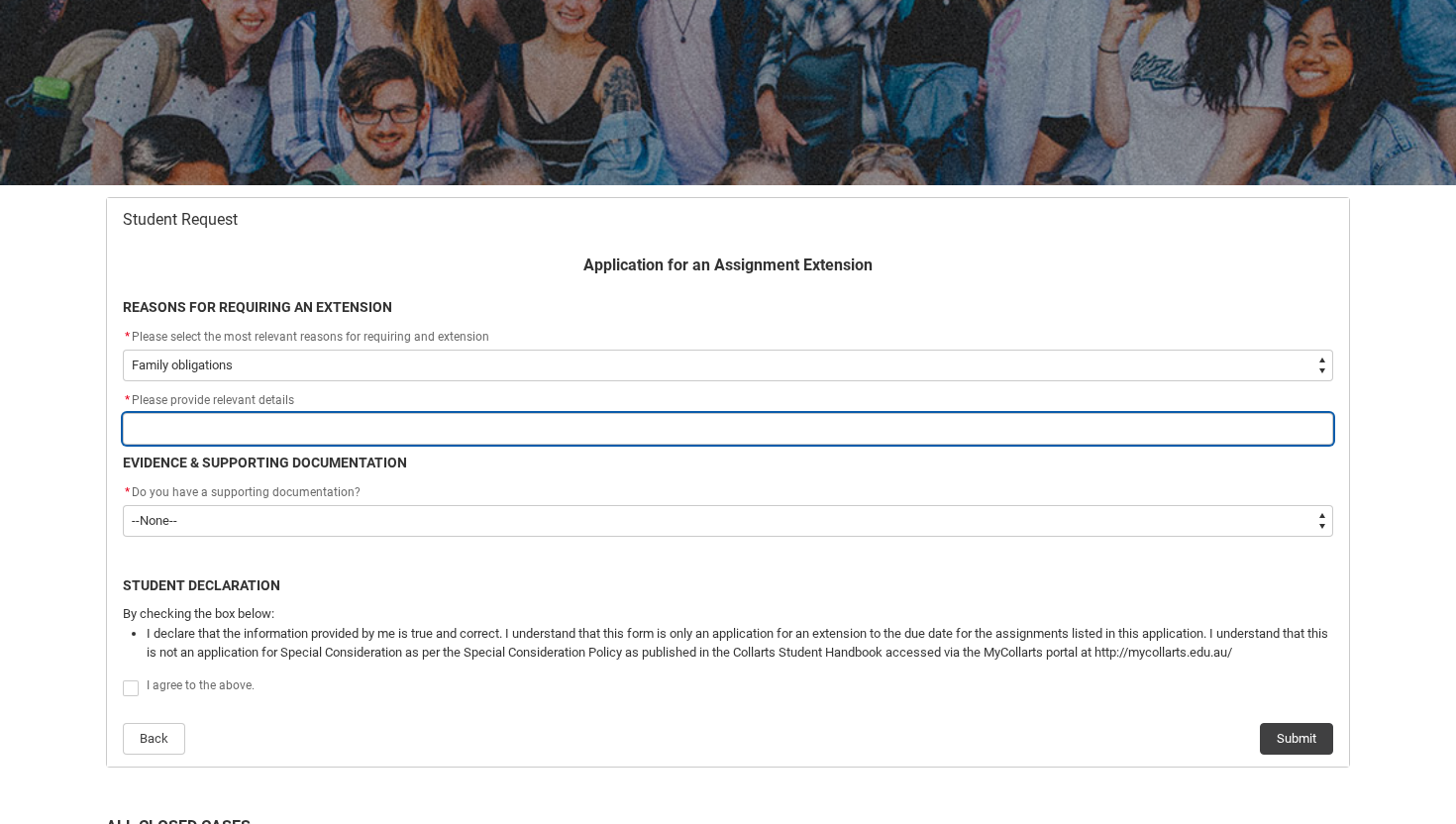 click at bounding box center (728, 429) 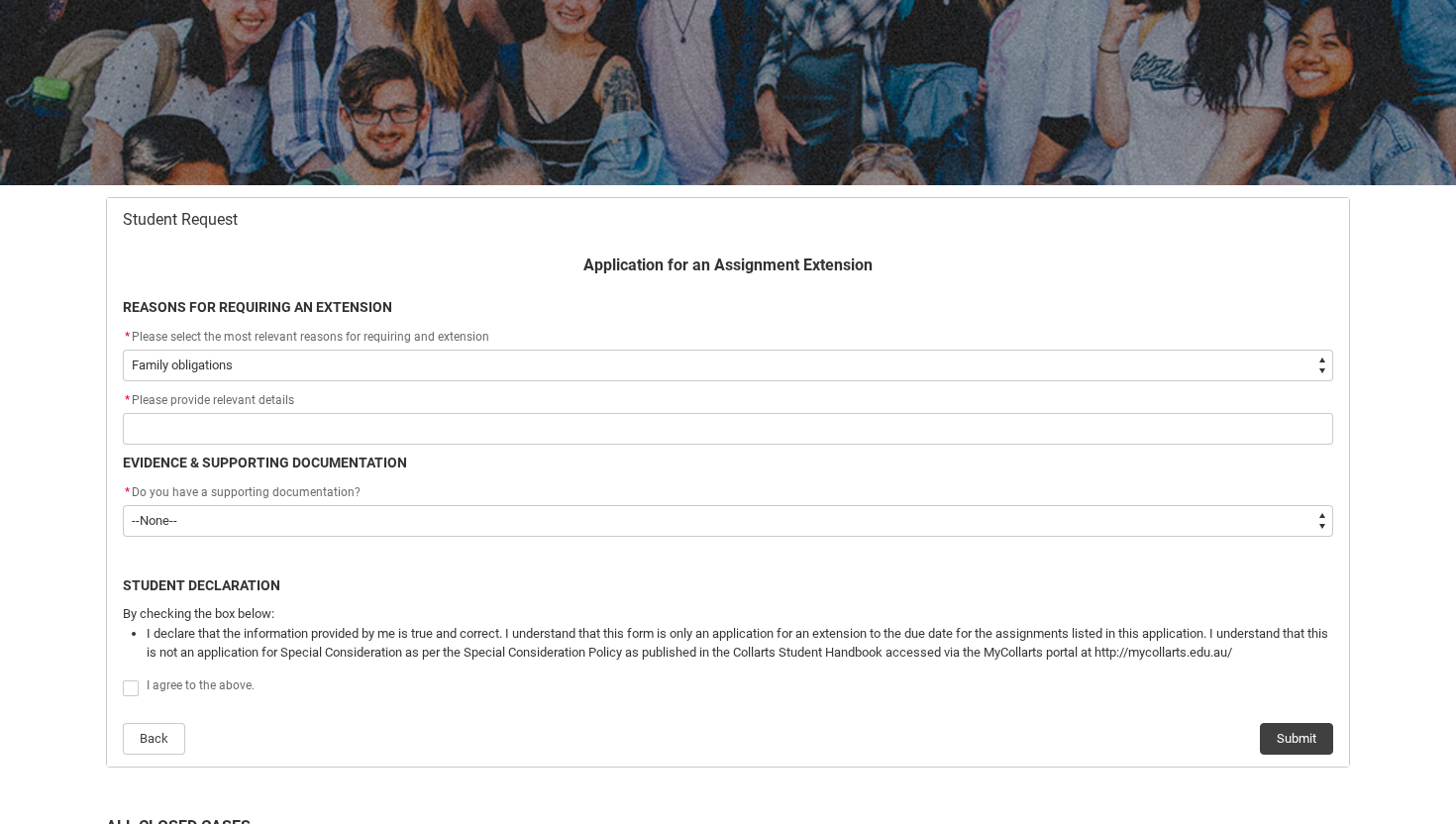 click on "Application for an Assignment Extension REASONS FOR REQUIRING AN EXTENSION * Please select the most relevant reasons for requiring and extension *   --None-- Medical Reasons Work obligations Family obligations Academic Difficulties Significant religious or cultural reasons Other * Please provide relevant details EVIDENCE & SUPPORTING DOCUMENTATION * Do you have a supporting documentation? *   --None-- Yes No STUDENT DECLARATION By checking the box below: I declare that the information provided by me is true and correct. I understand that this form is only an application for an extension to the due date for the assignments listed in this application. I understand that this is not an application for Special Consideration as per the Special Consideration Policy as published in the Collarts Student Handbook accessed via the MyCollarts portal at http://mycollarts.edu.au/   I agree to the above. Back Submit" 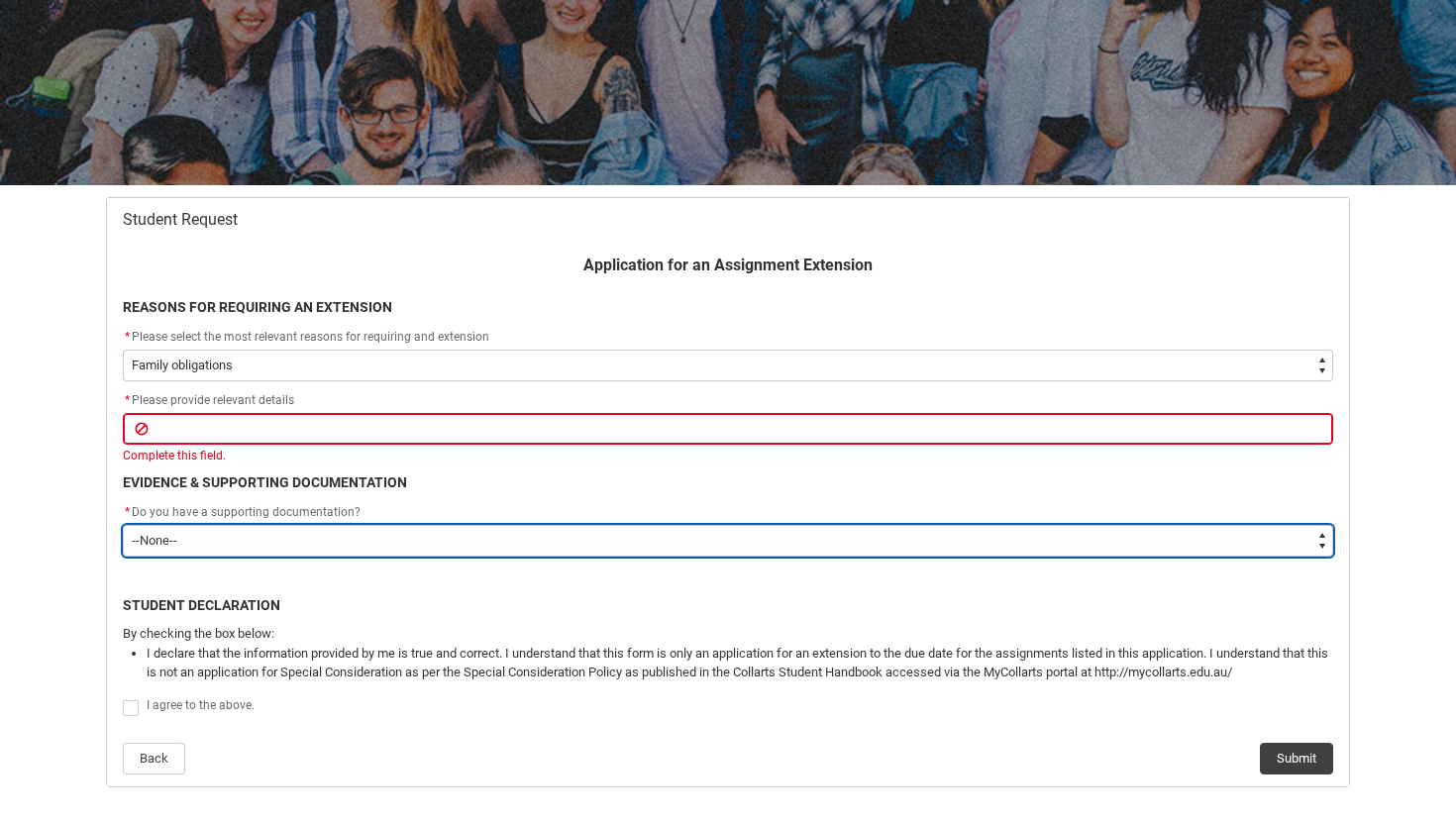 click on "--None-- Yes No" at bounding box center [728, 541] 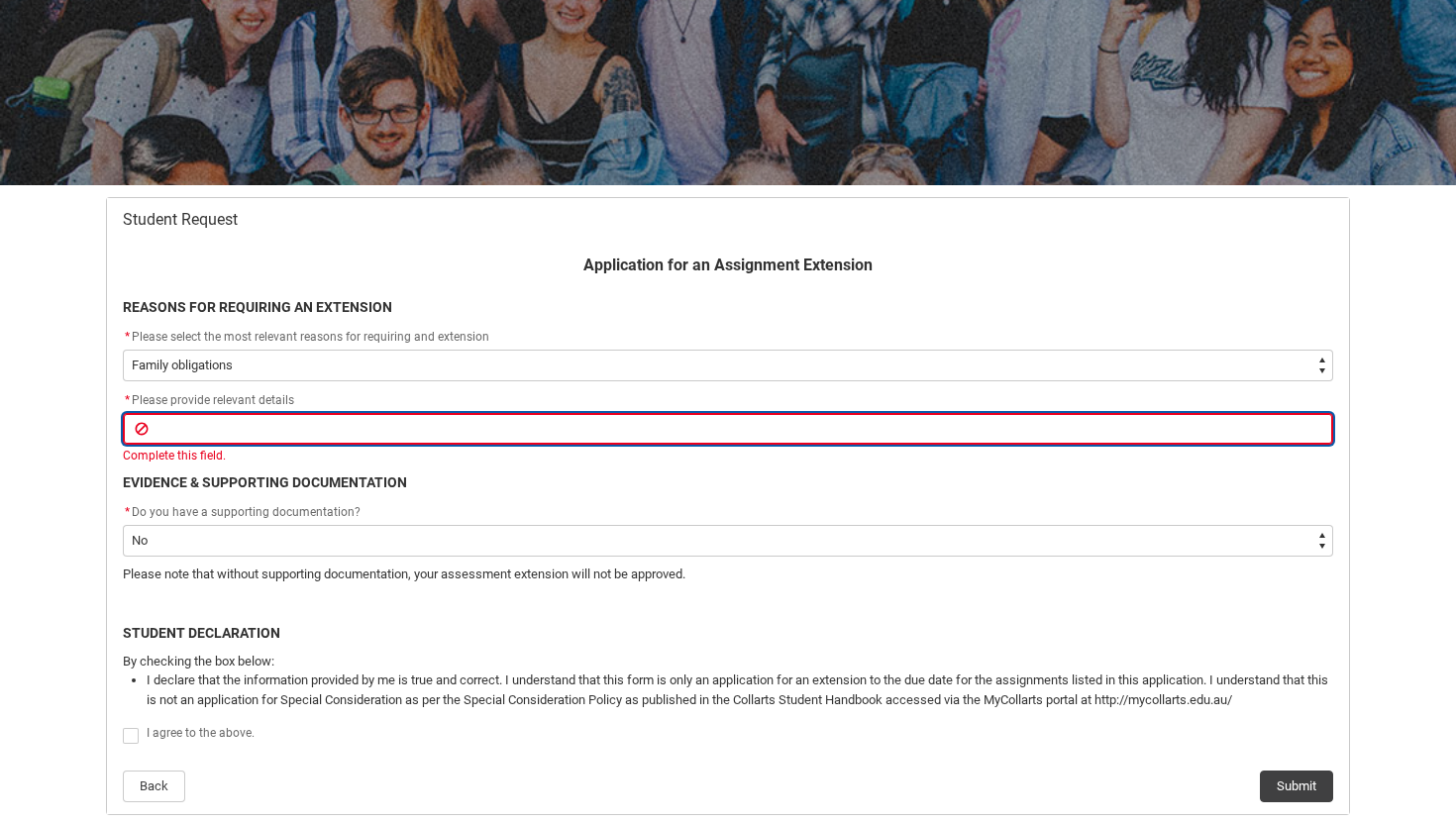 click at bounding box center [728, 429] 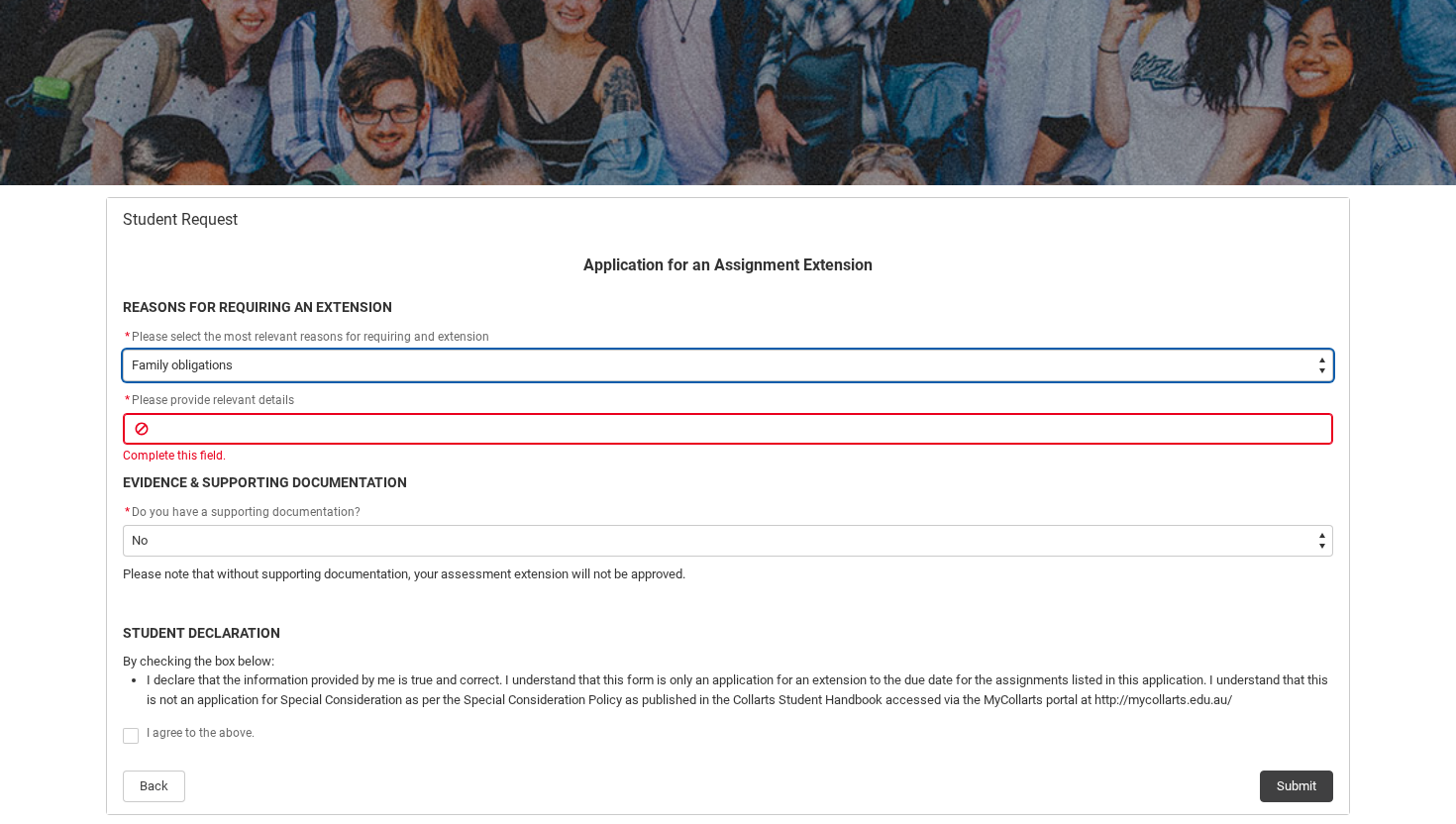 click on "--None-- Medical Reasons Work obligations Family obligations Academic Difficulties Significant religious or cultural reasons Other" at bounding box center (728, 365) 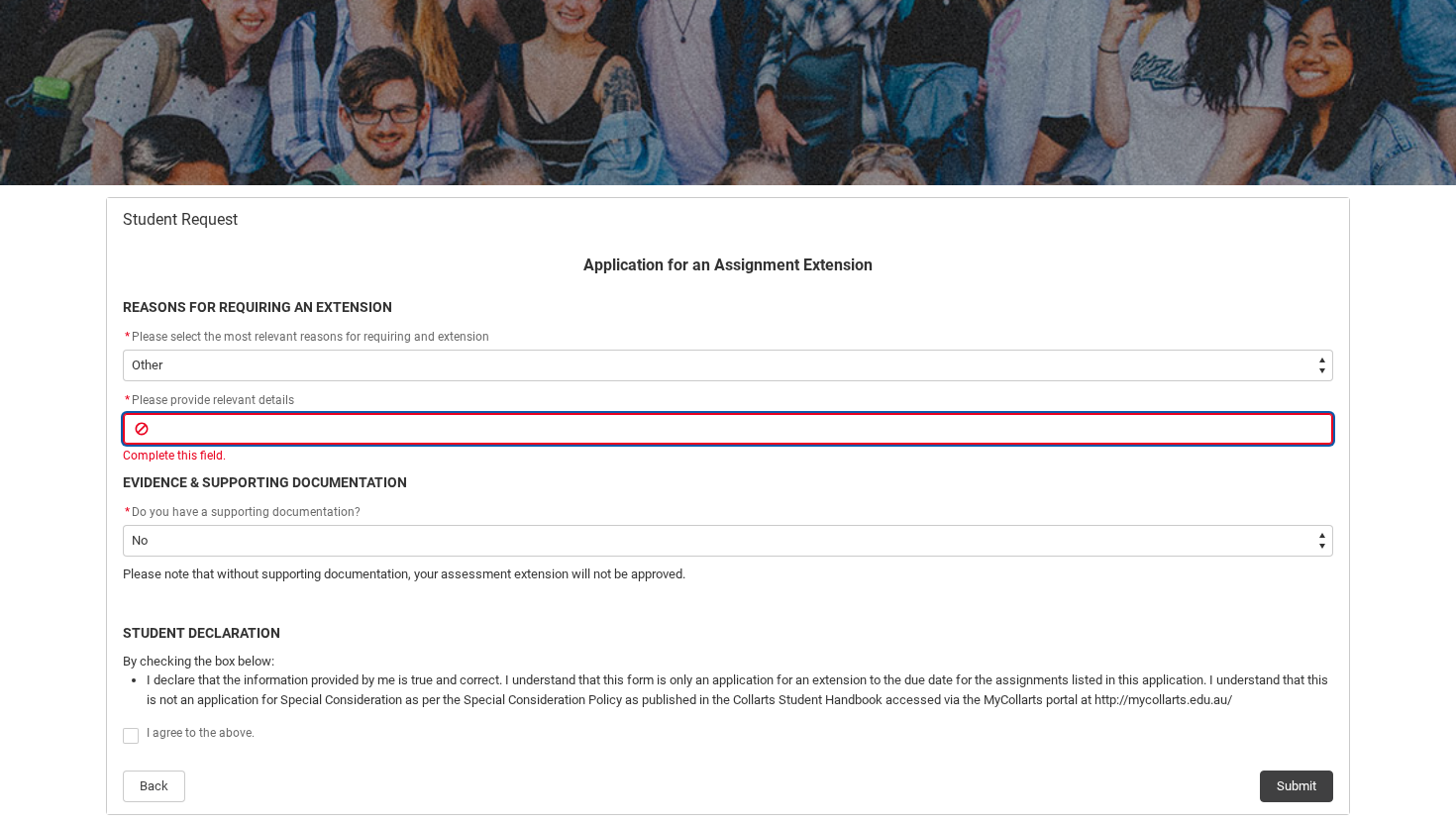 click at bounding box center (728, 429) 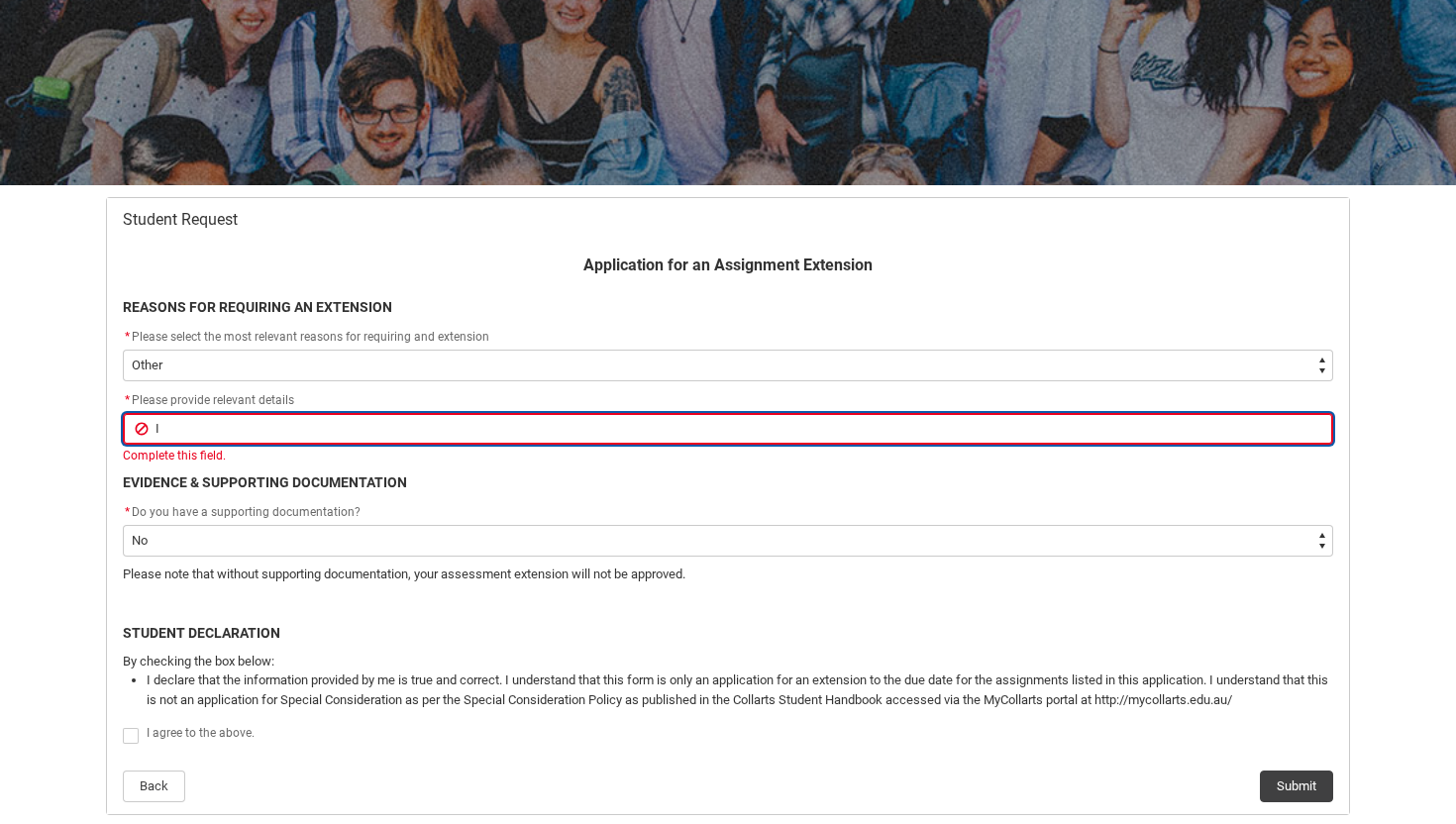 type on "I" 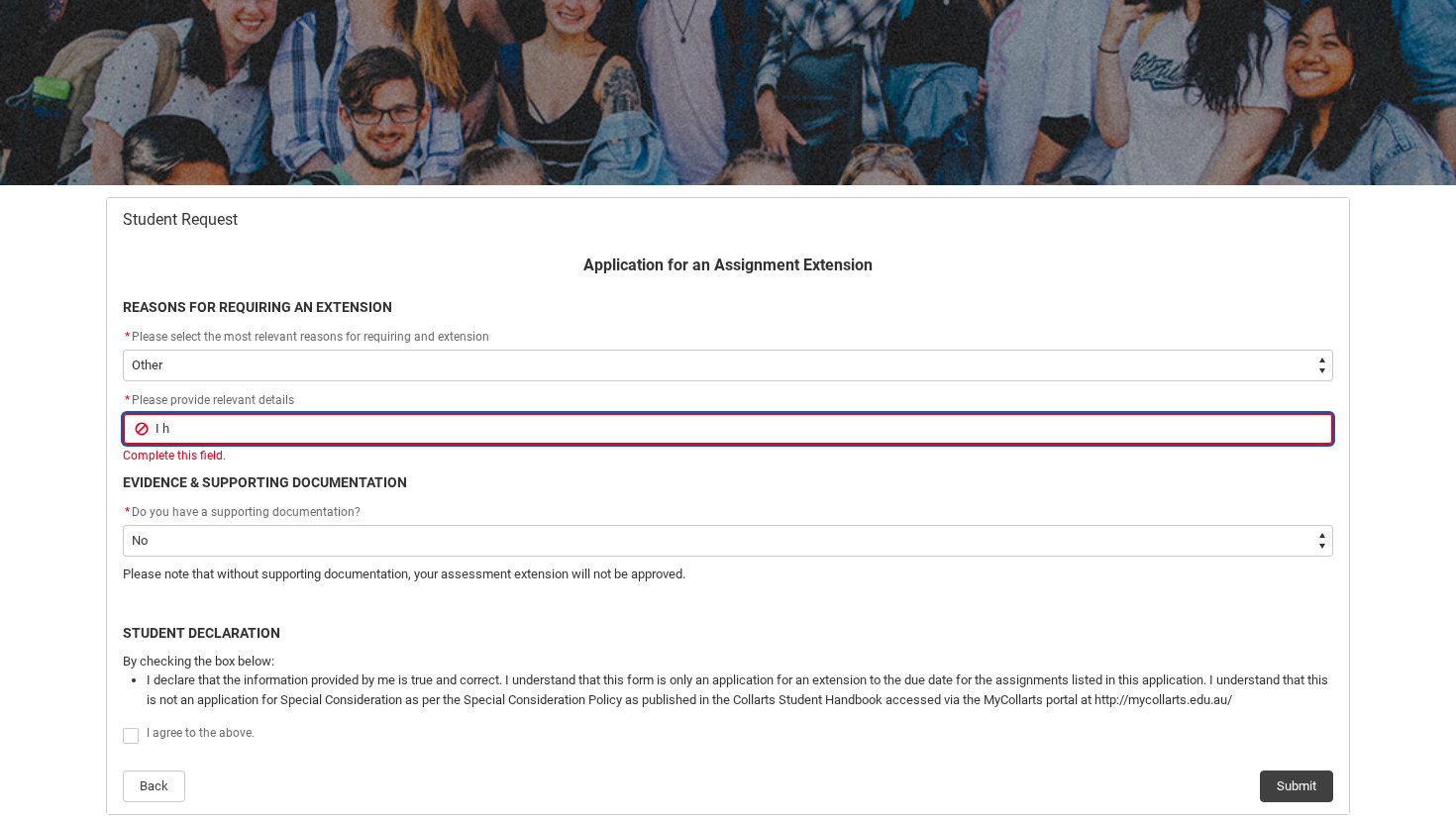 type on "I ha" 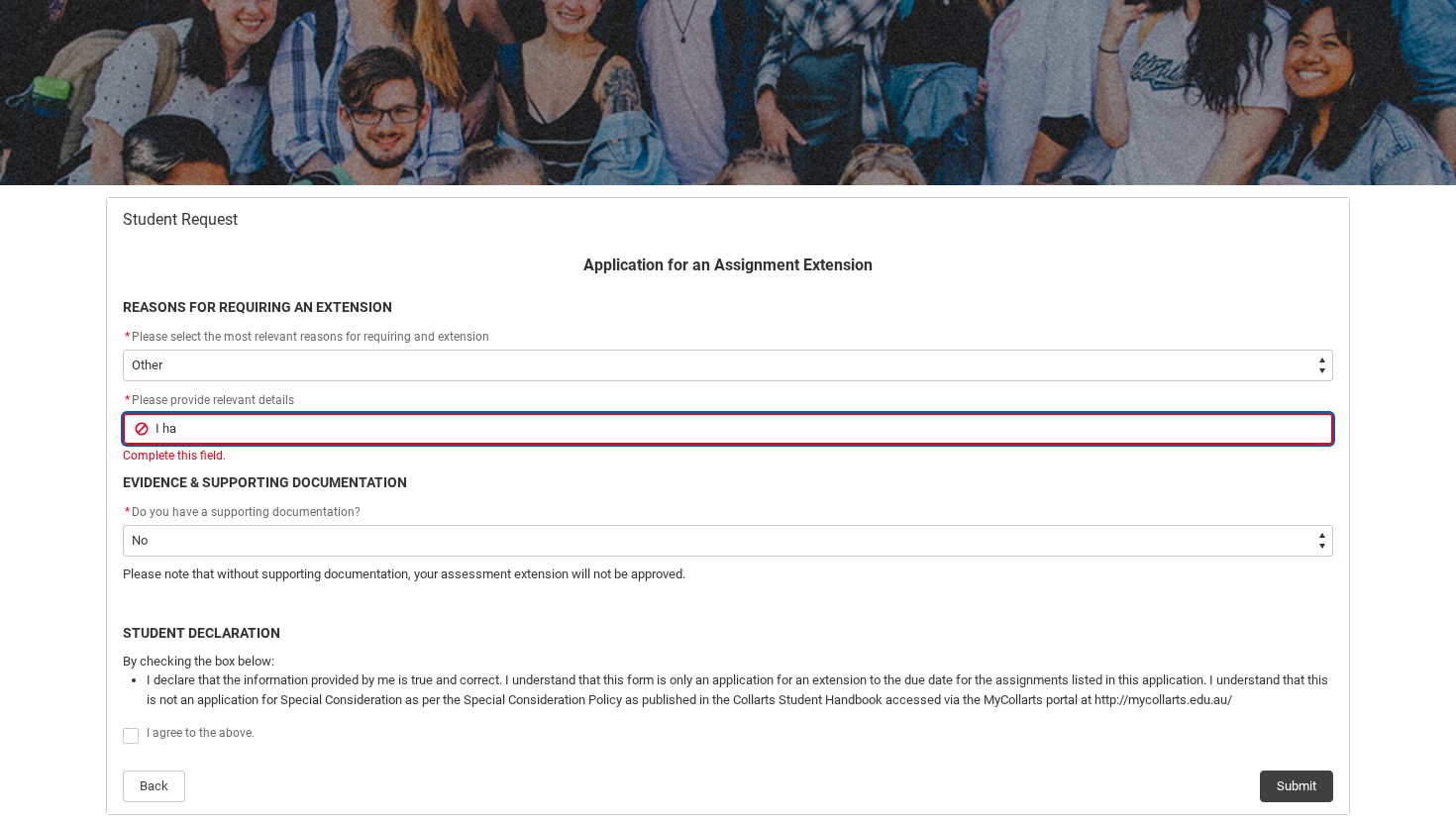 type on "I hav" 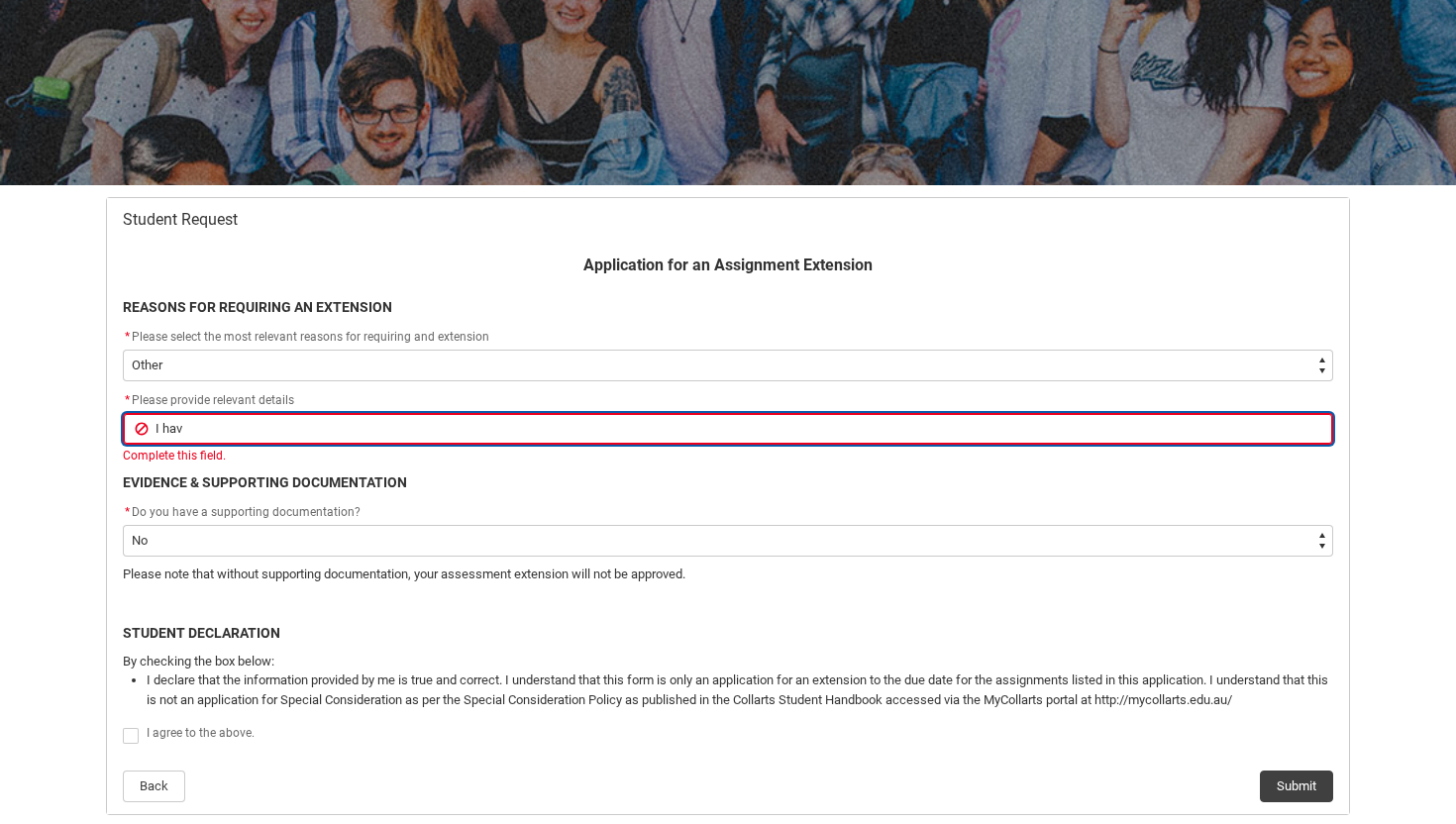 type on "I have" 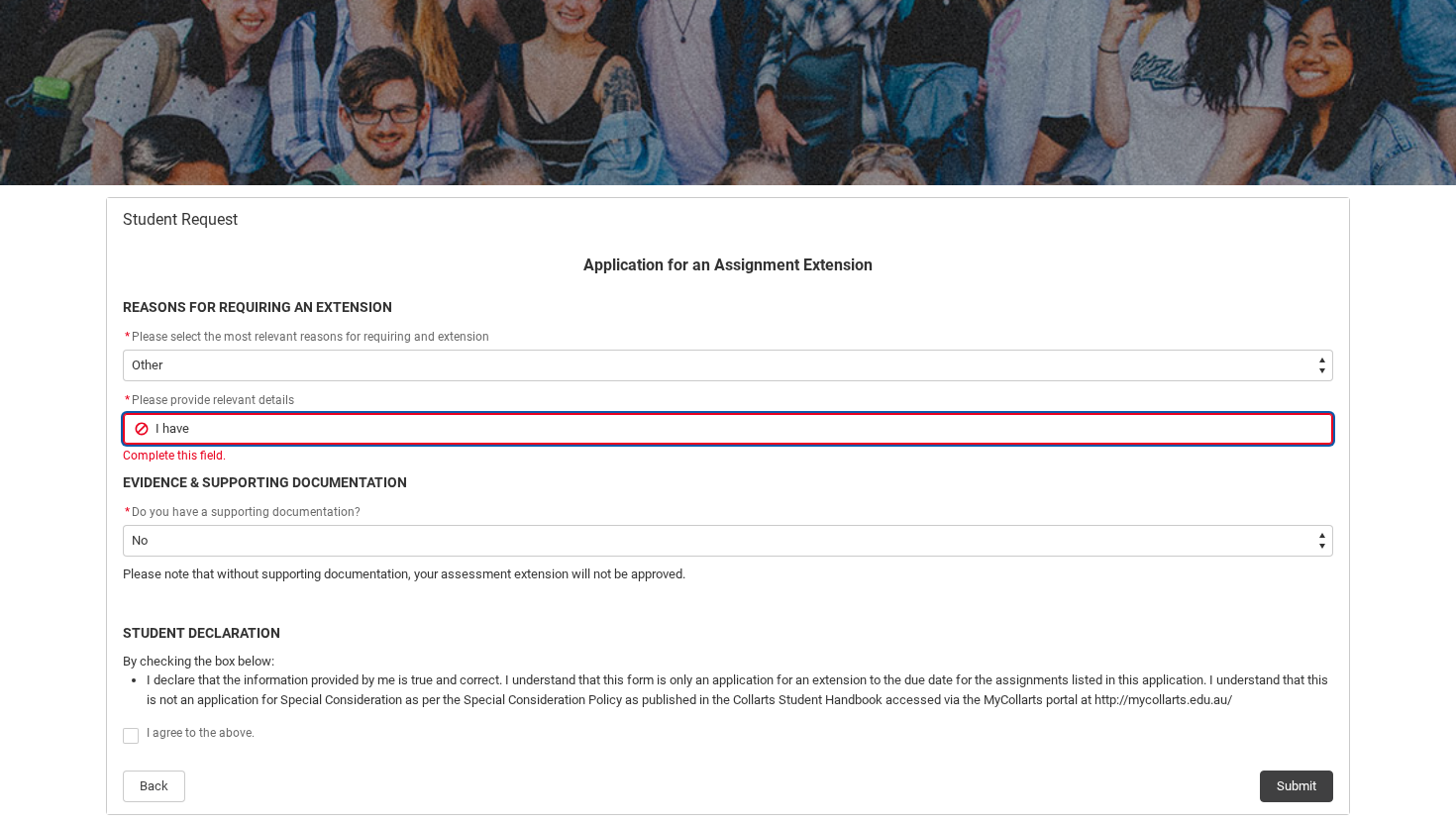 type on "I have" 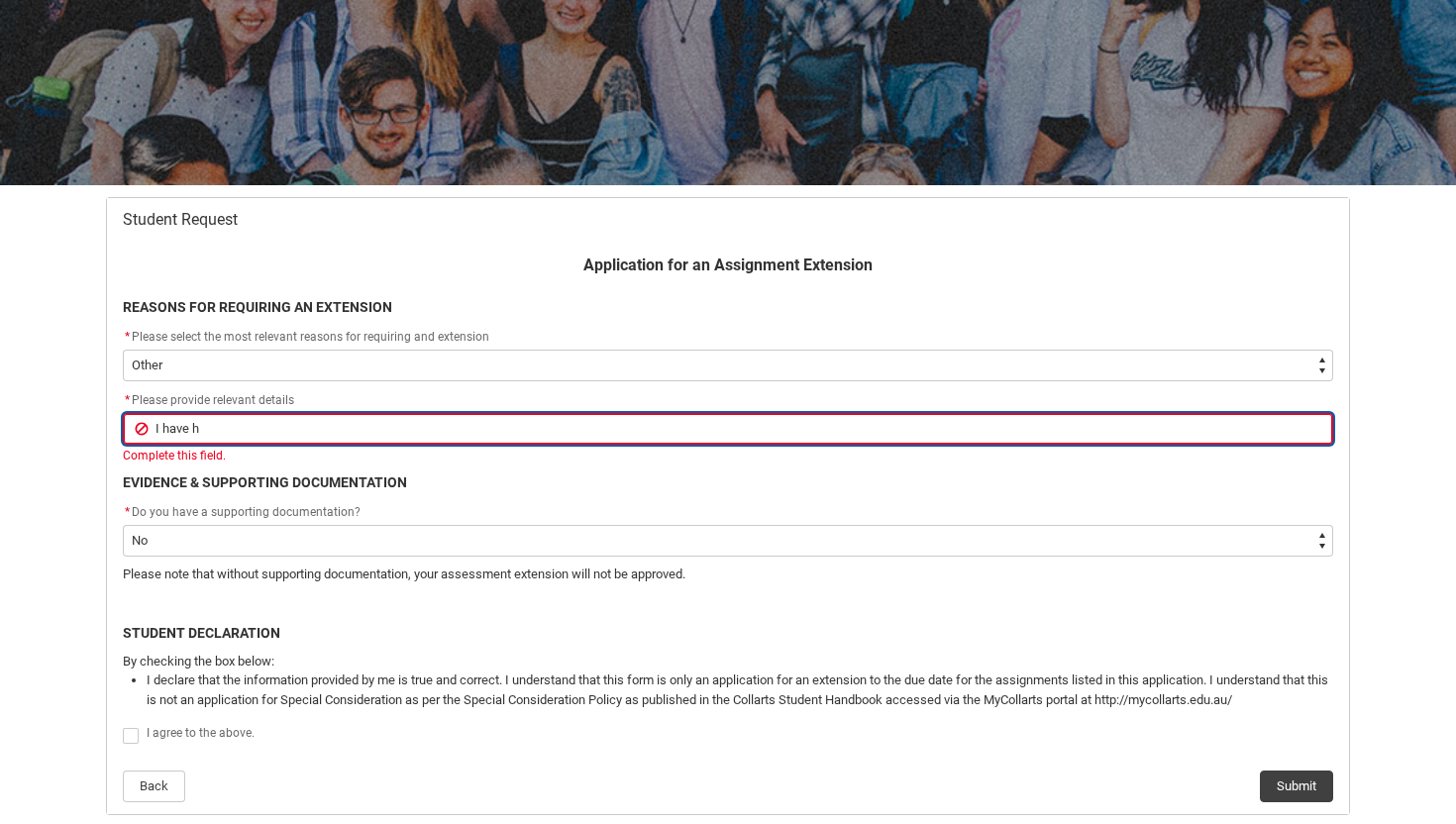 type on "I have ha" 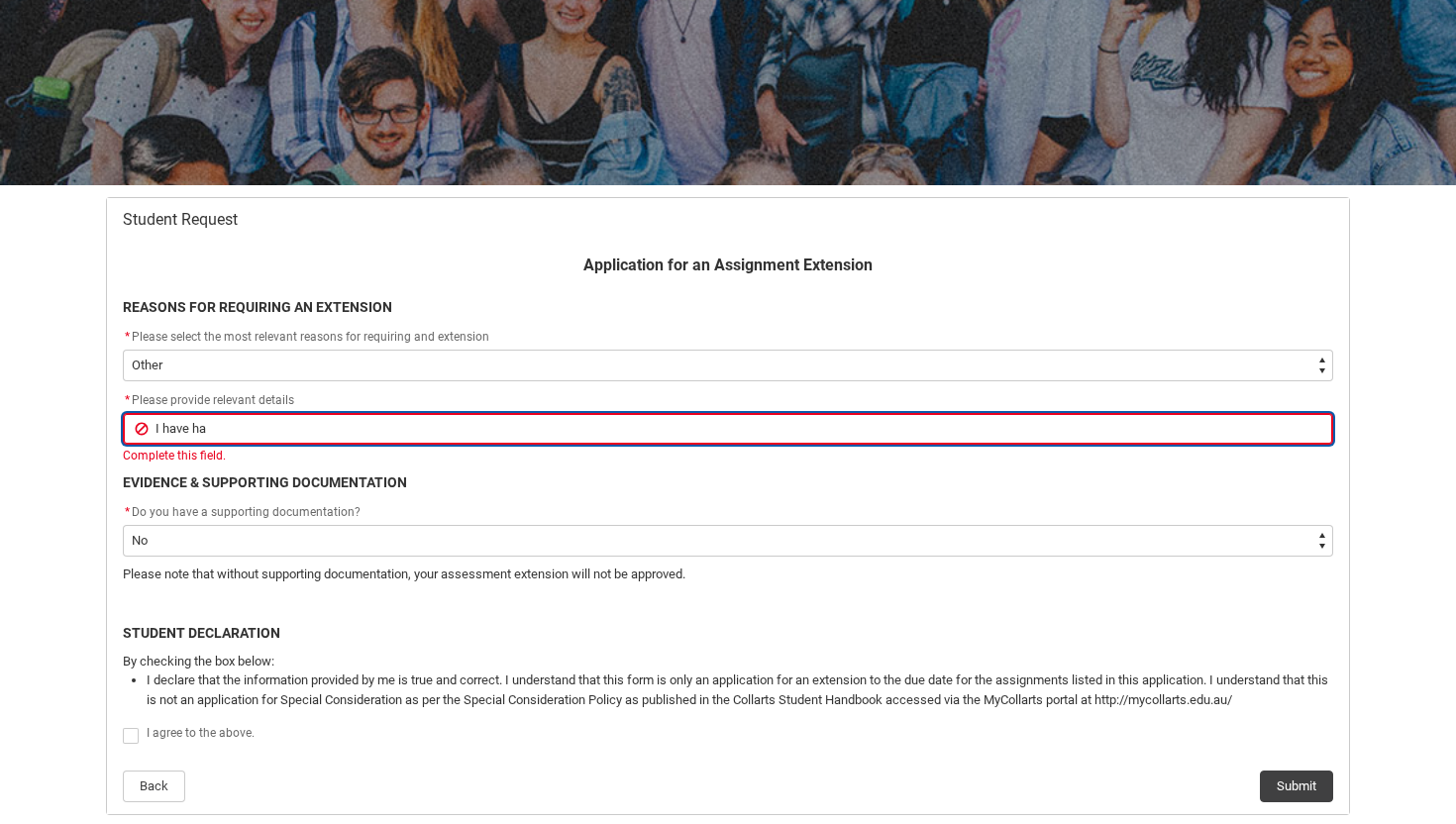 type on "I have had" 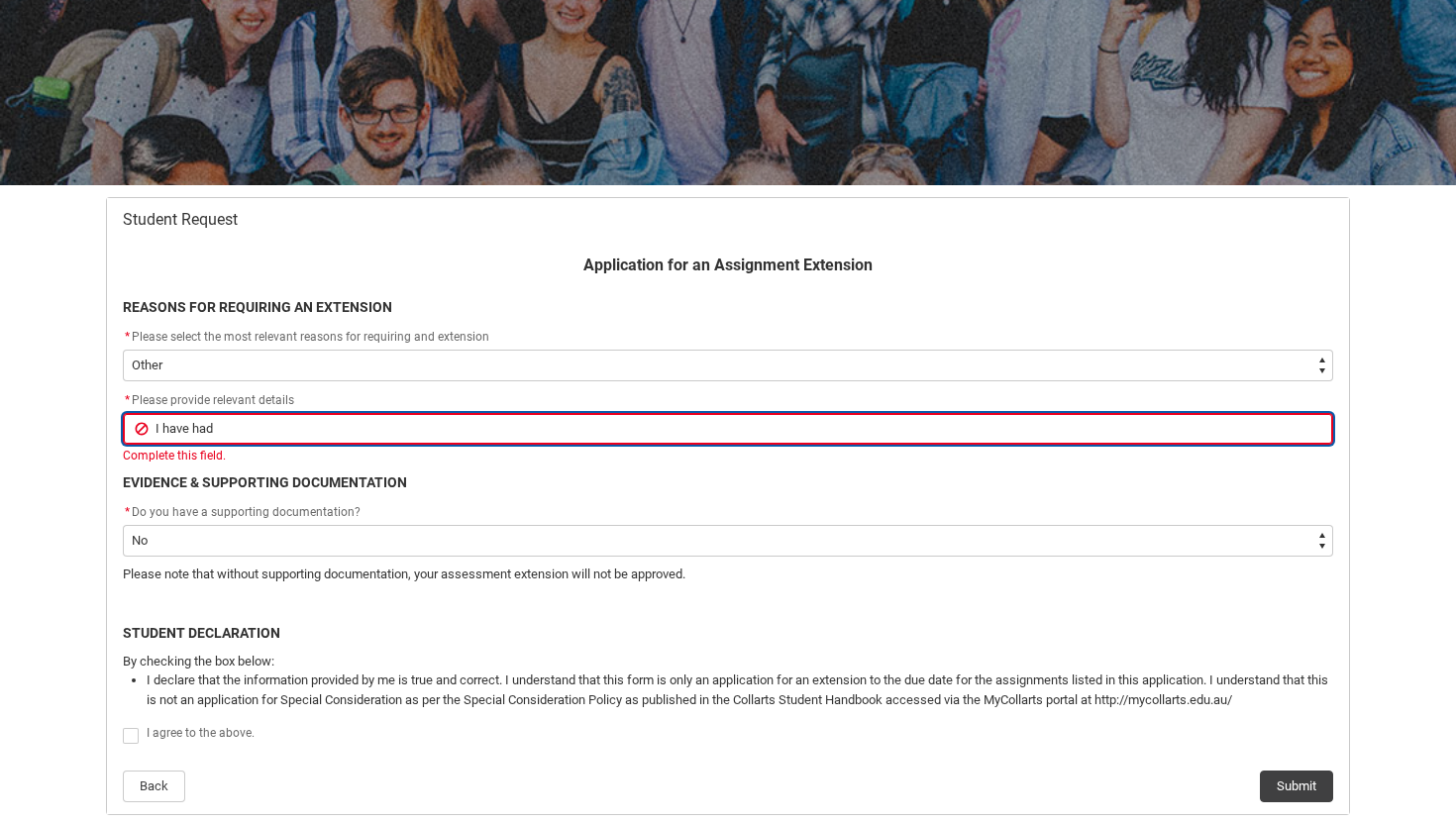 type on "I have had" 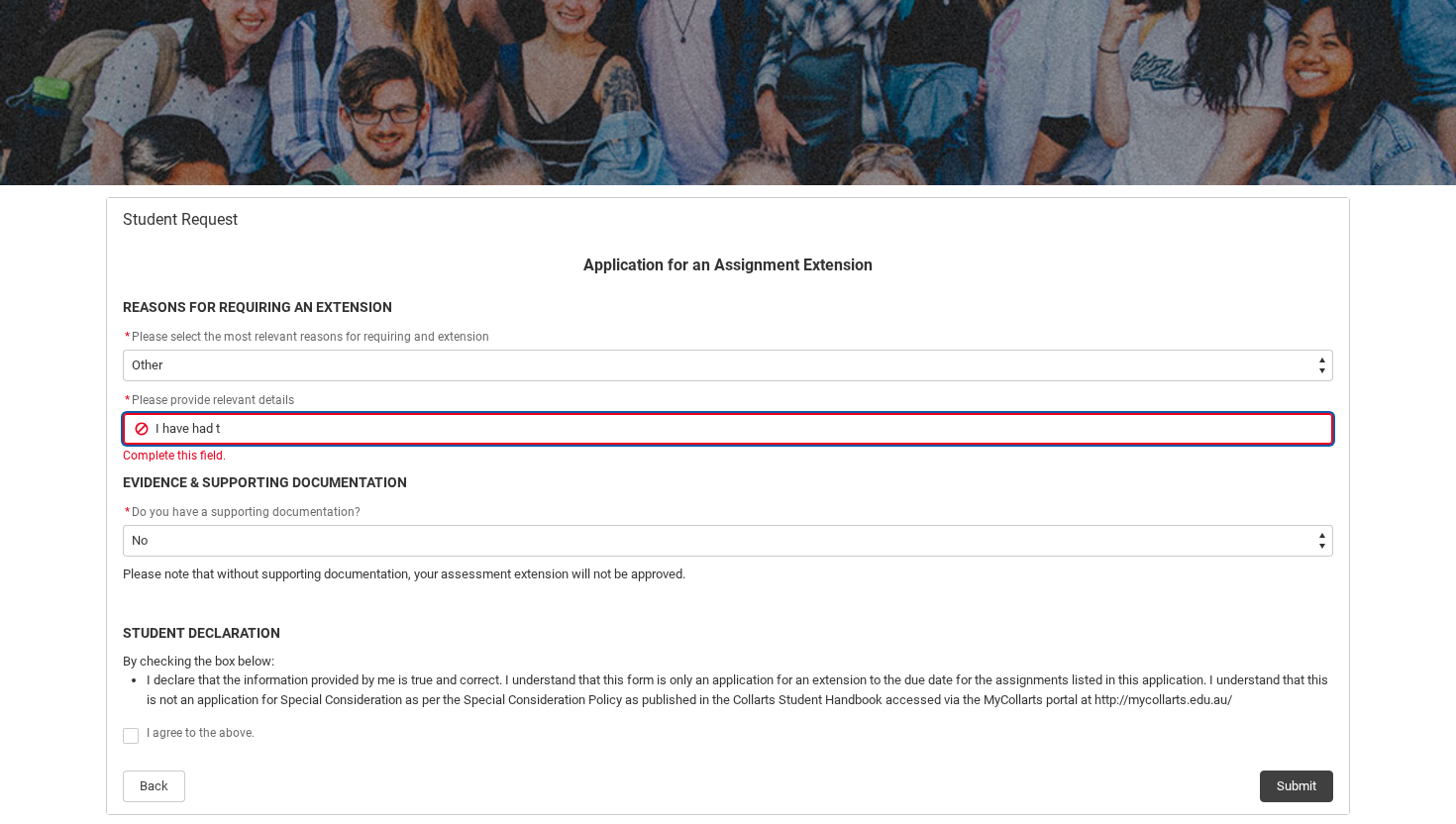 type on "I have had to" 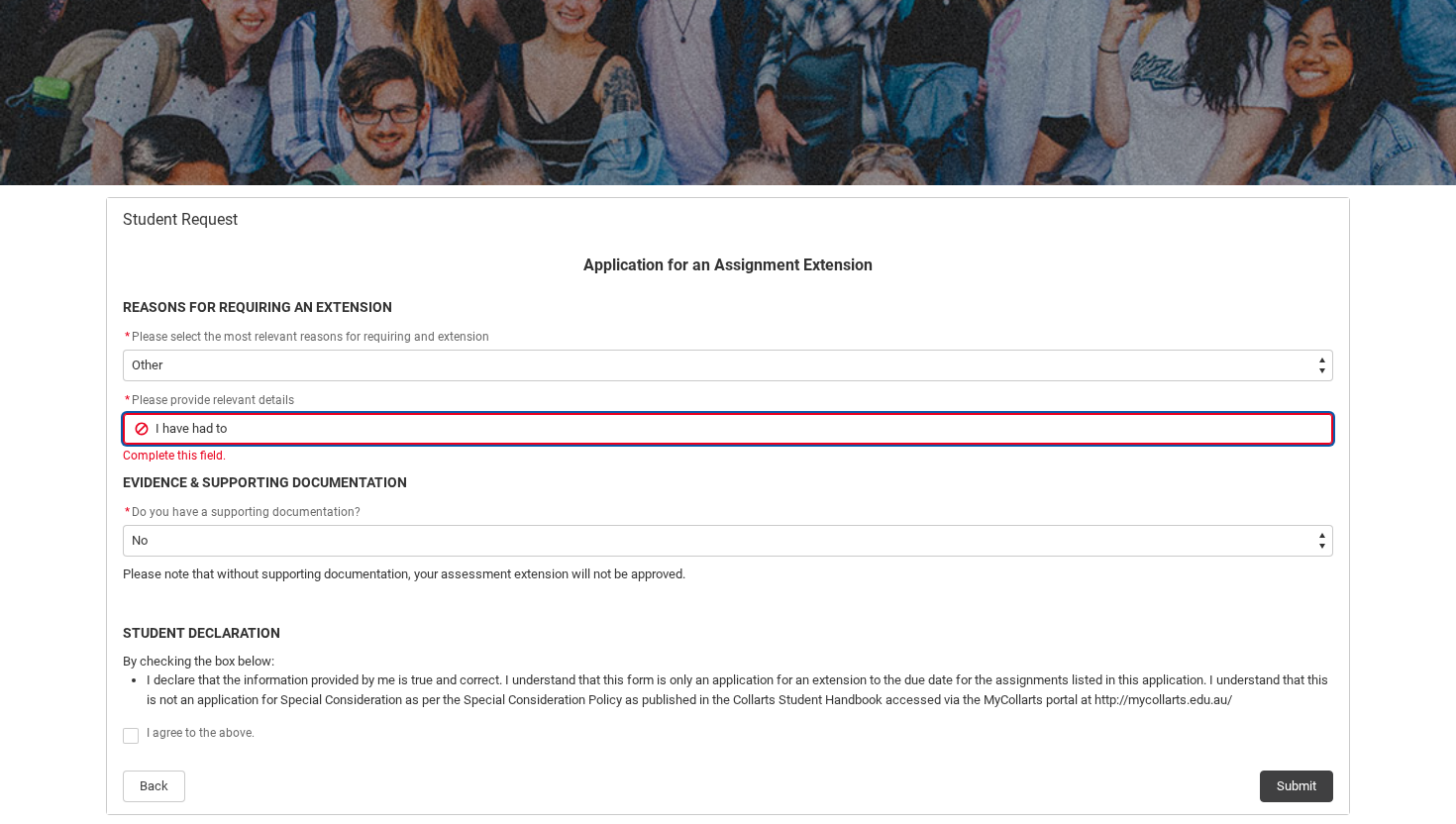 type on "I have had to" 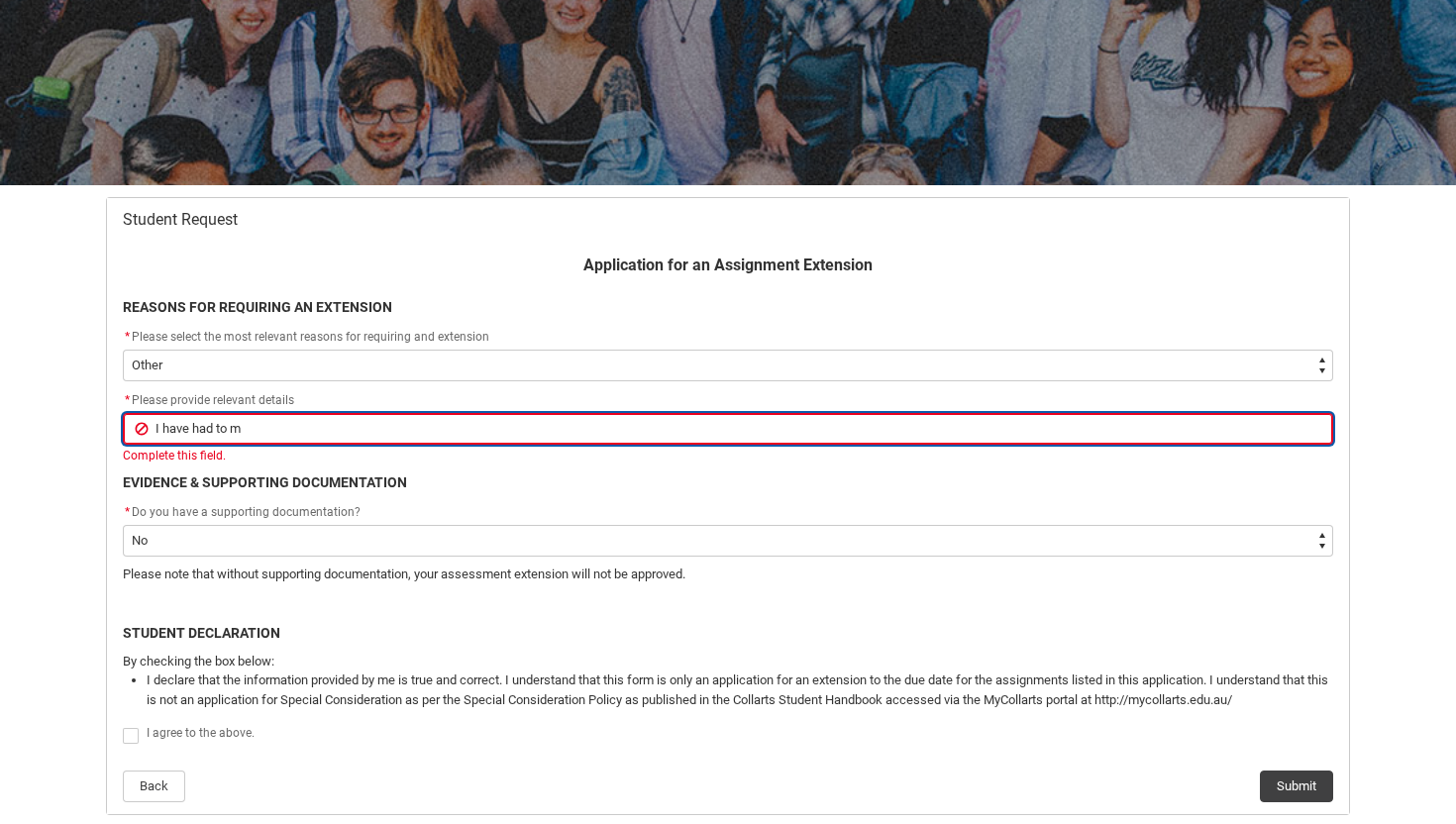 type on "I have had to mo" 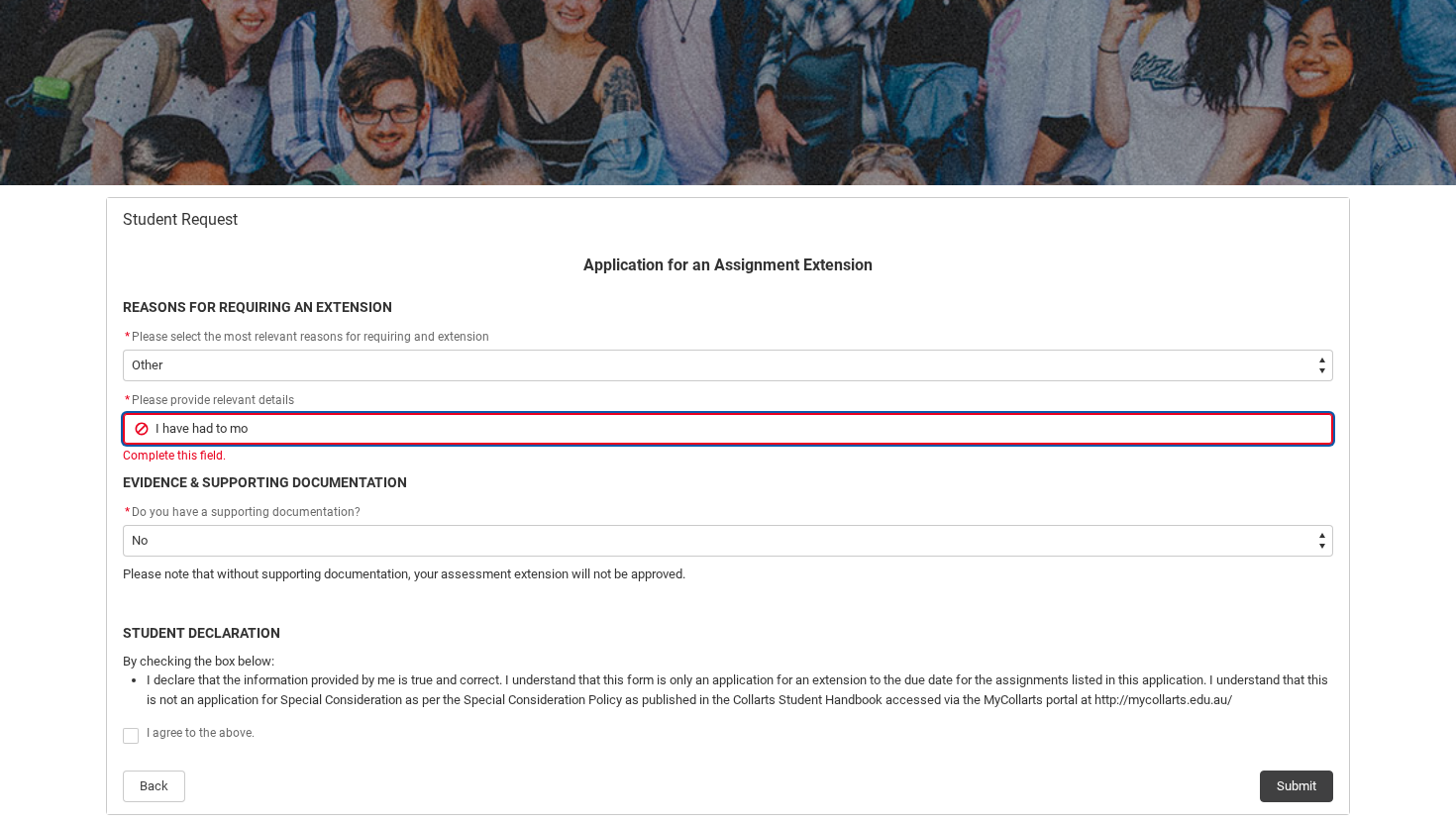 type on "I have had to mov" 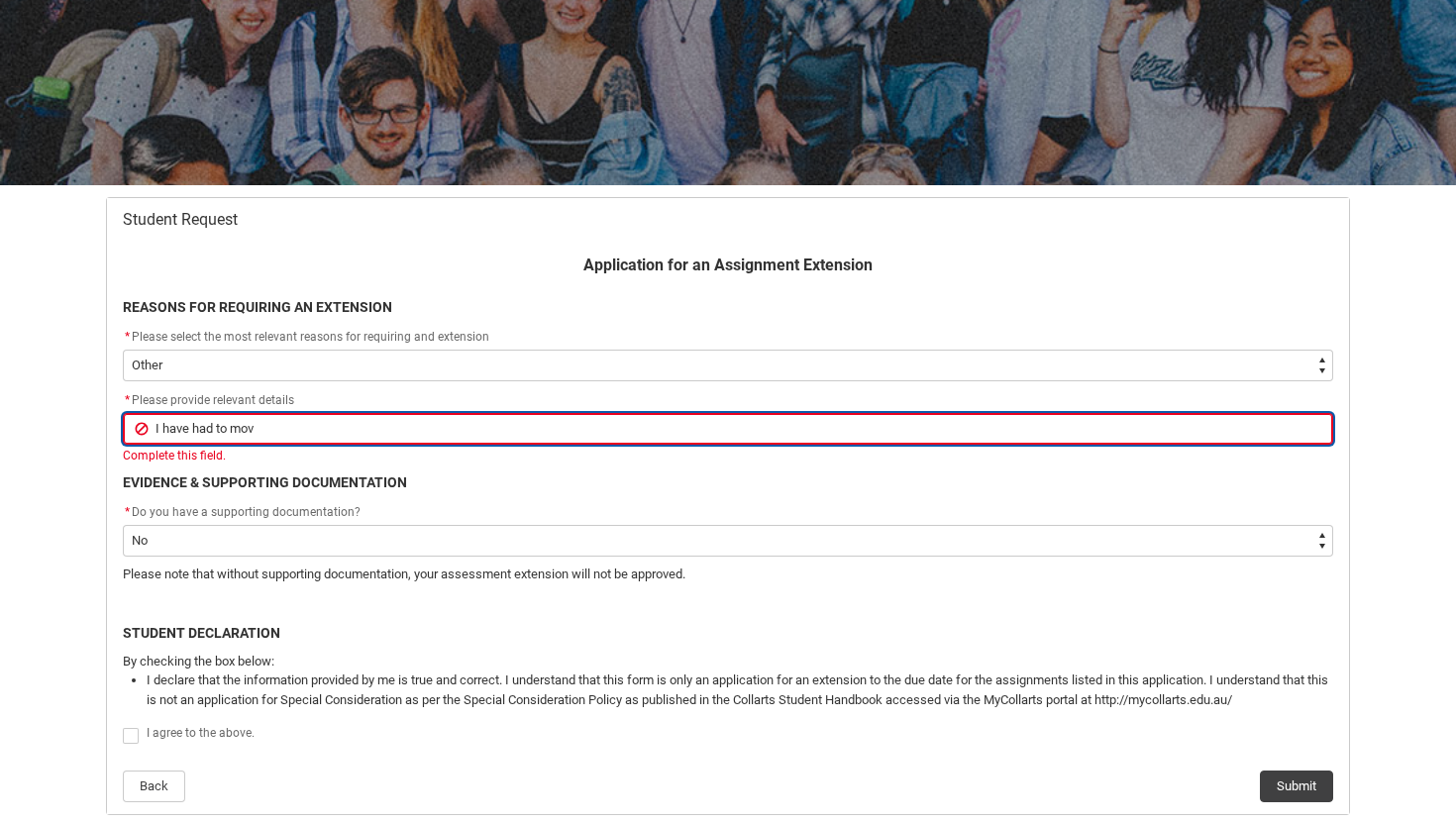 type on "I have had to move" 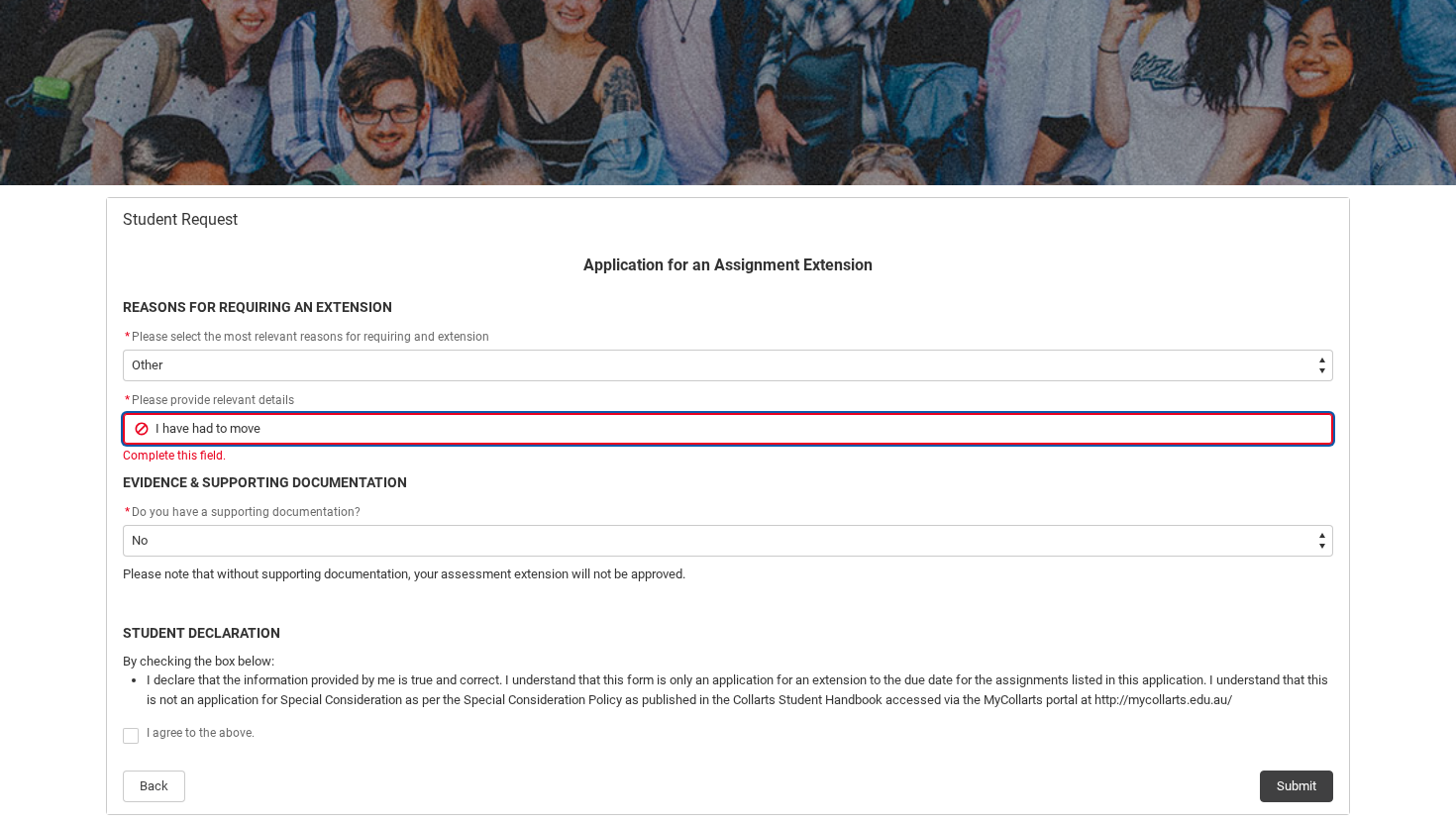 type on "I have had to move" 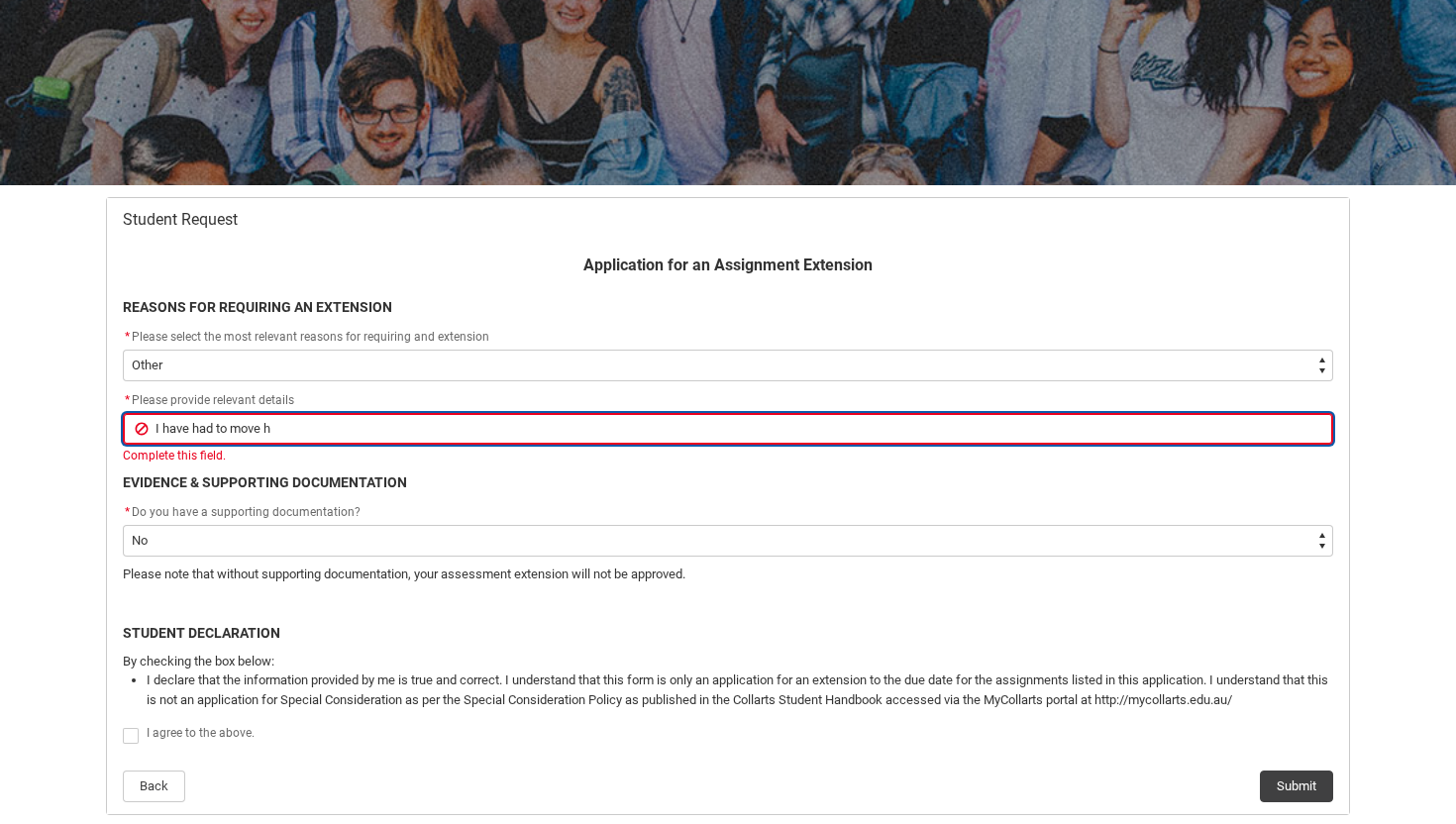 type on "I have had to move ho" 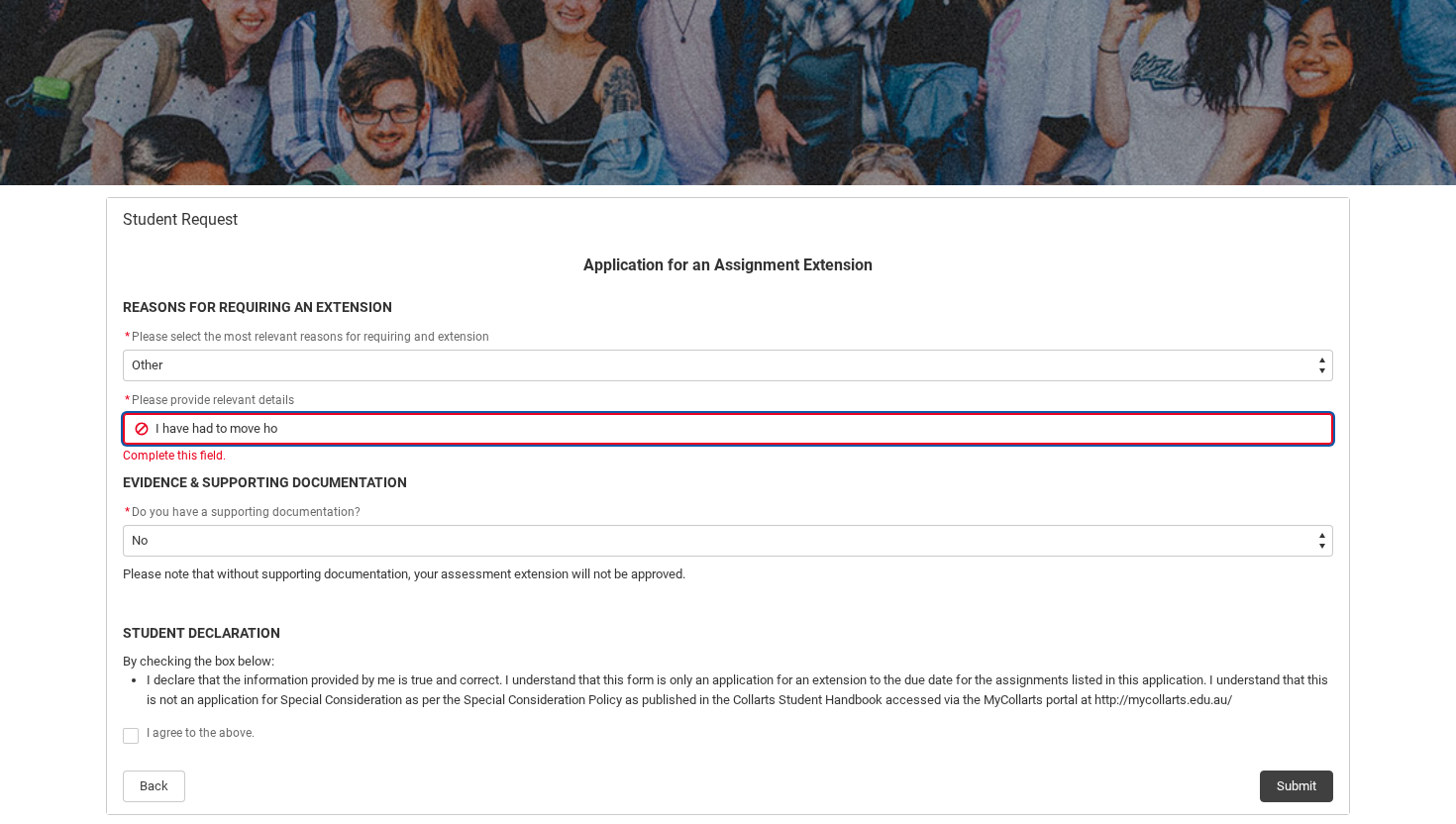 type on "I have had to move hou" 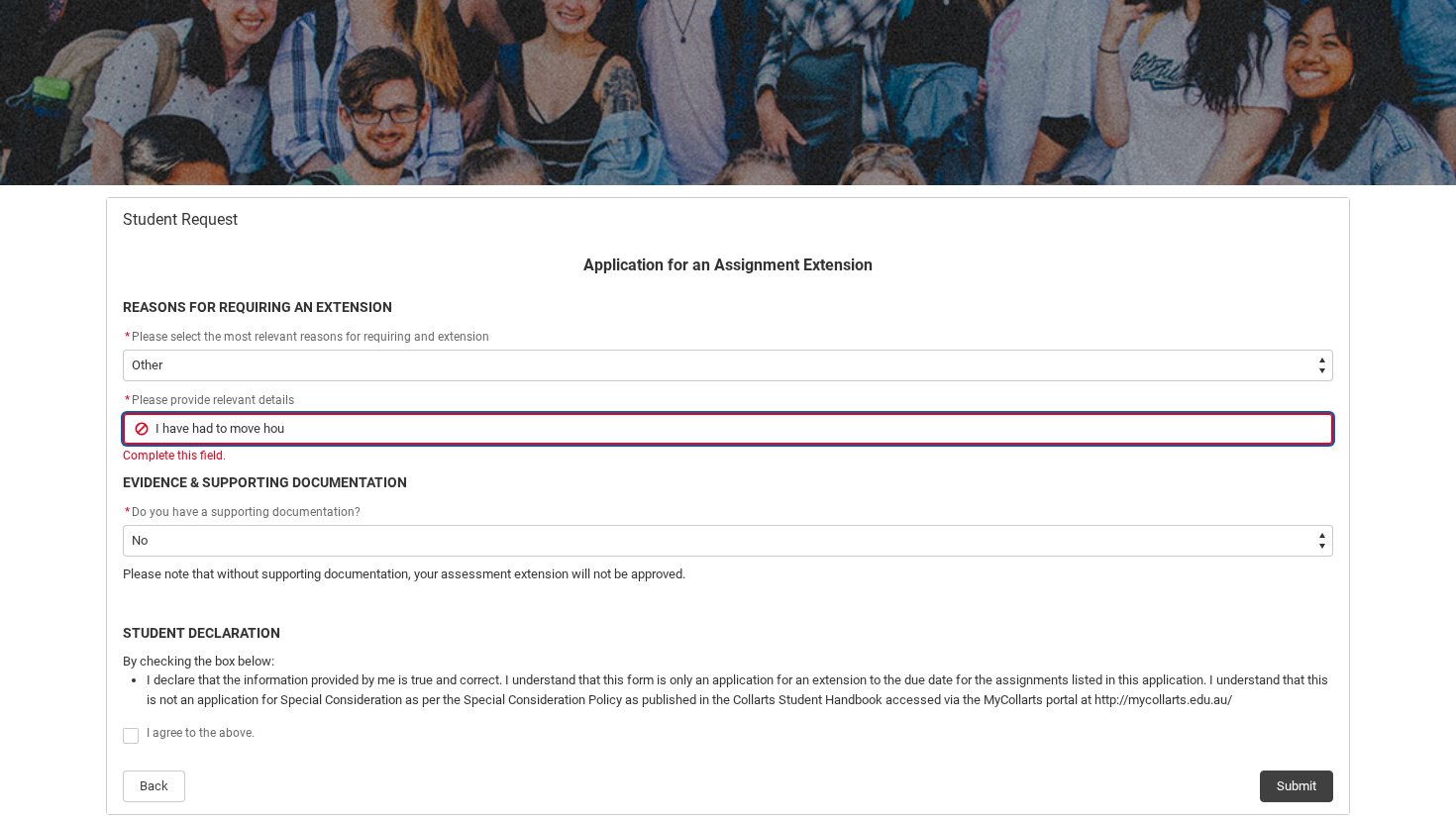 type on "I have had to move hous" 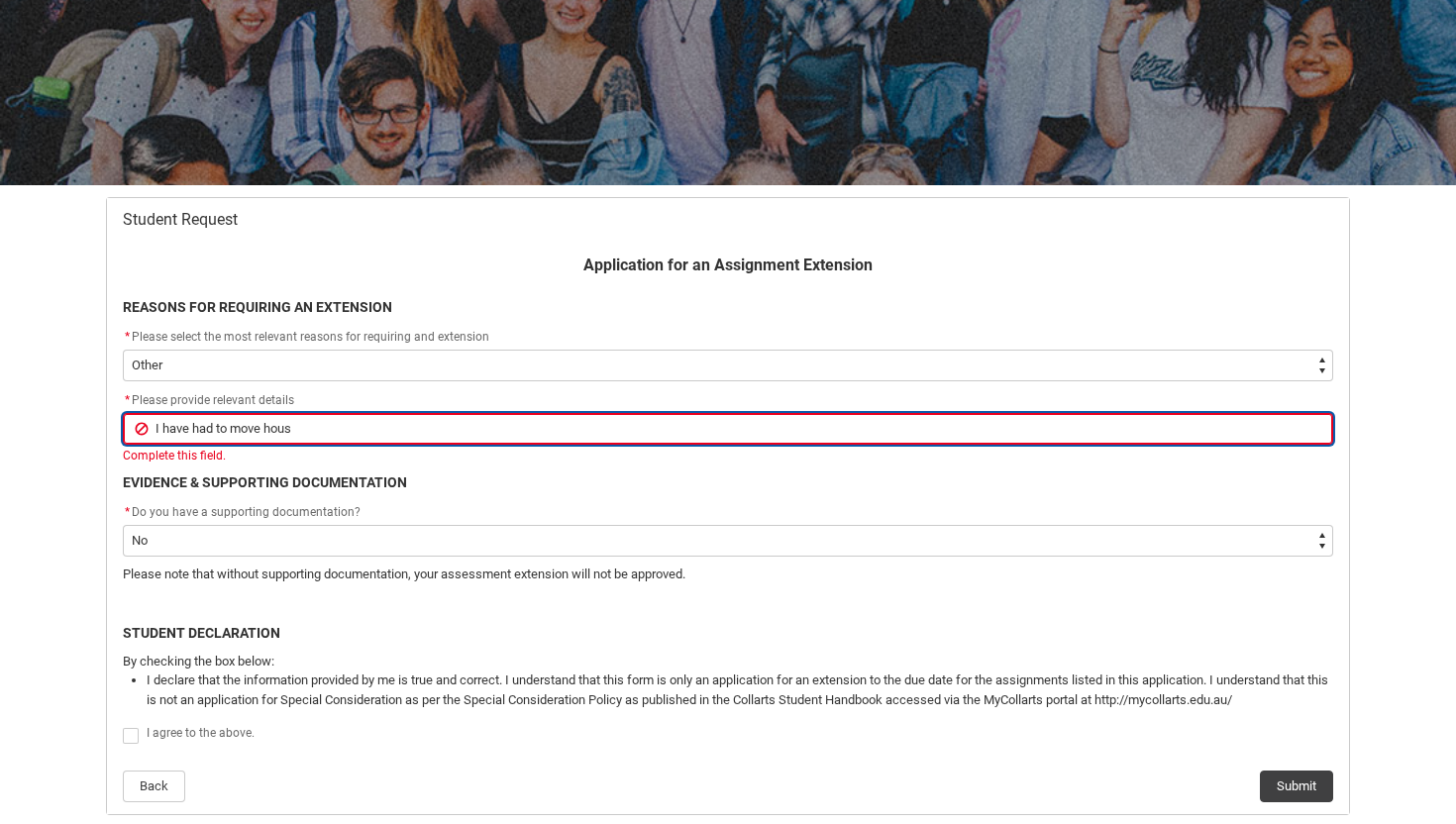 type on "I have had to move house" 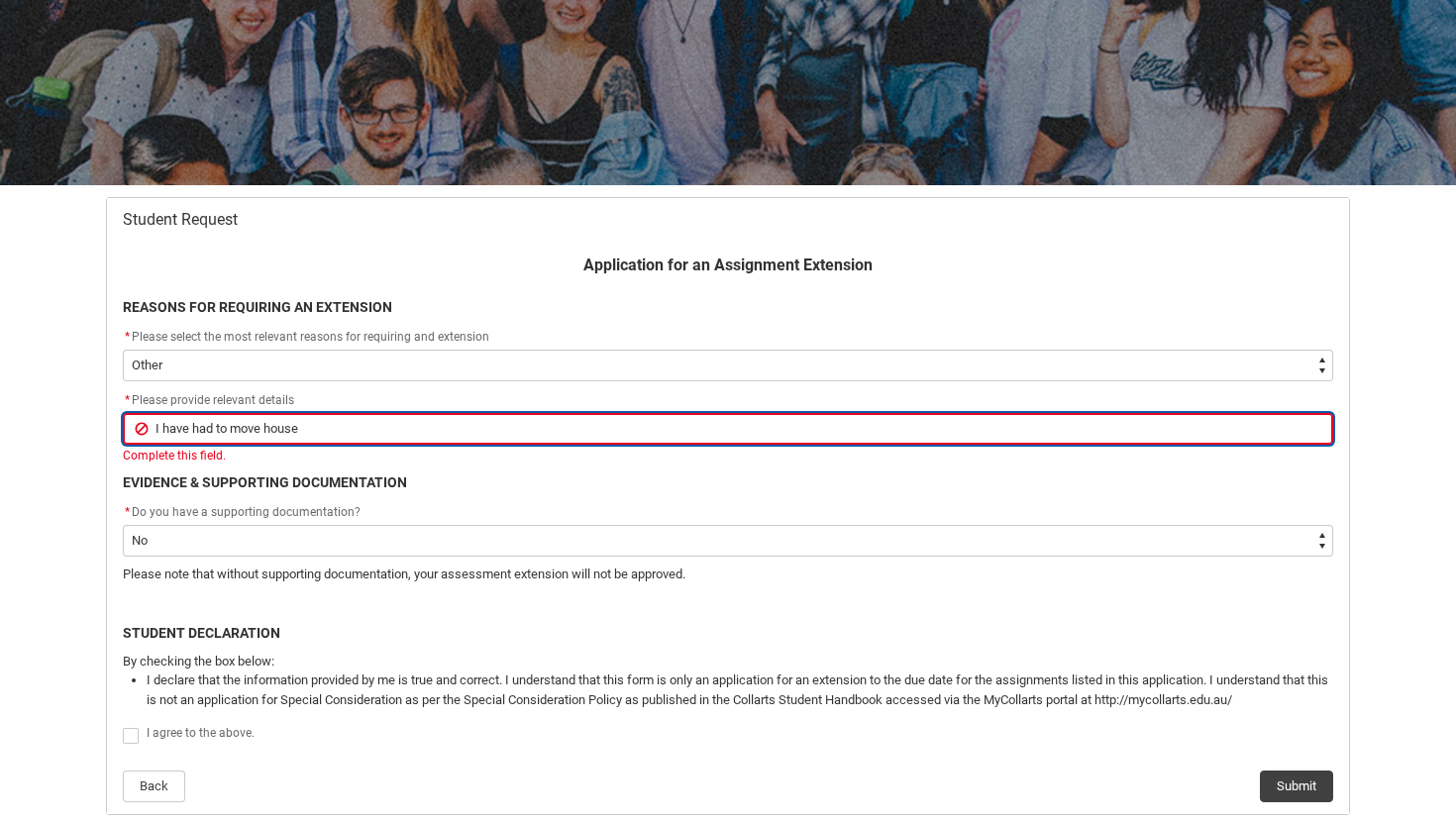 type on "I have had to move house" 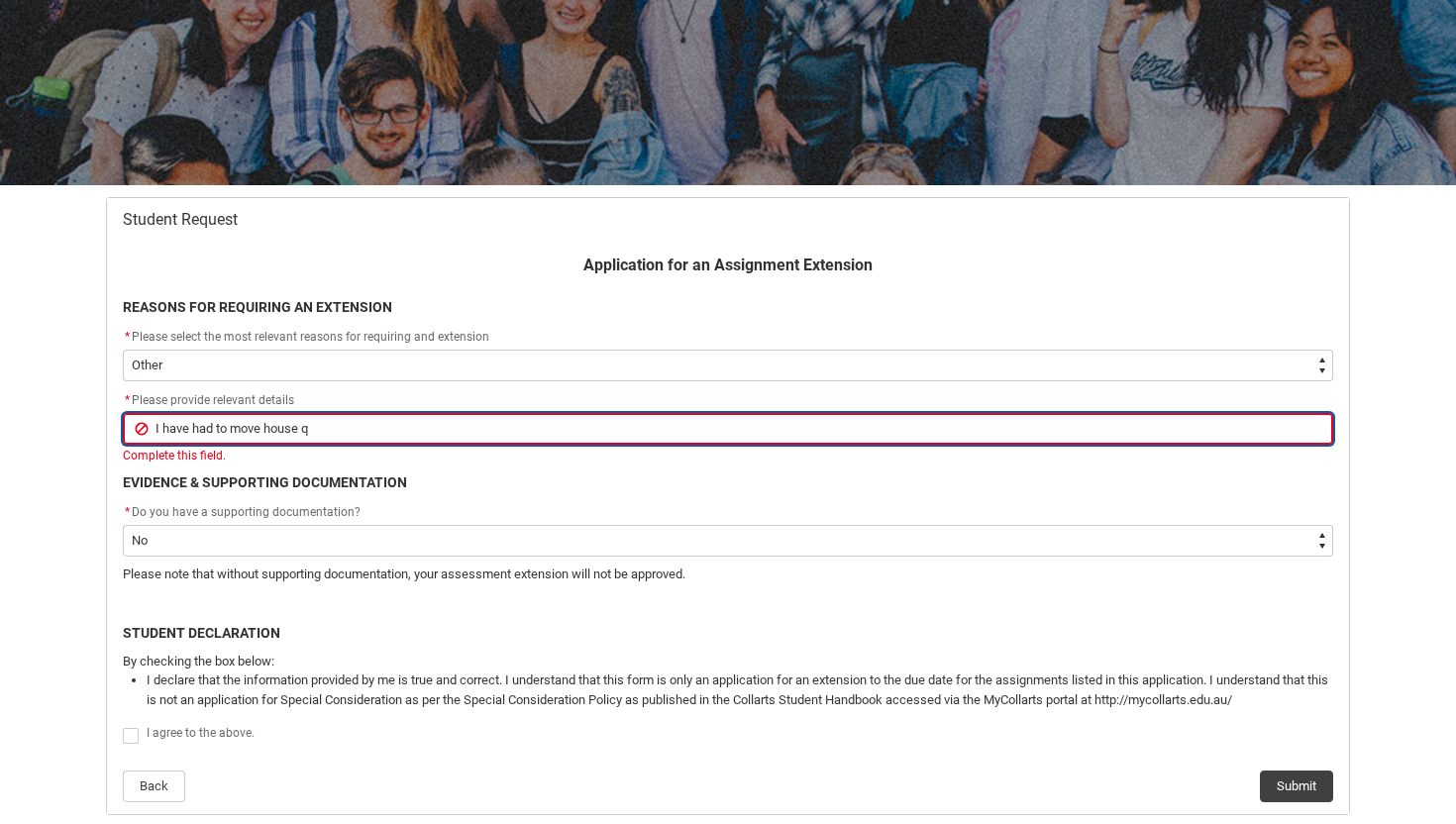 type on "I have had to move house qu" 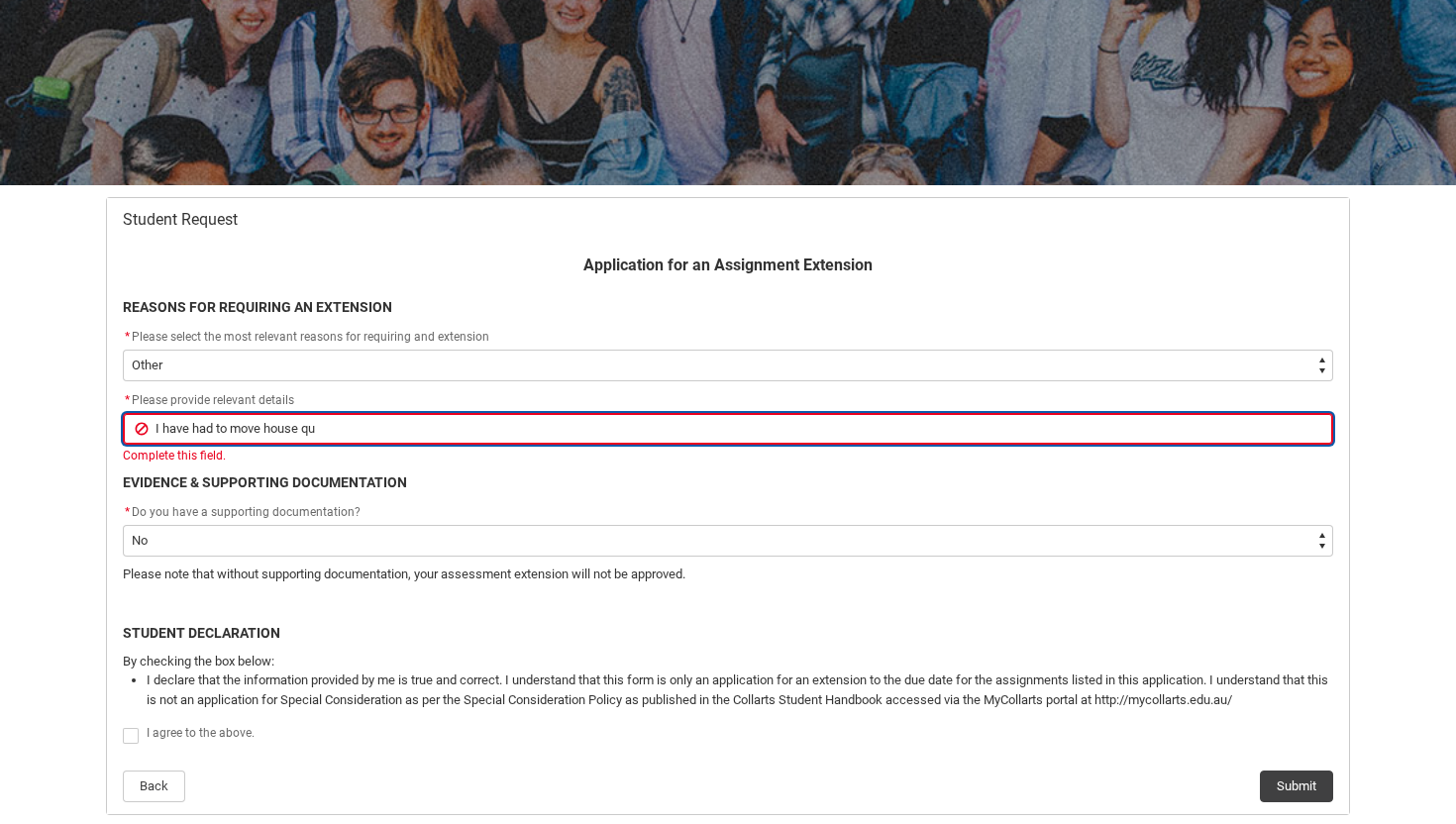 type on "I have had to move house qui" 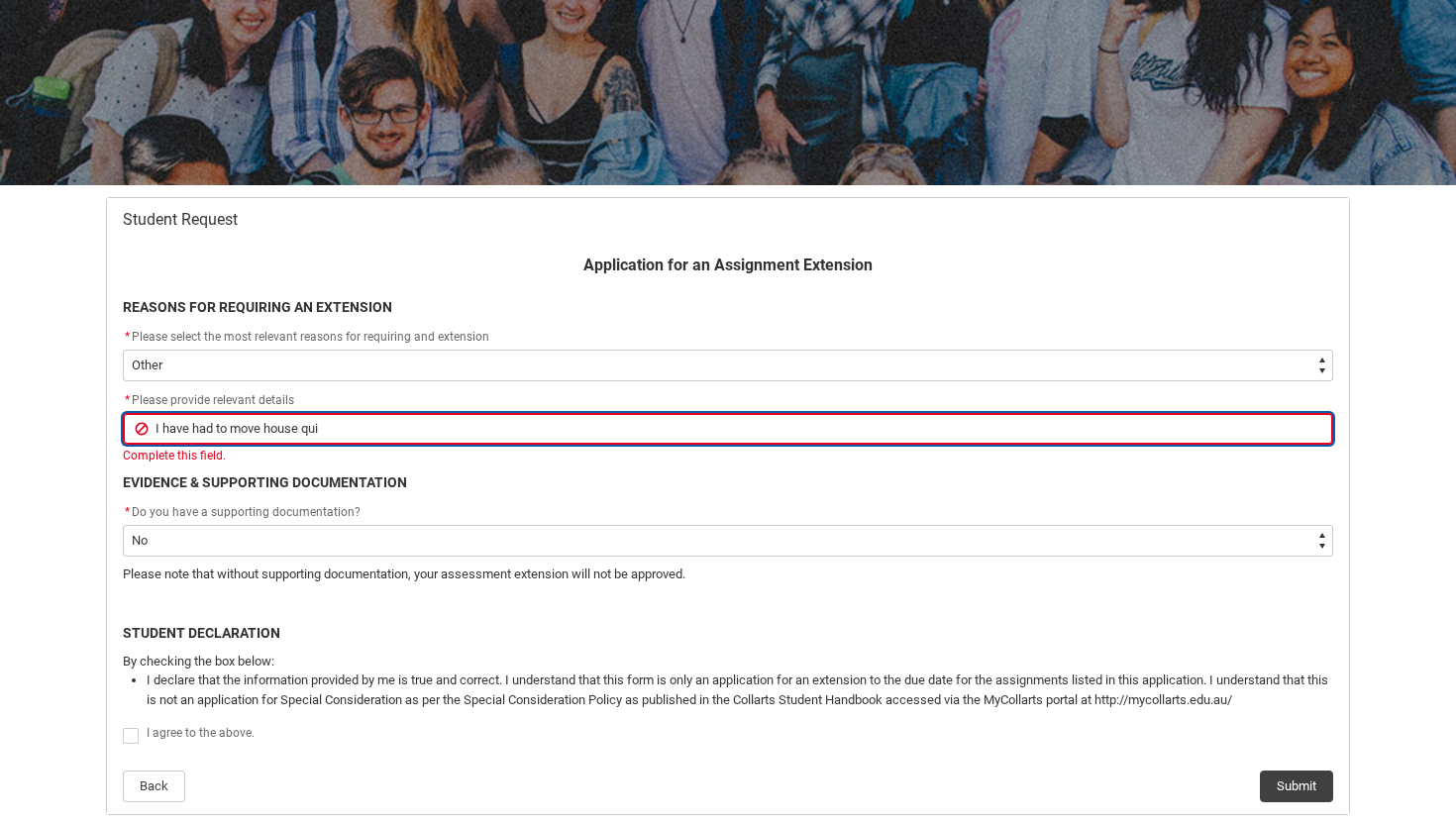 type on "I have had to move house quit" 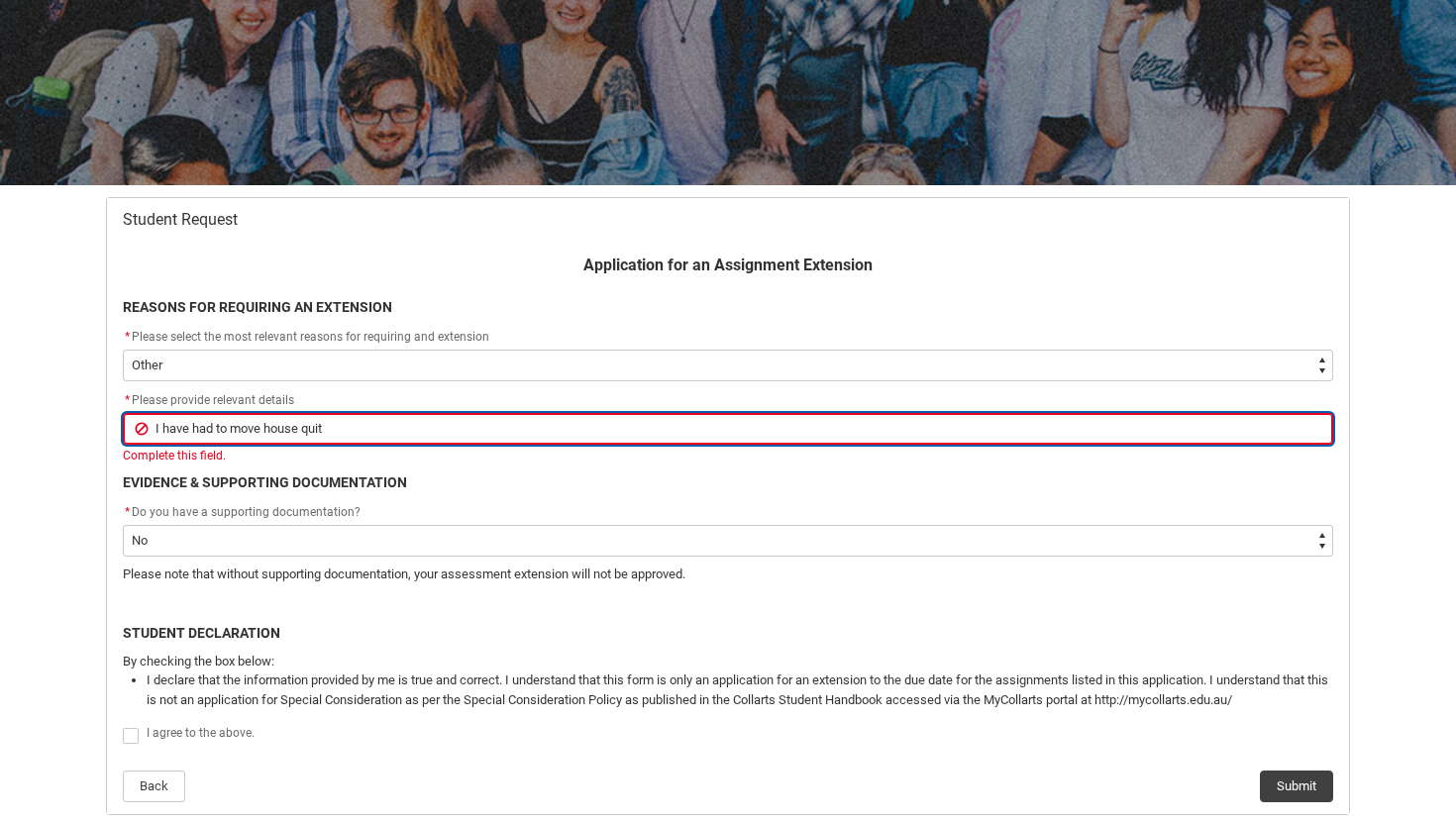 type on "I have had to move house qui" 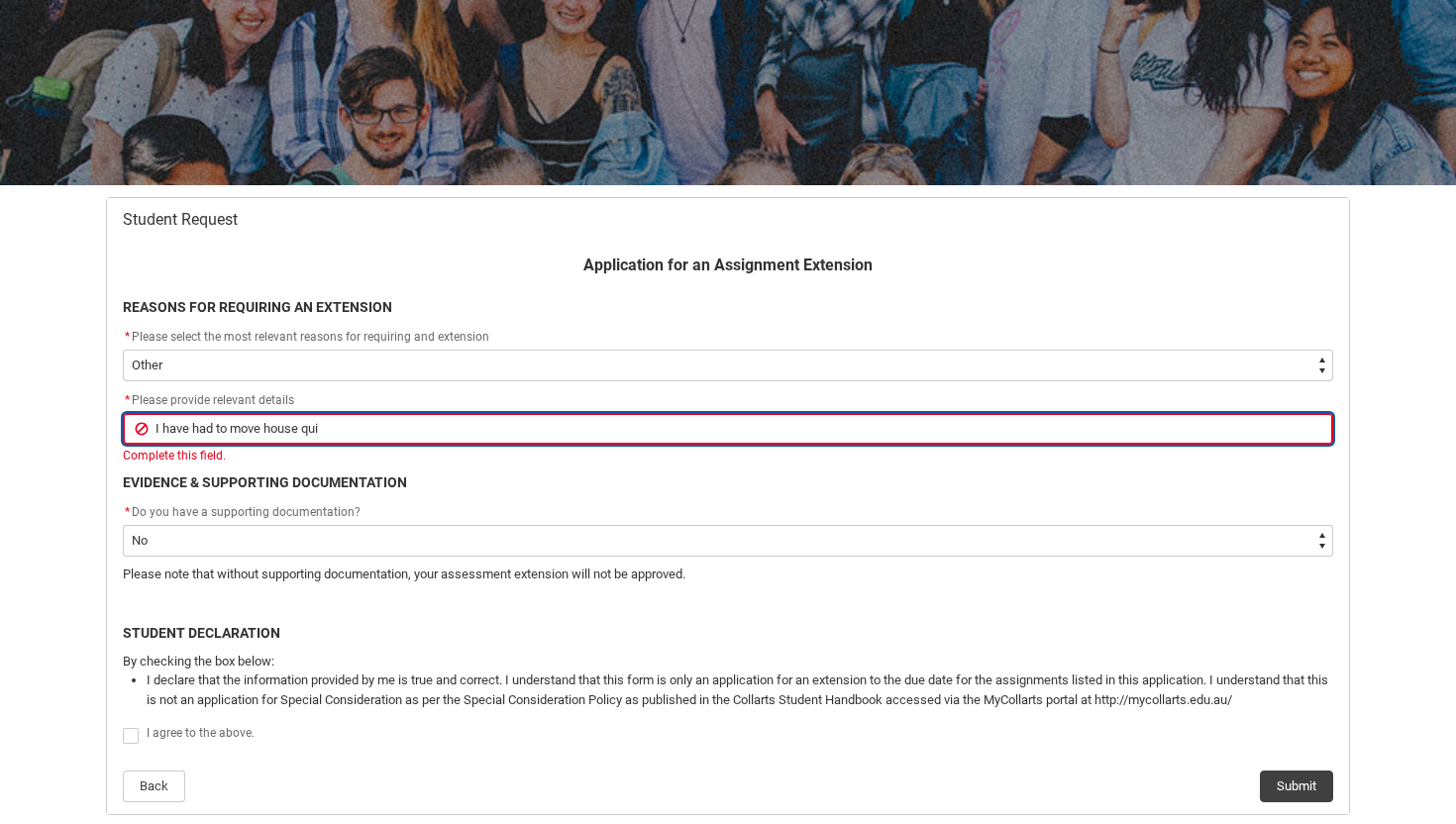 type on "I have had to move house qu" 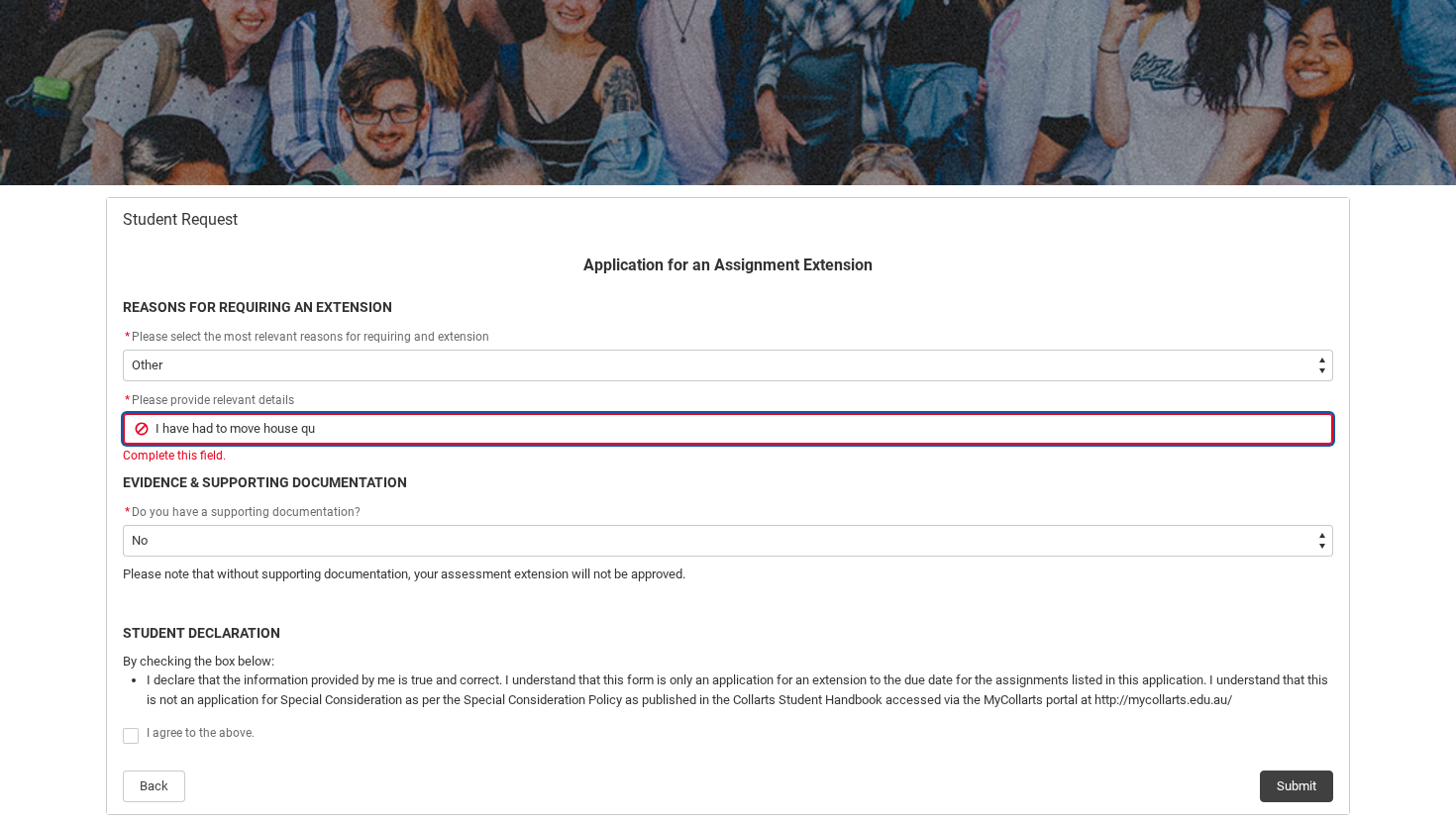 type on "I have had to move house q" 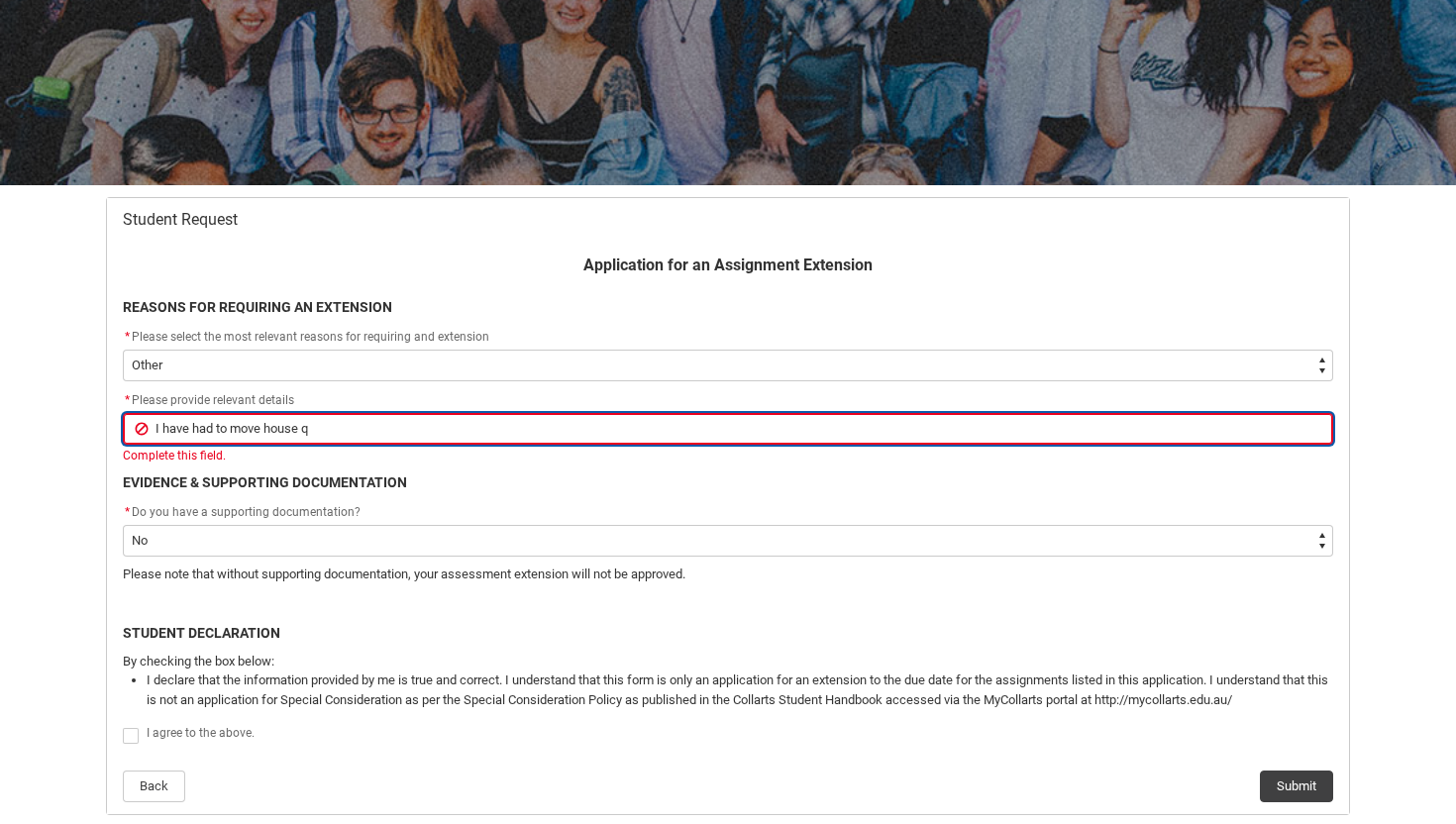 type on "I have had to move house" 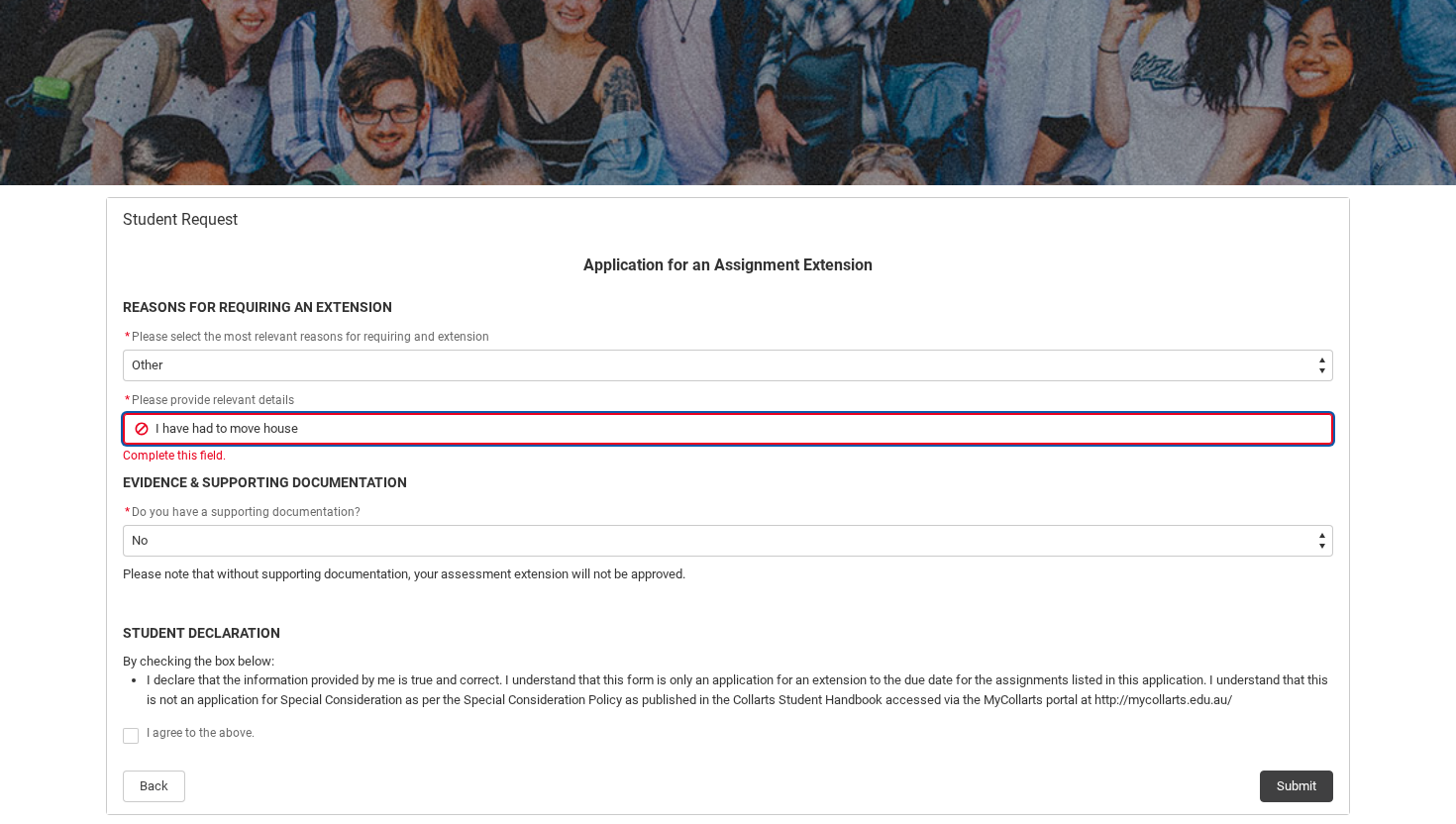 type on "I have had to move house s" 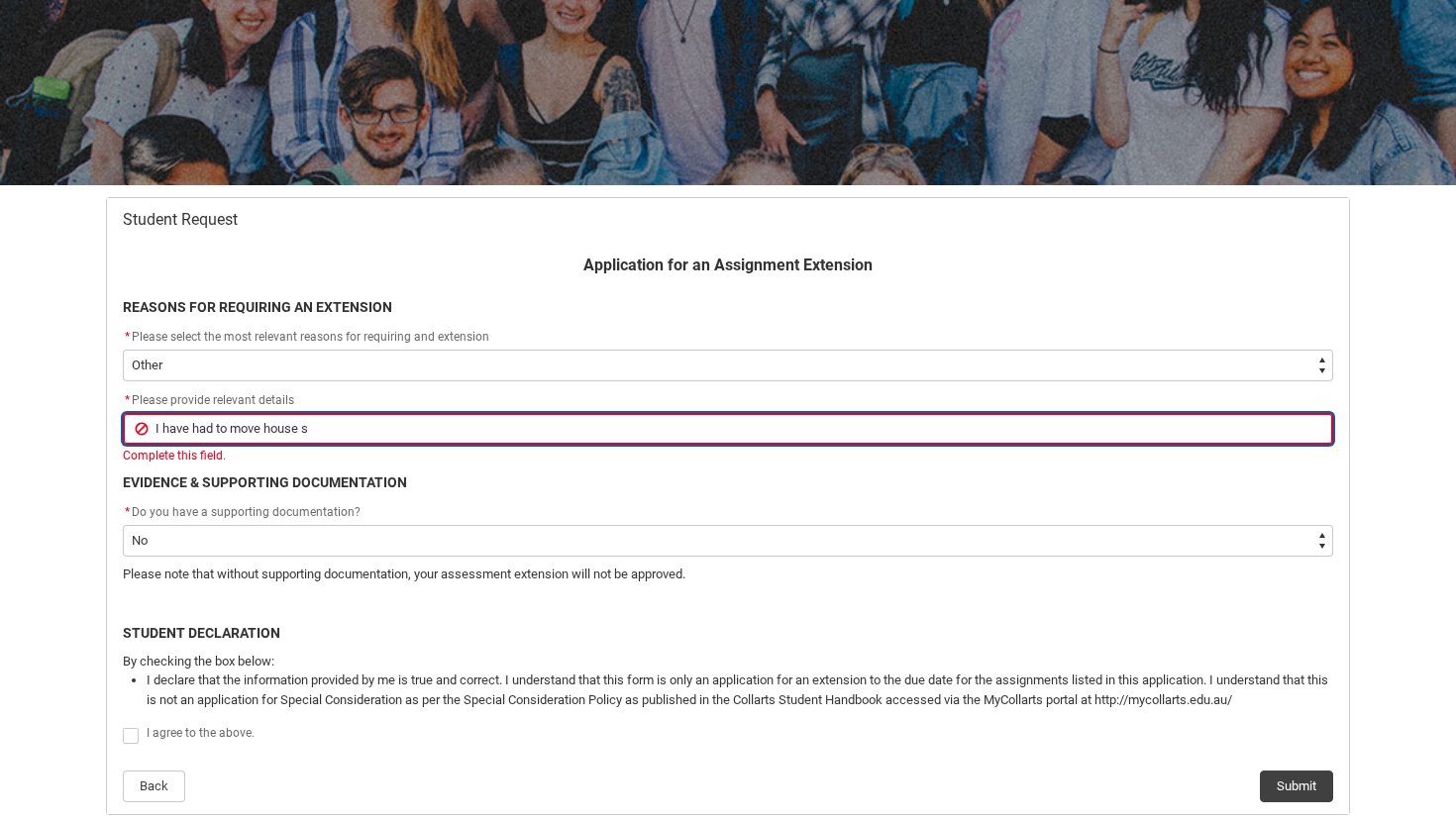 type on "I have had to move house su" 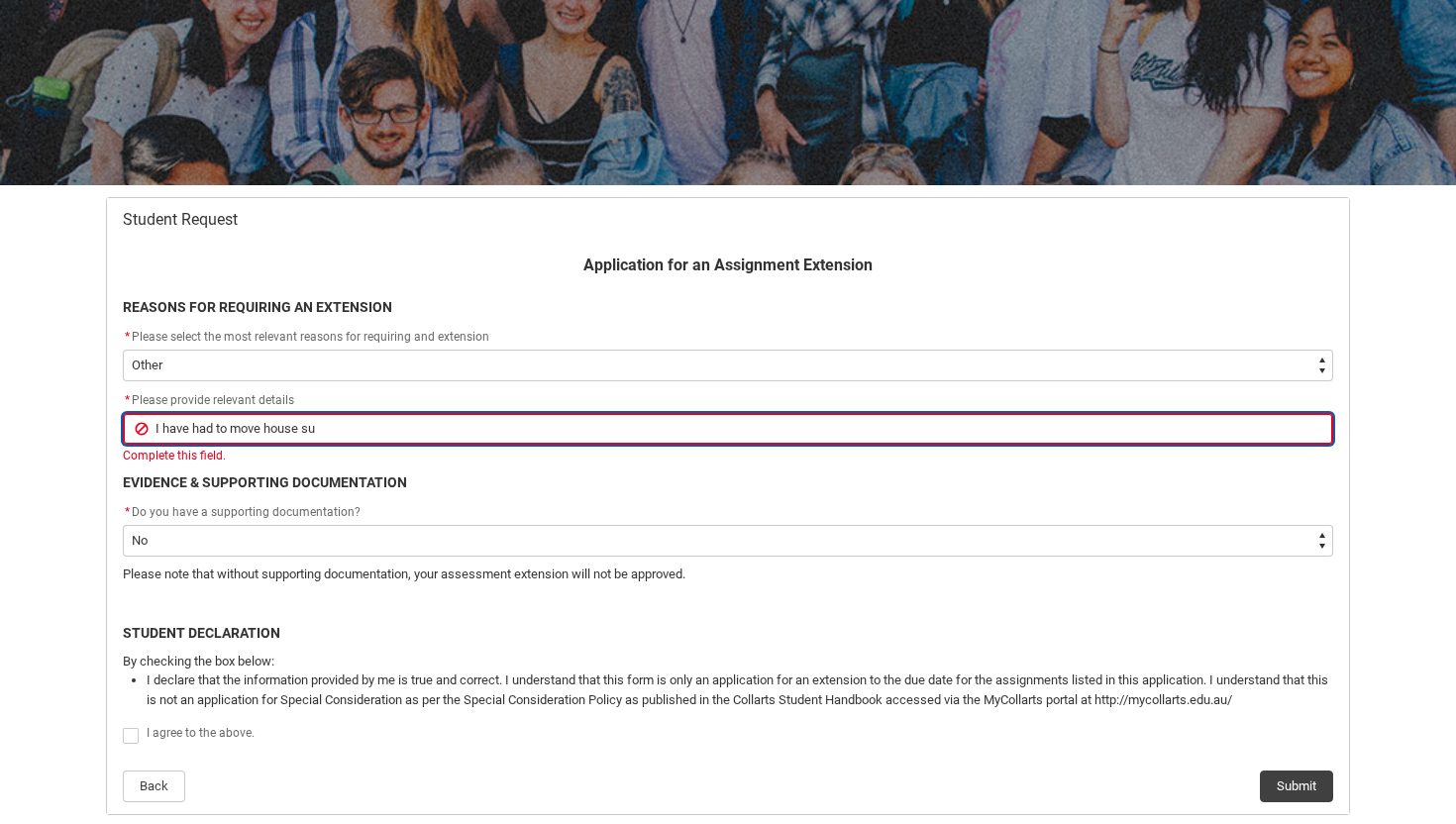 type on "I have had to move house sud" 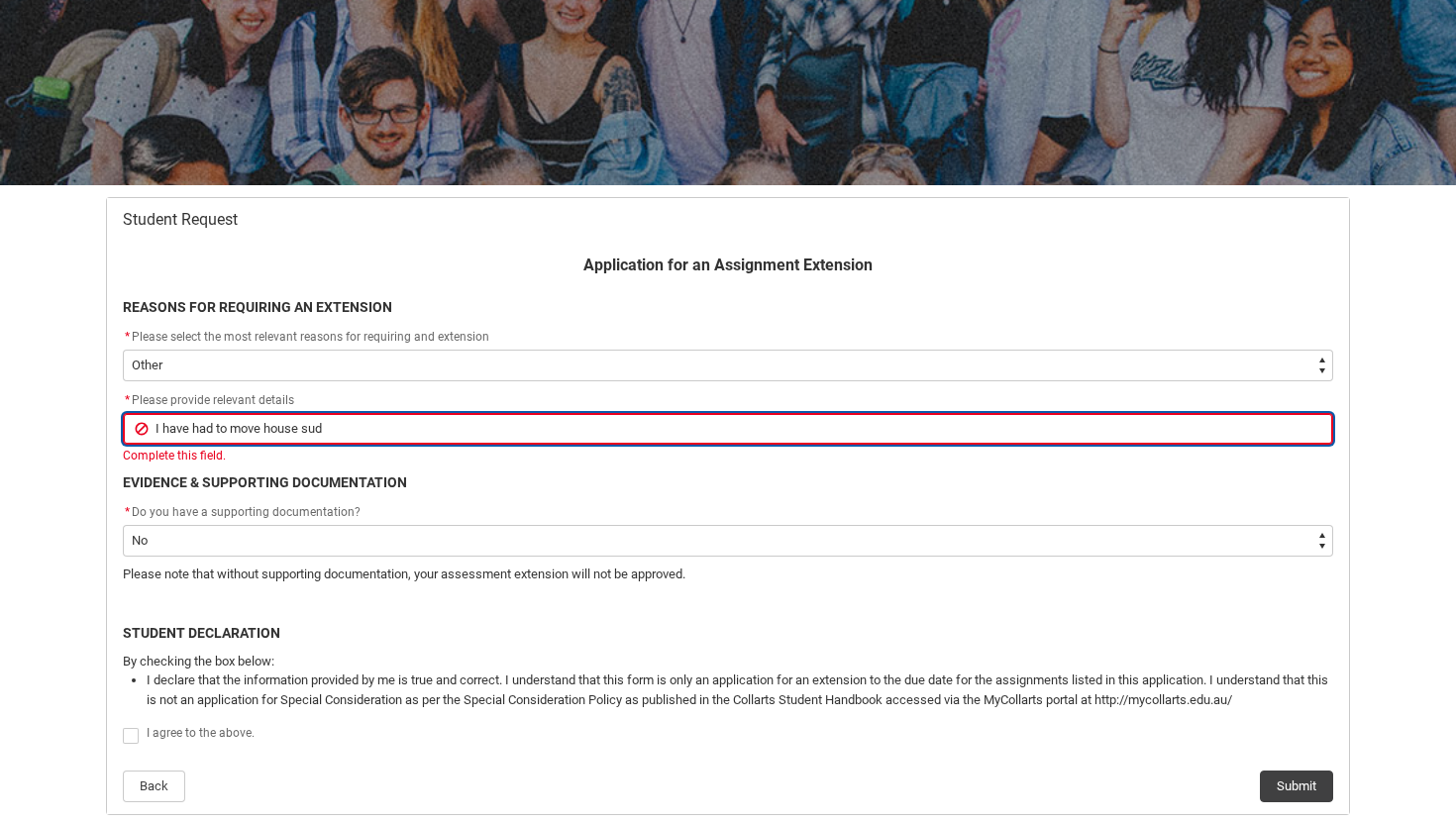 type on "I have had to move house sudd" 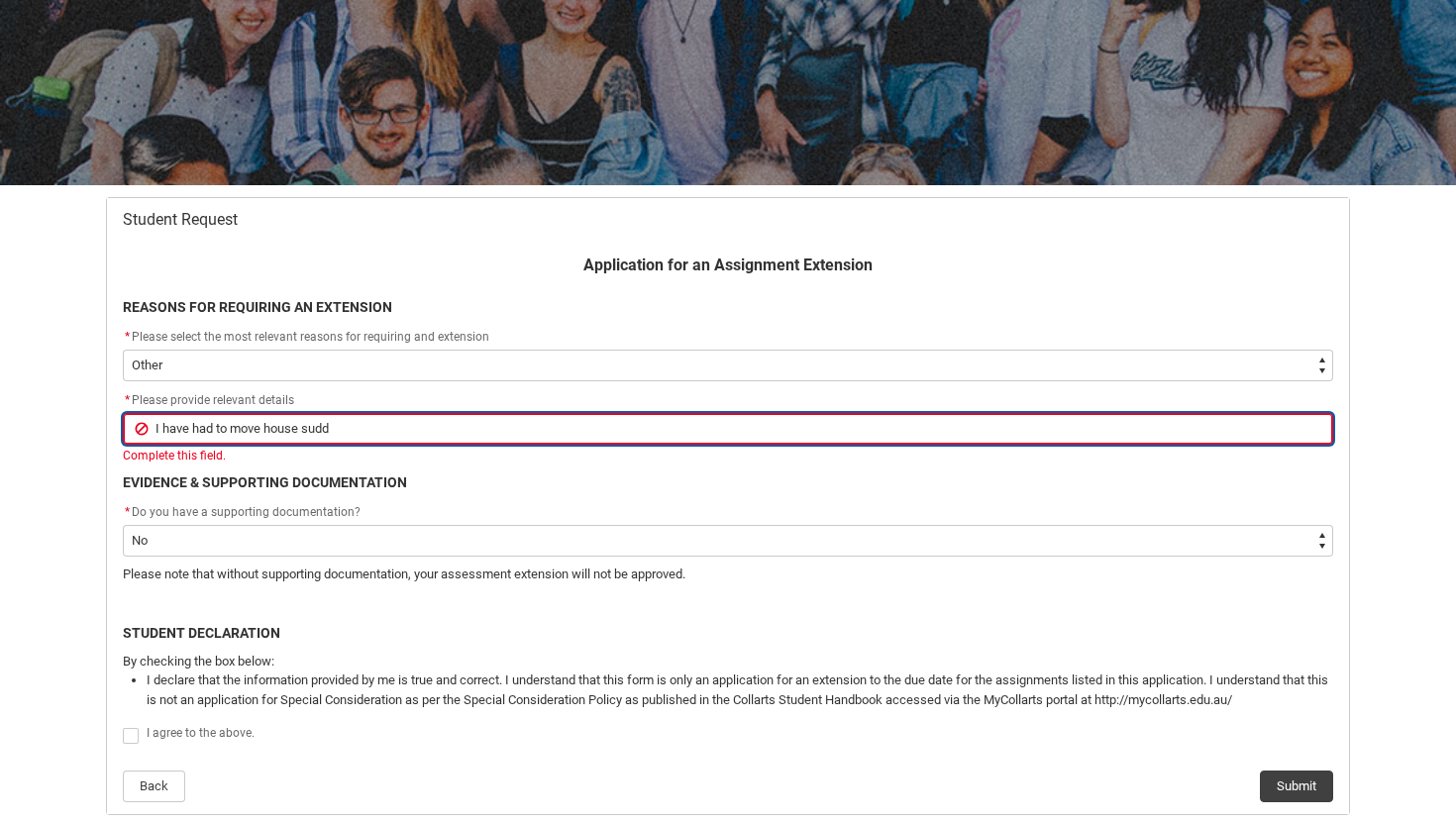 type on "I have had to move house sudde" 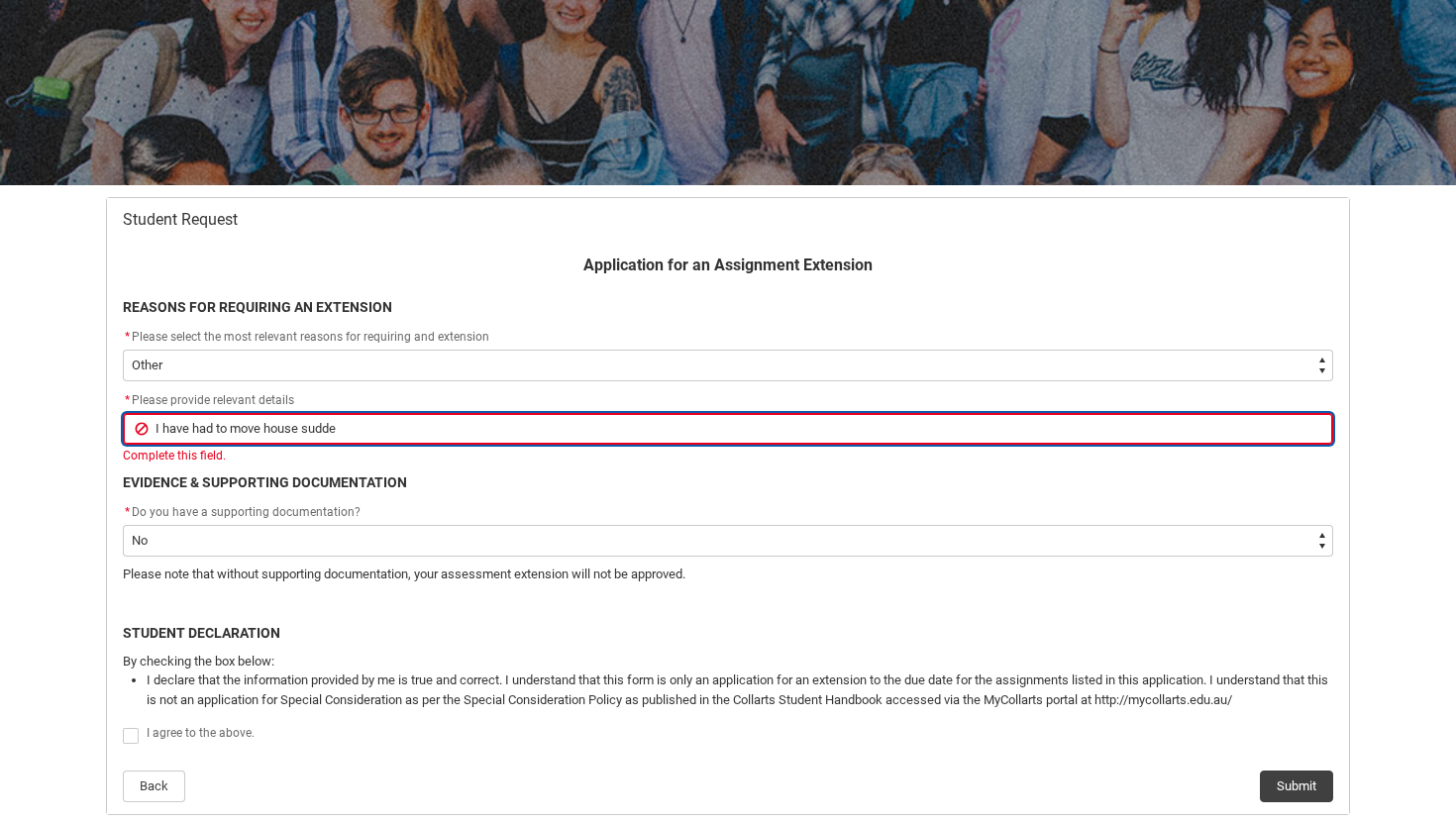 type on "I have had to move house sudden" 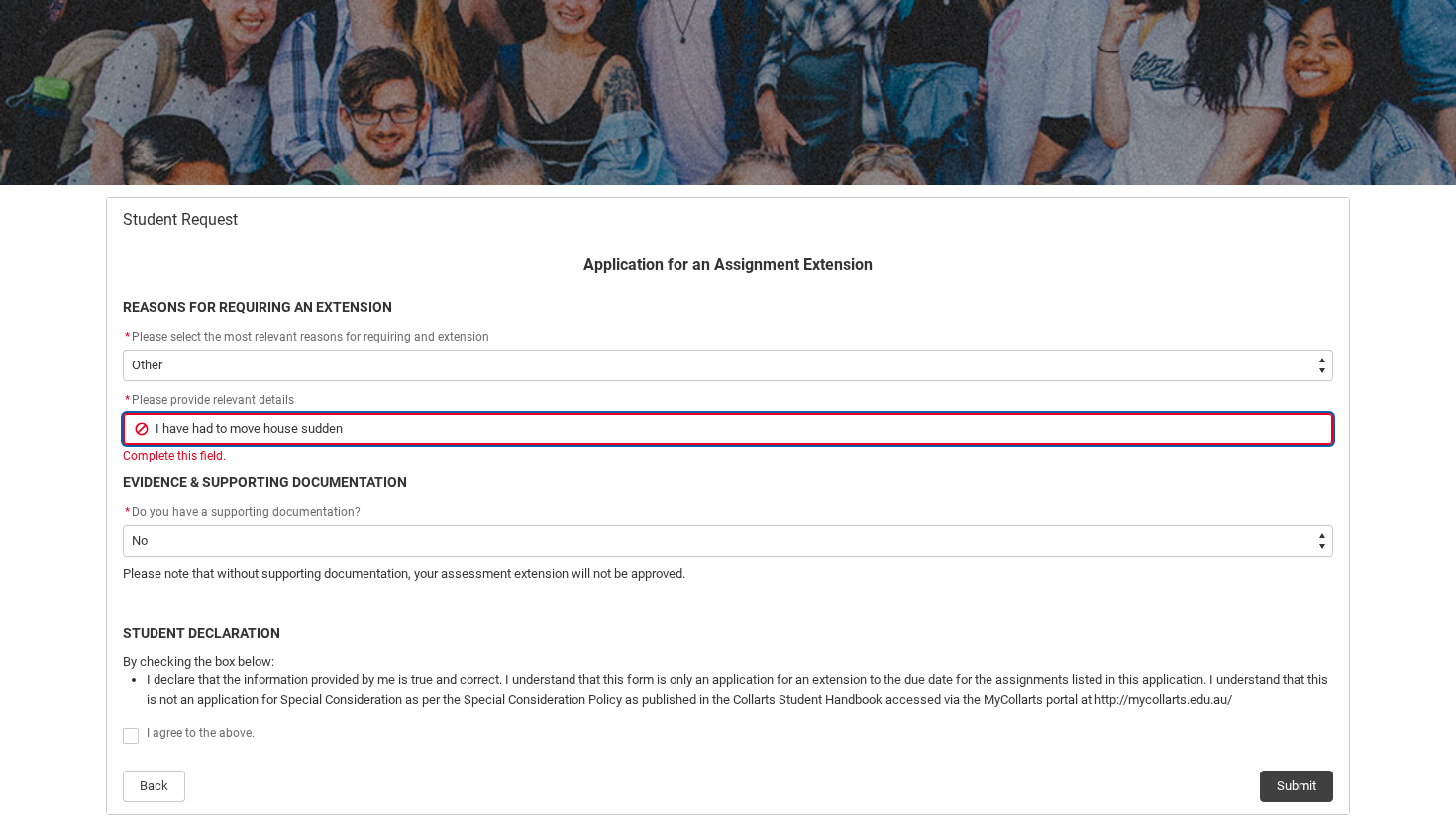 type on "I have had to move house suddenl" 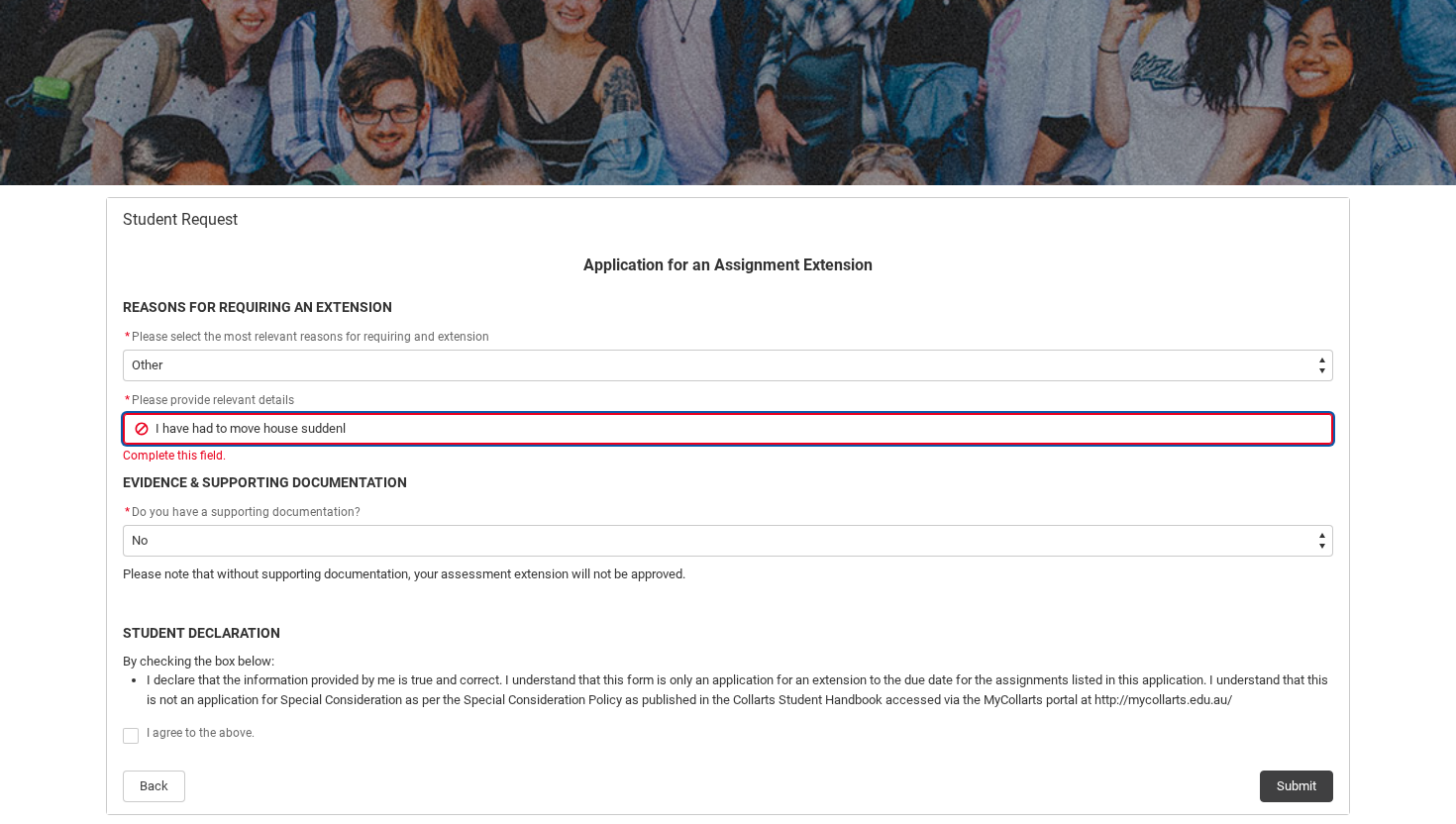 type on "I have had to move house suddenly" 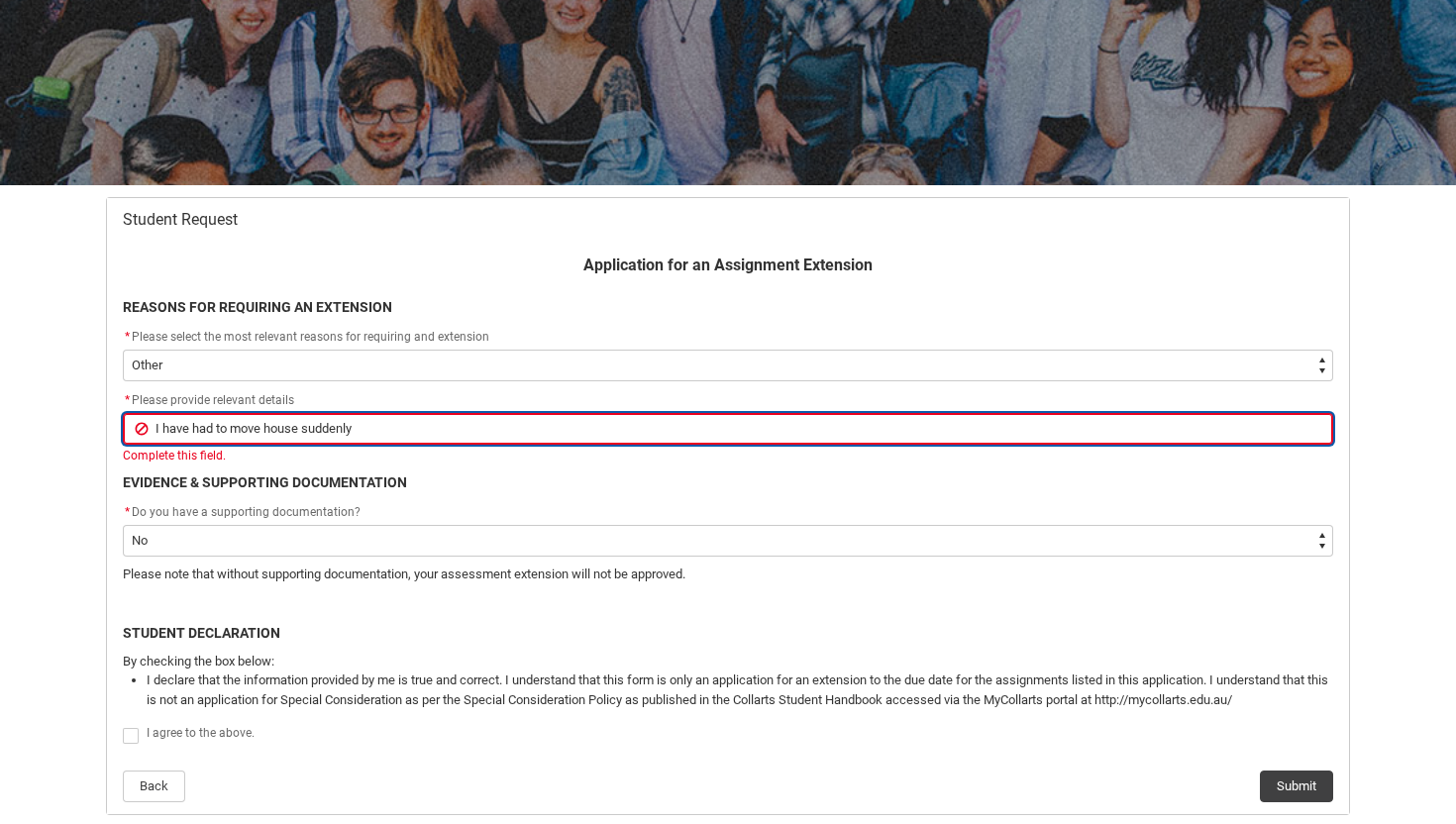 type on "I have had to move house suddenly" 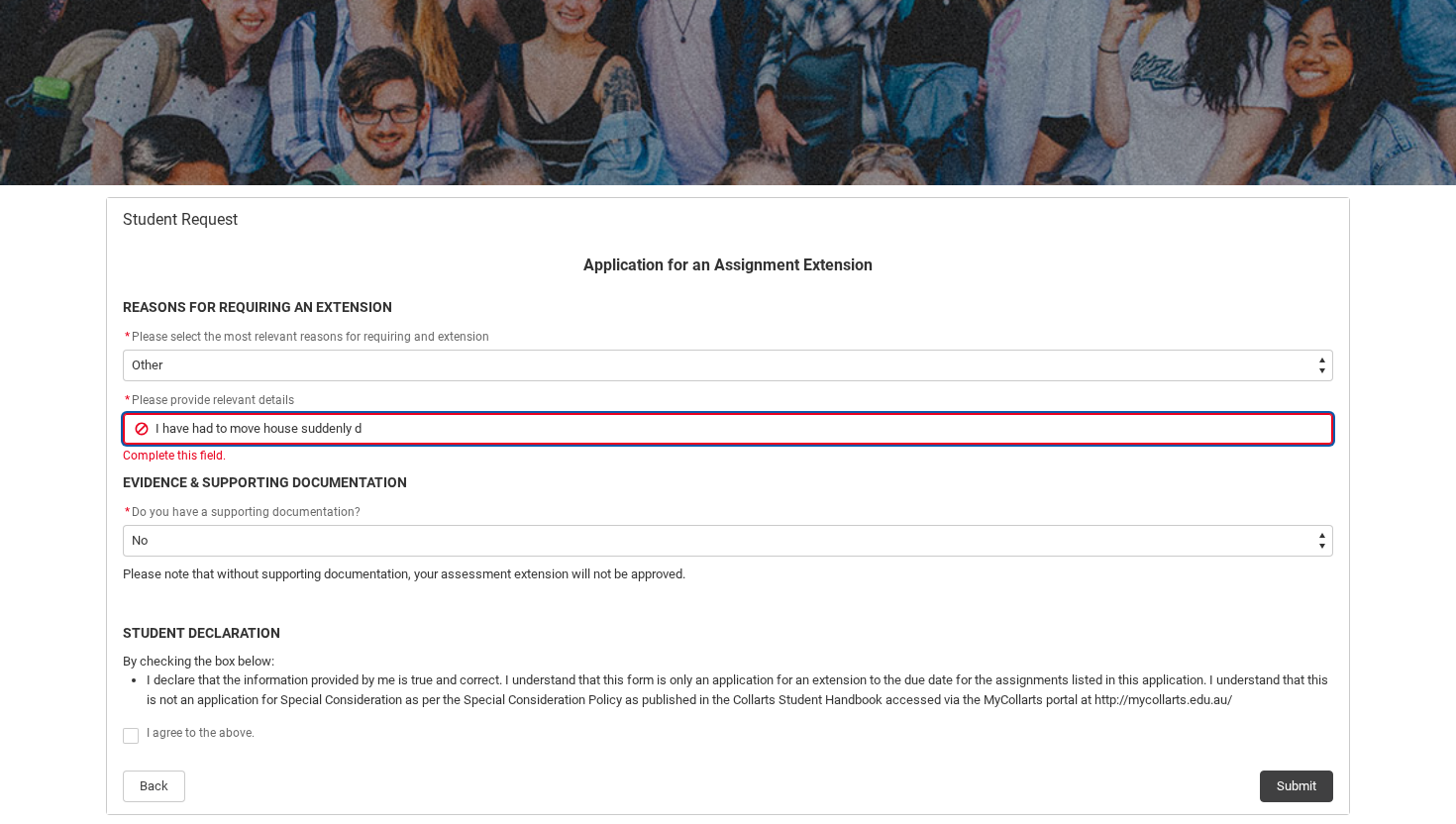 type on "I have had to move house suddenly du" 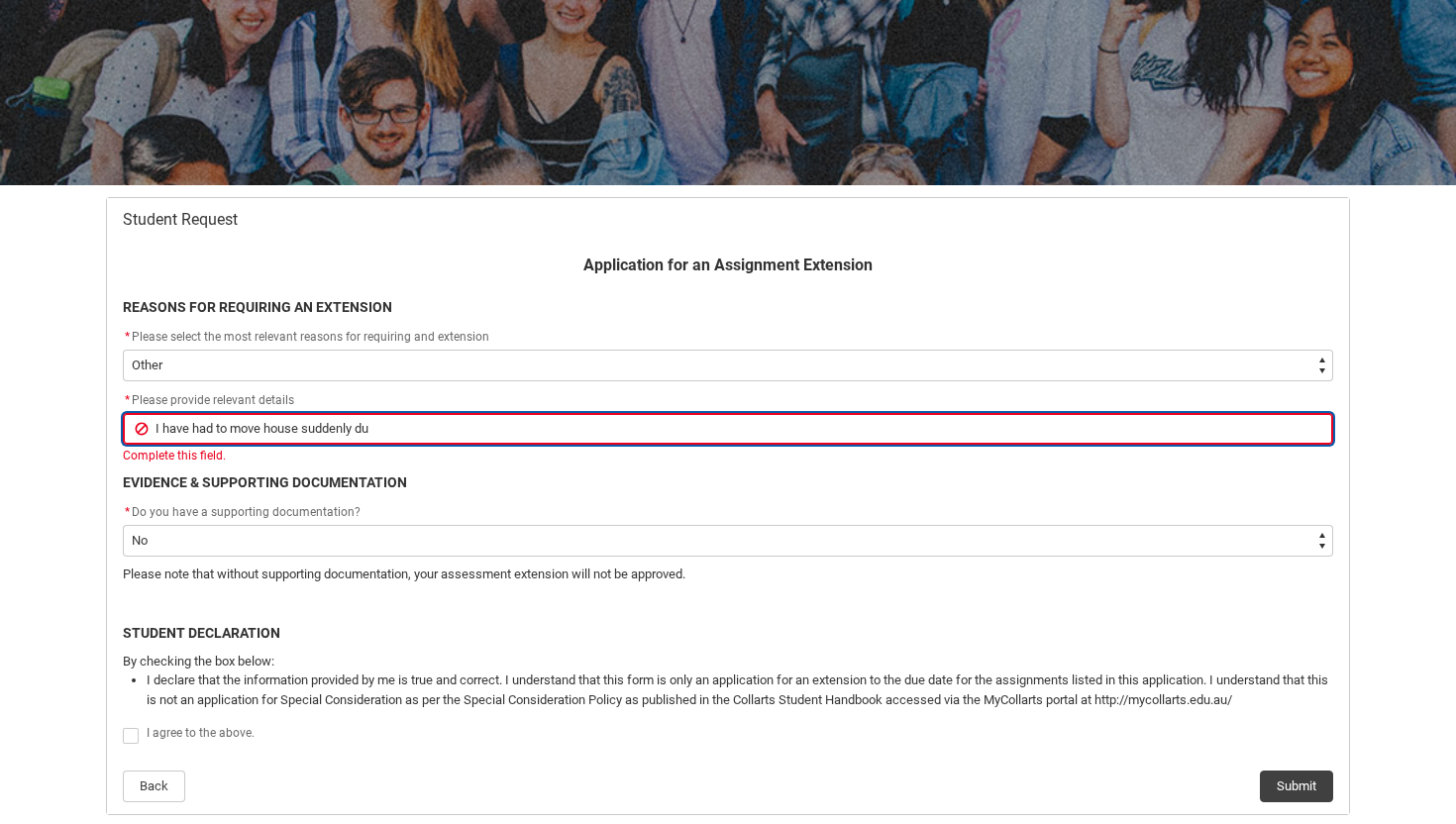 type on "I have had to move house suddenly due" 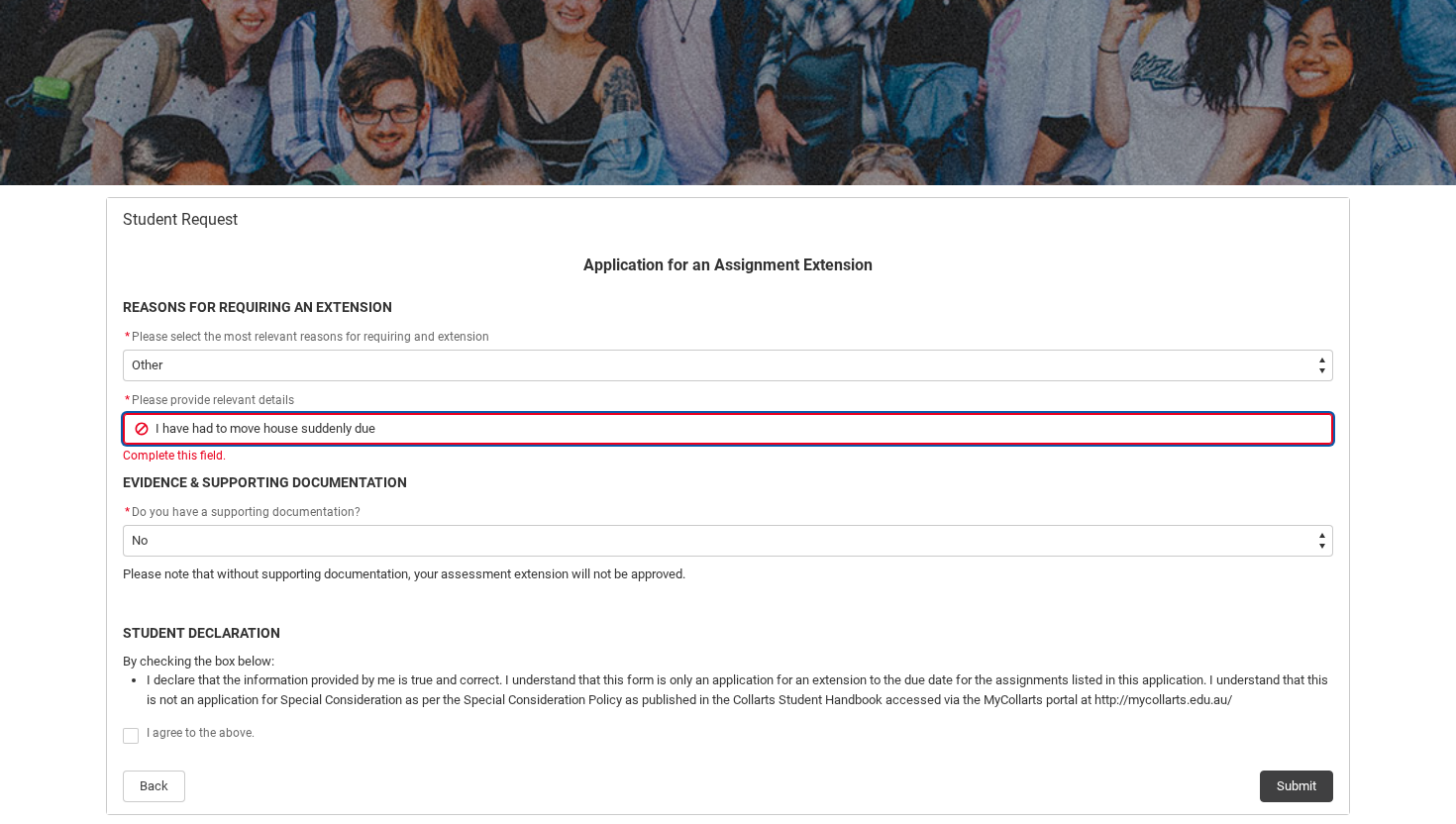 type on "I have had to move house suddenly due" 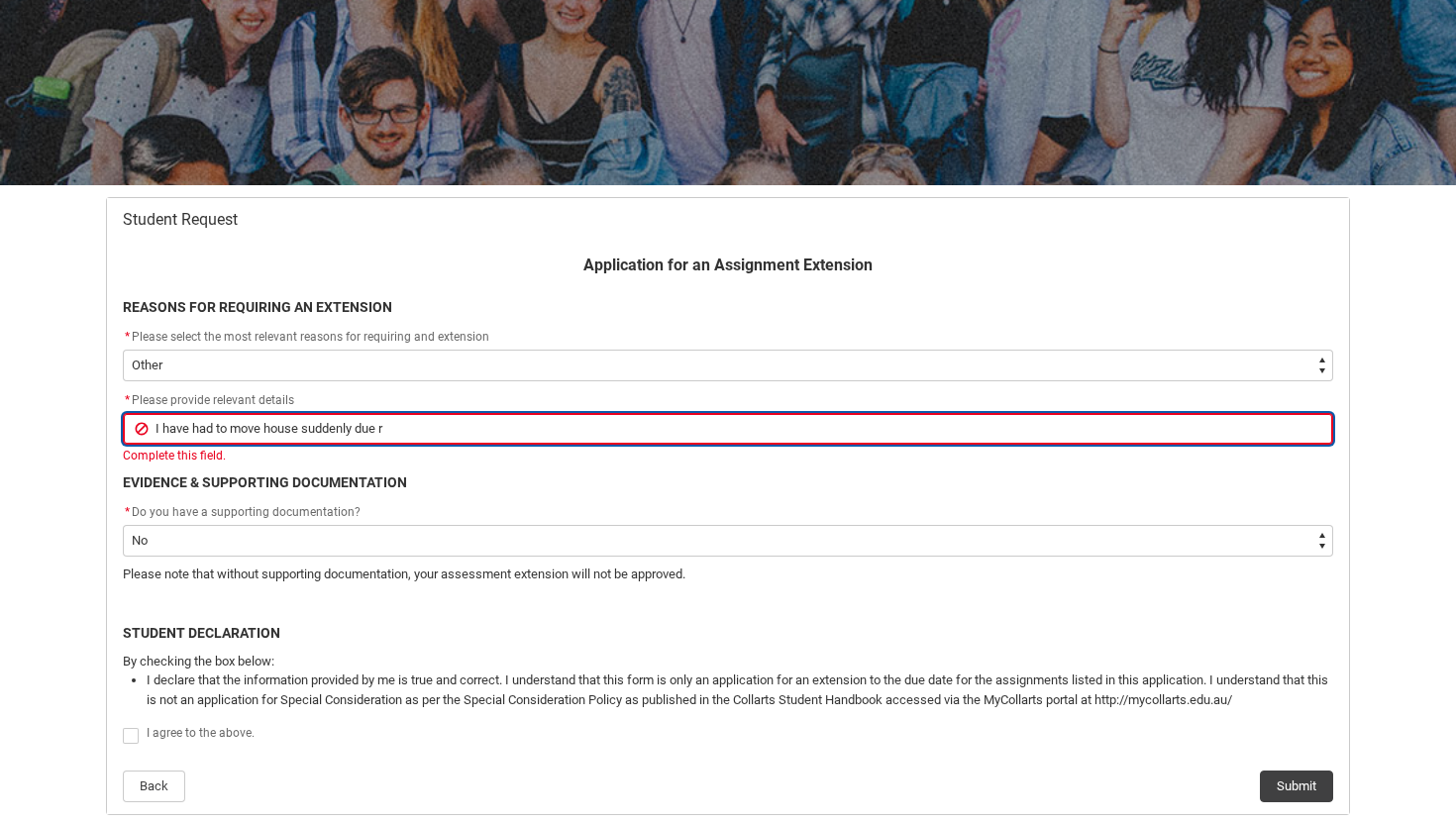 type on "I have had to move house suddenly due ro" 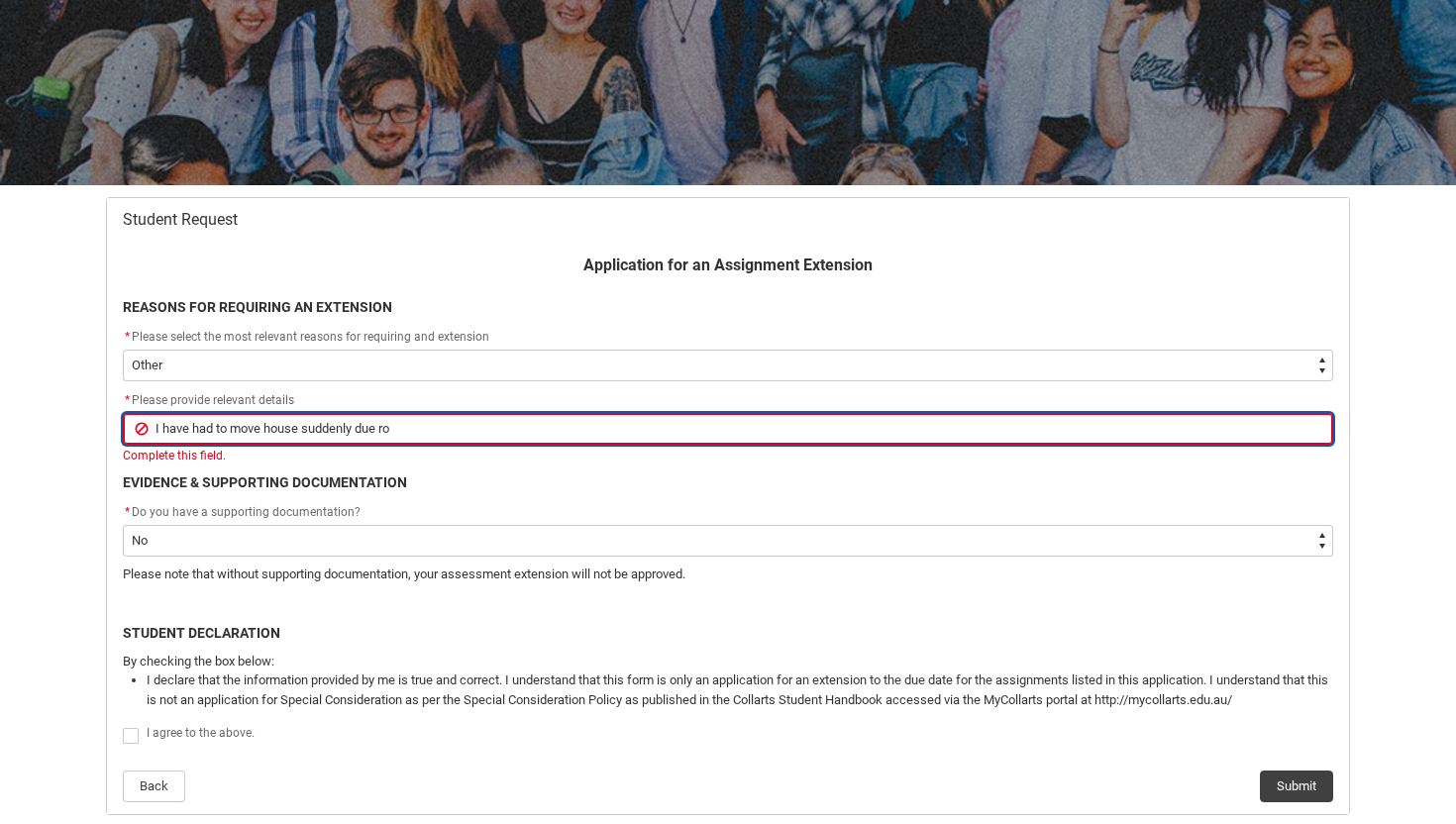 type on "I have had to move house suddenly due r" 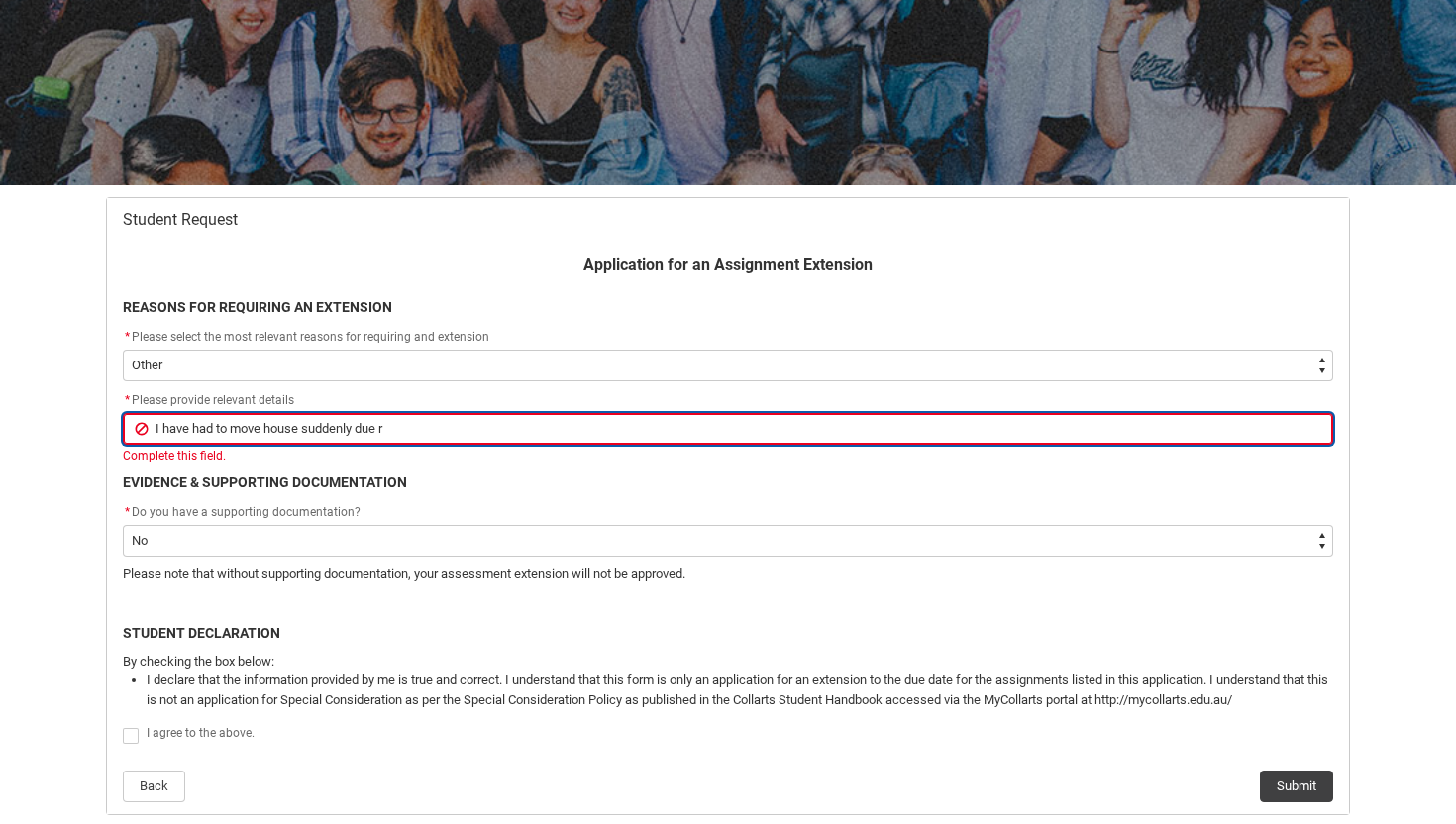 type on "I have had to move house suddenly due" 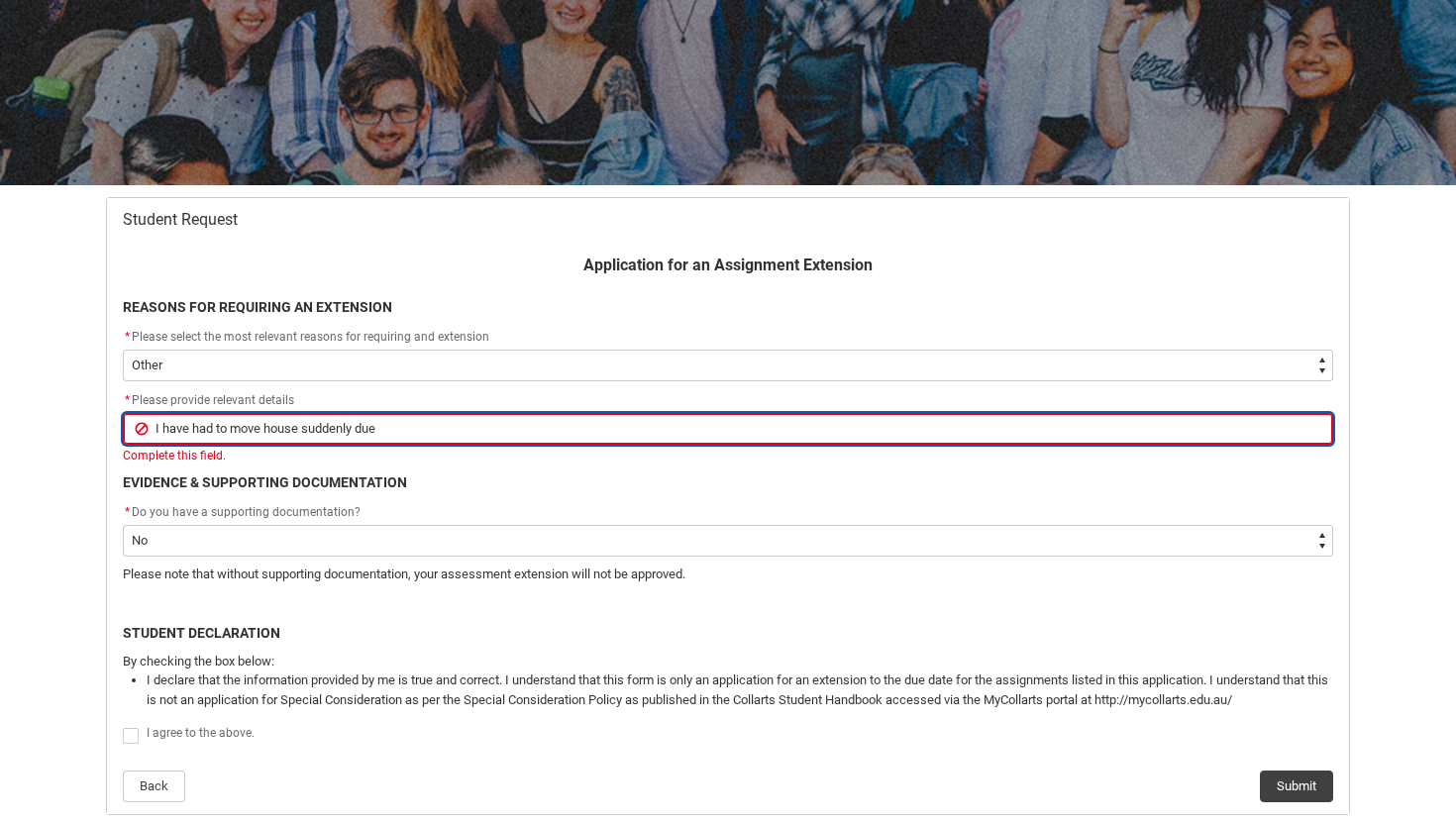 type on "I have had to move house suddenly due t" 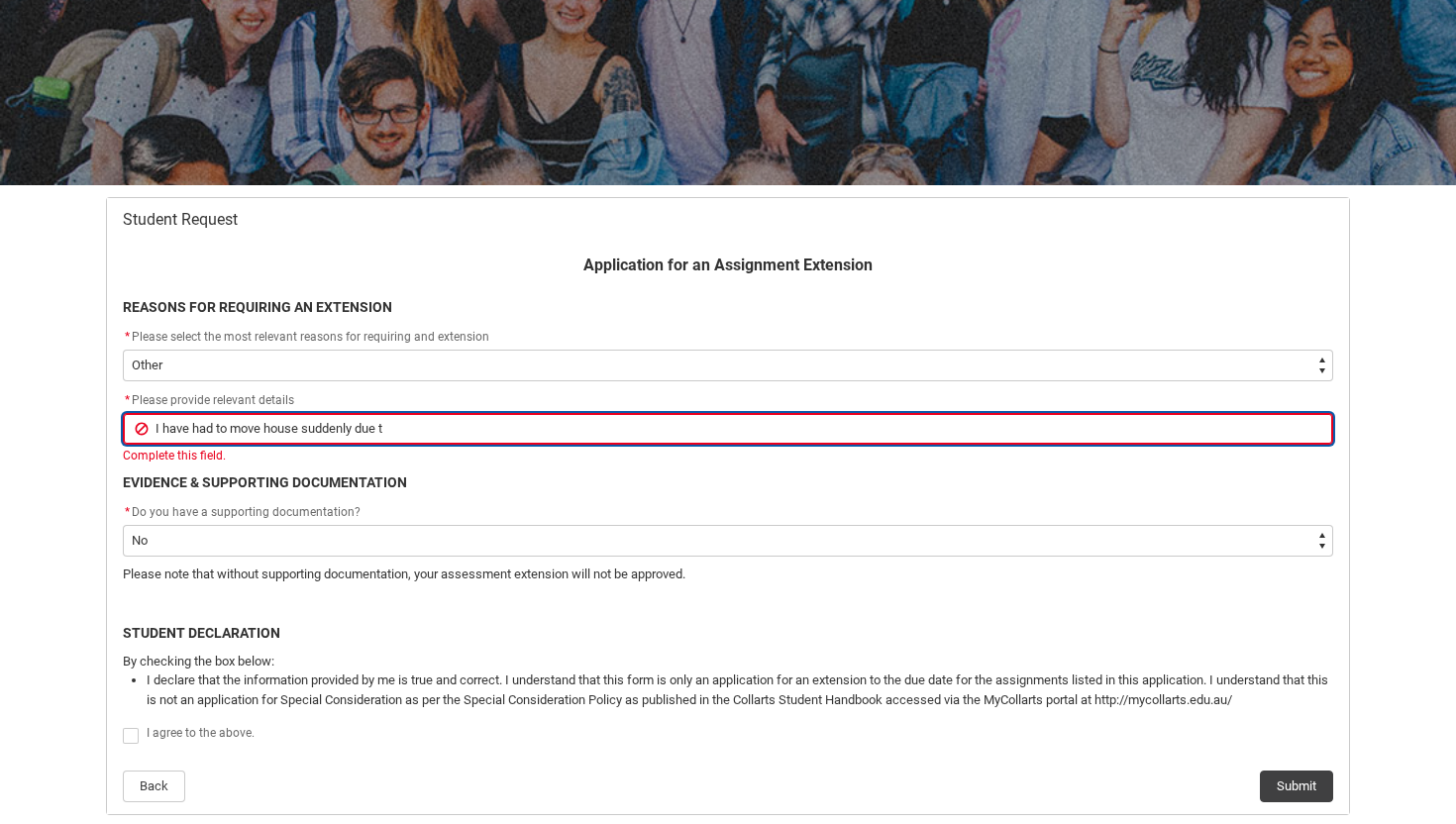 type on "I have had to move house suddenly due to" 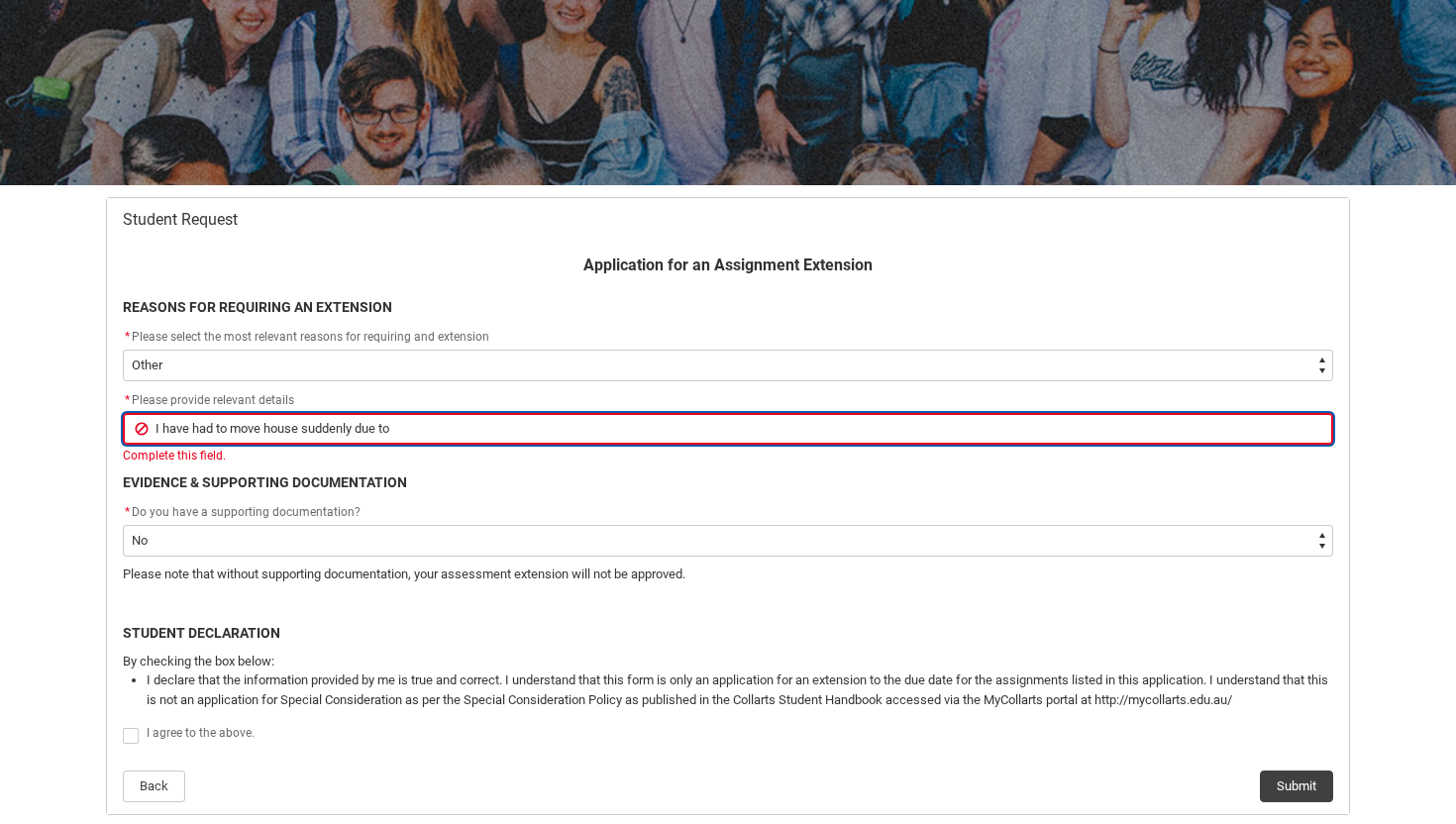type on "I have had to move house suddenly due to" 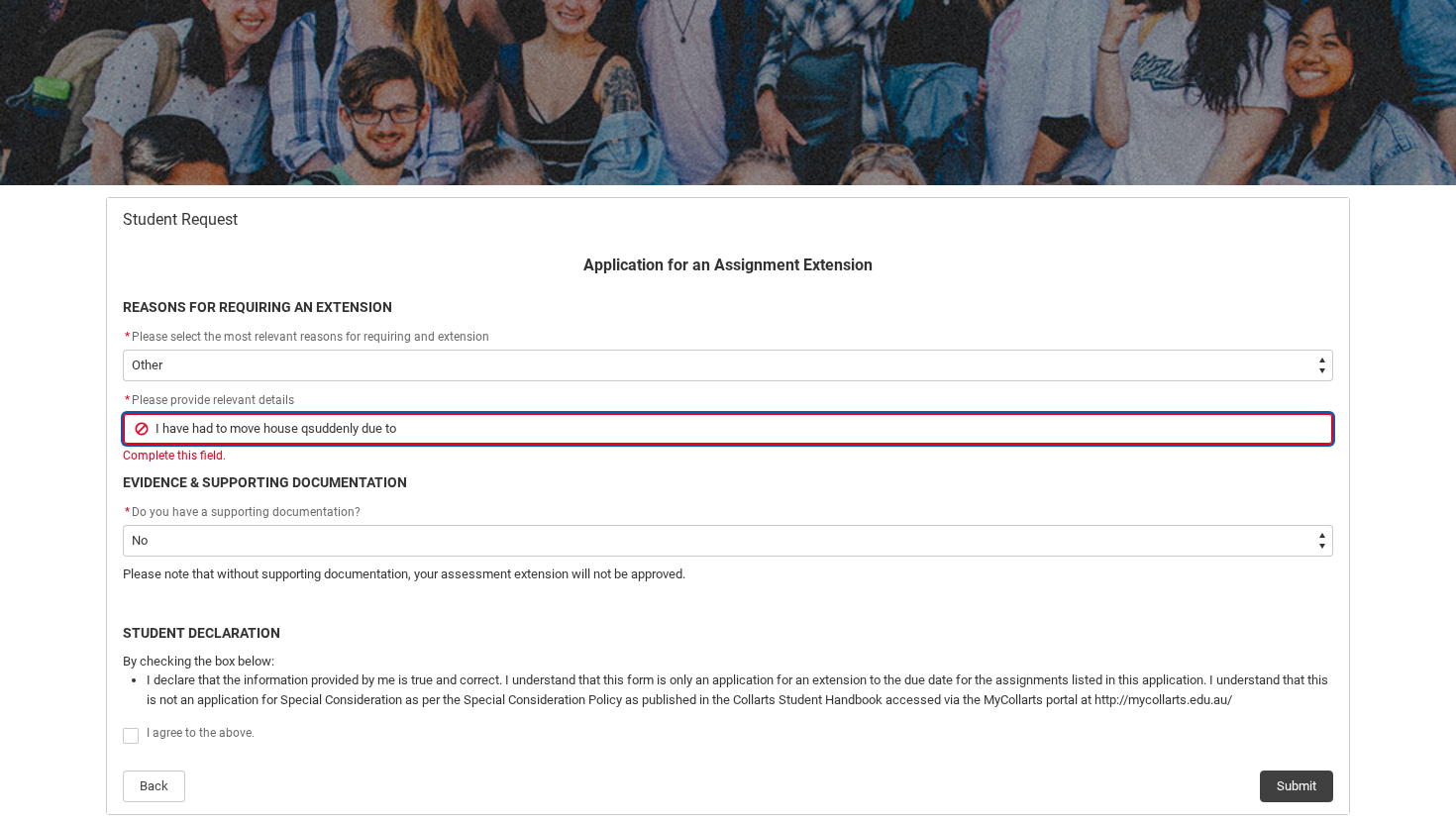 type on "I have had to move house qusuddenly due to" 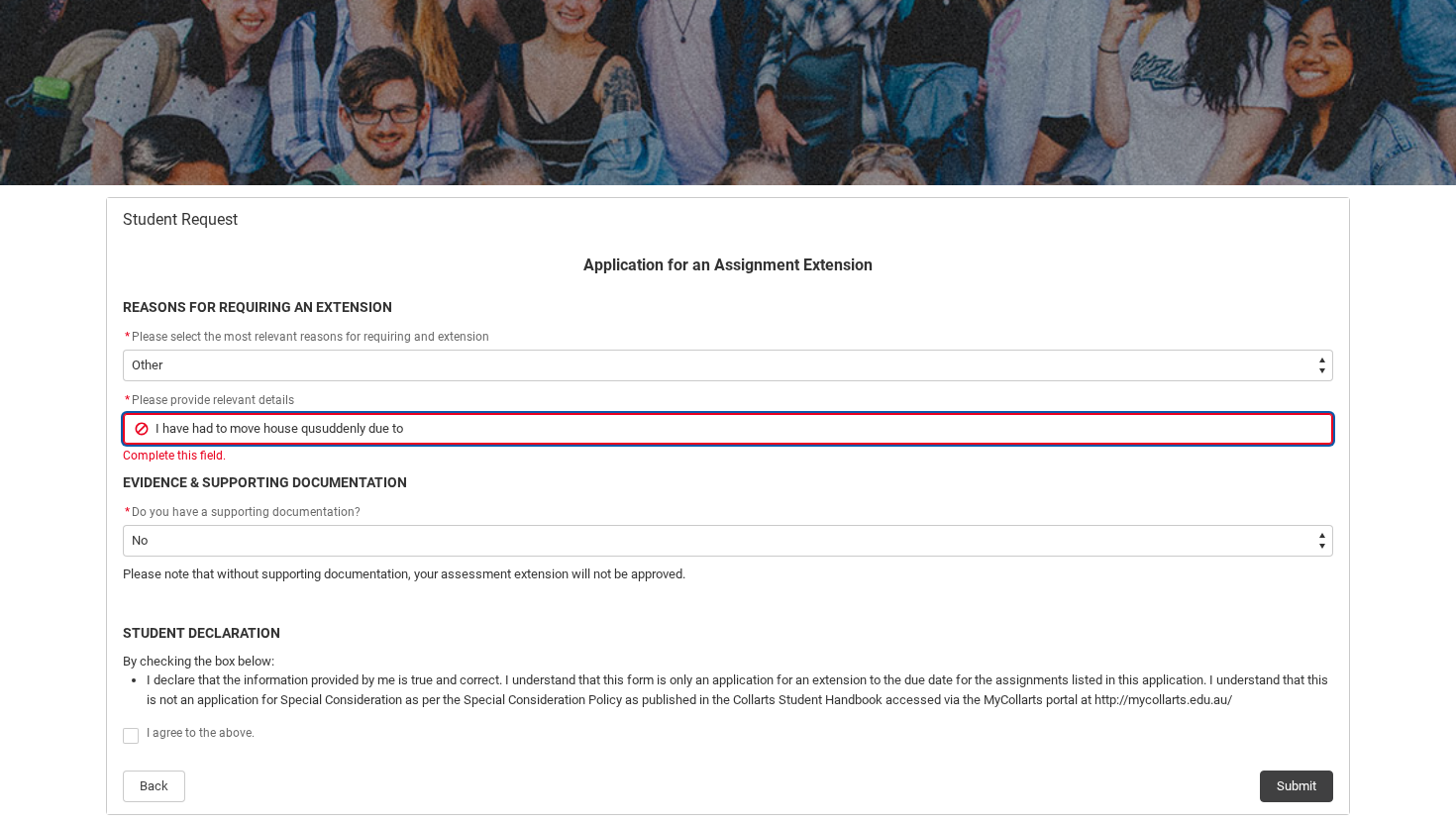 type on "I have had to move house quisuddenly due to" 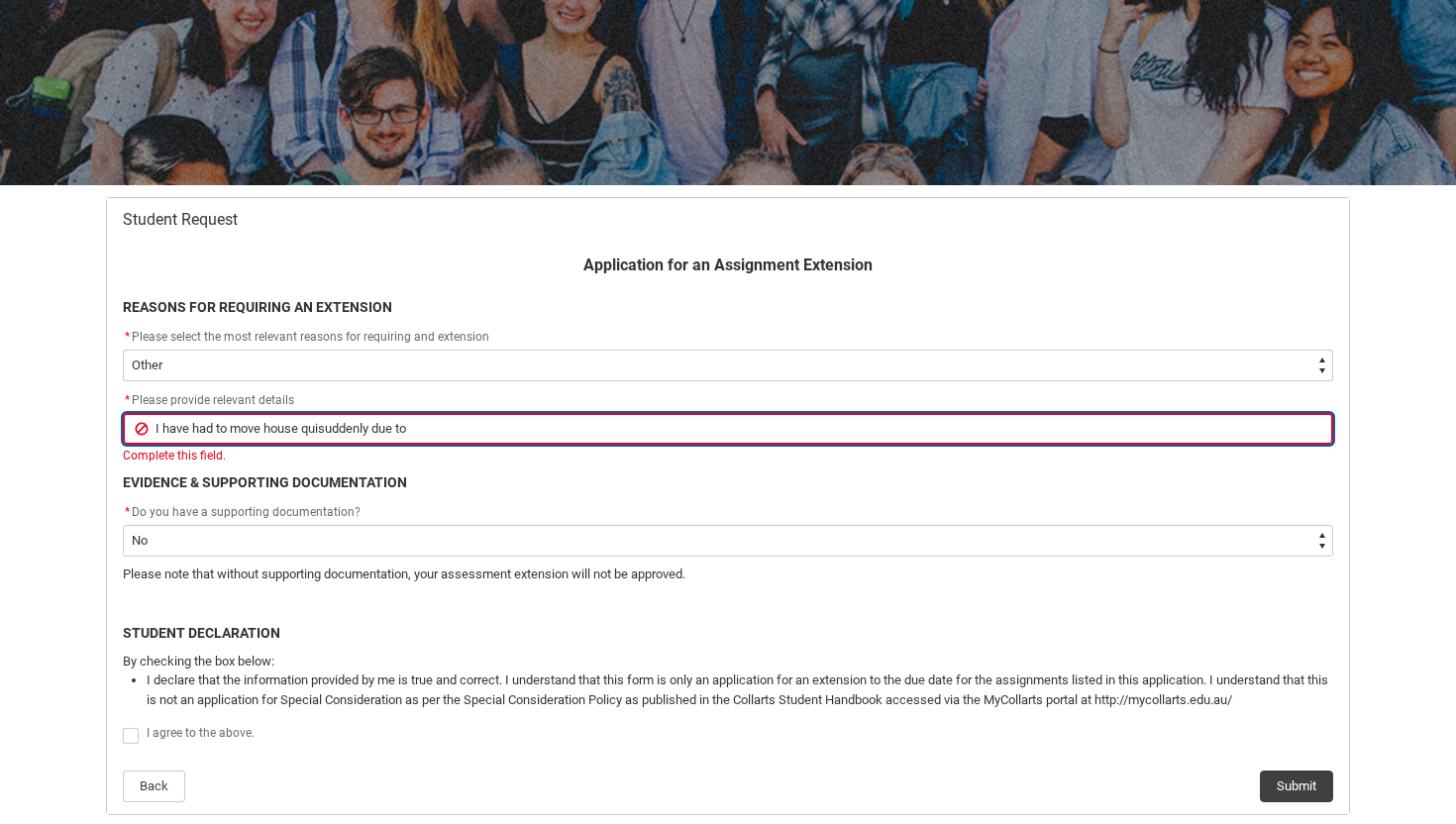 type on "I have had to move house quitsuddenly due to" 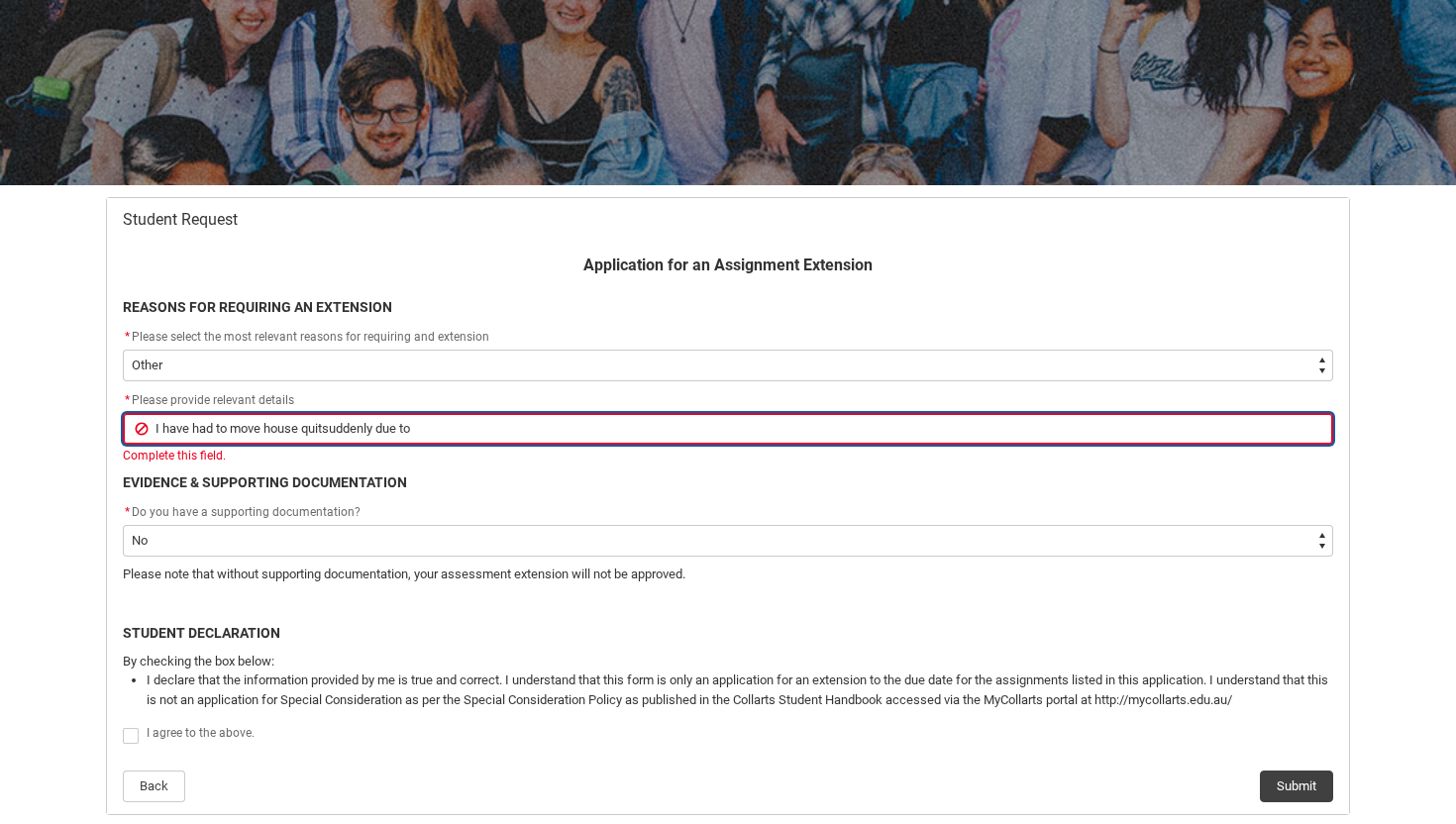 type on "I have had to move house quitrsuddenly due to" 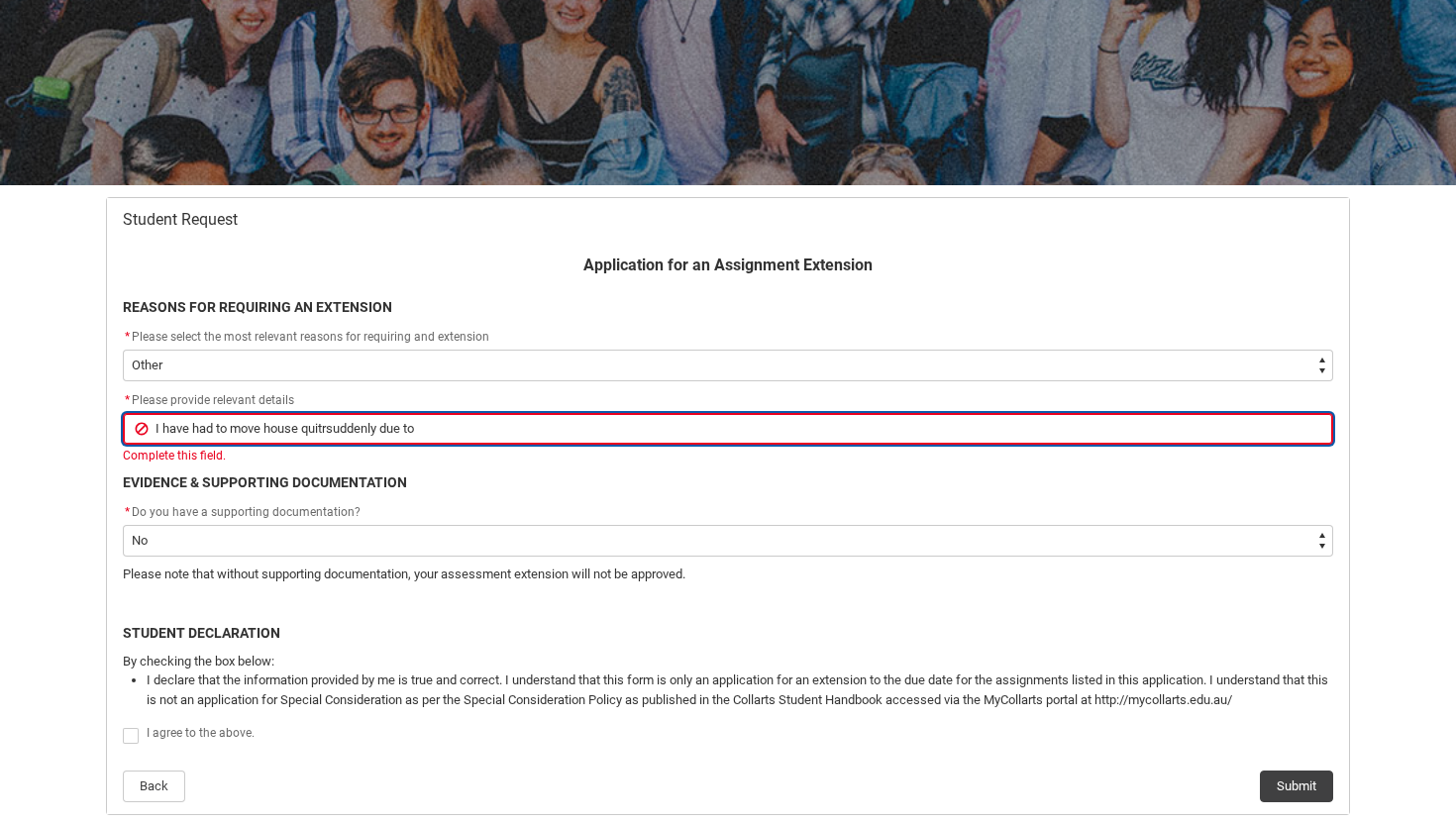 type on "[TEXT]" 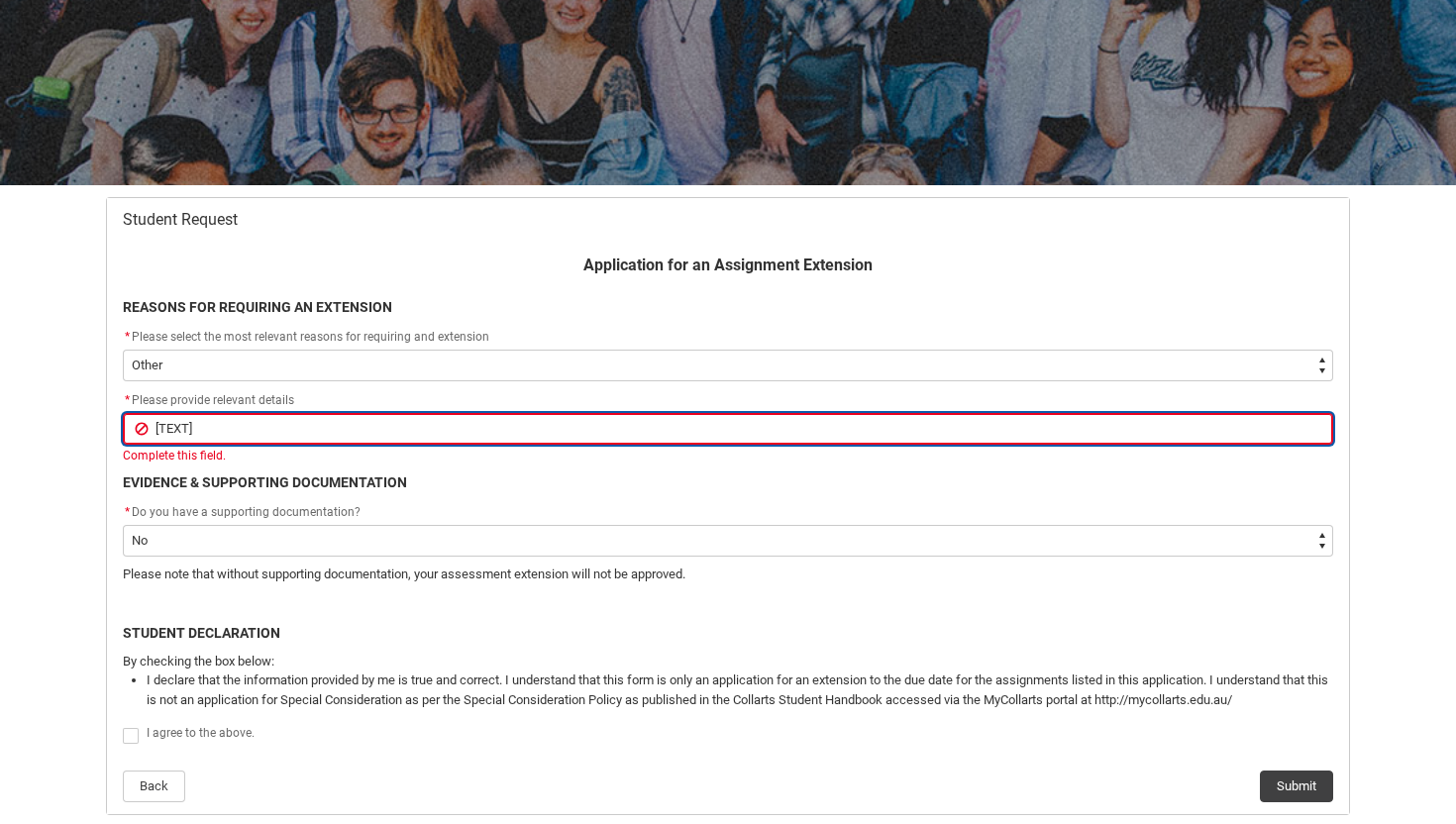 type on "I have had to move house quitre suddenly due to" 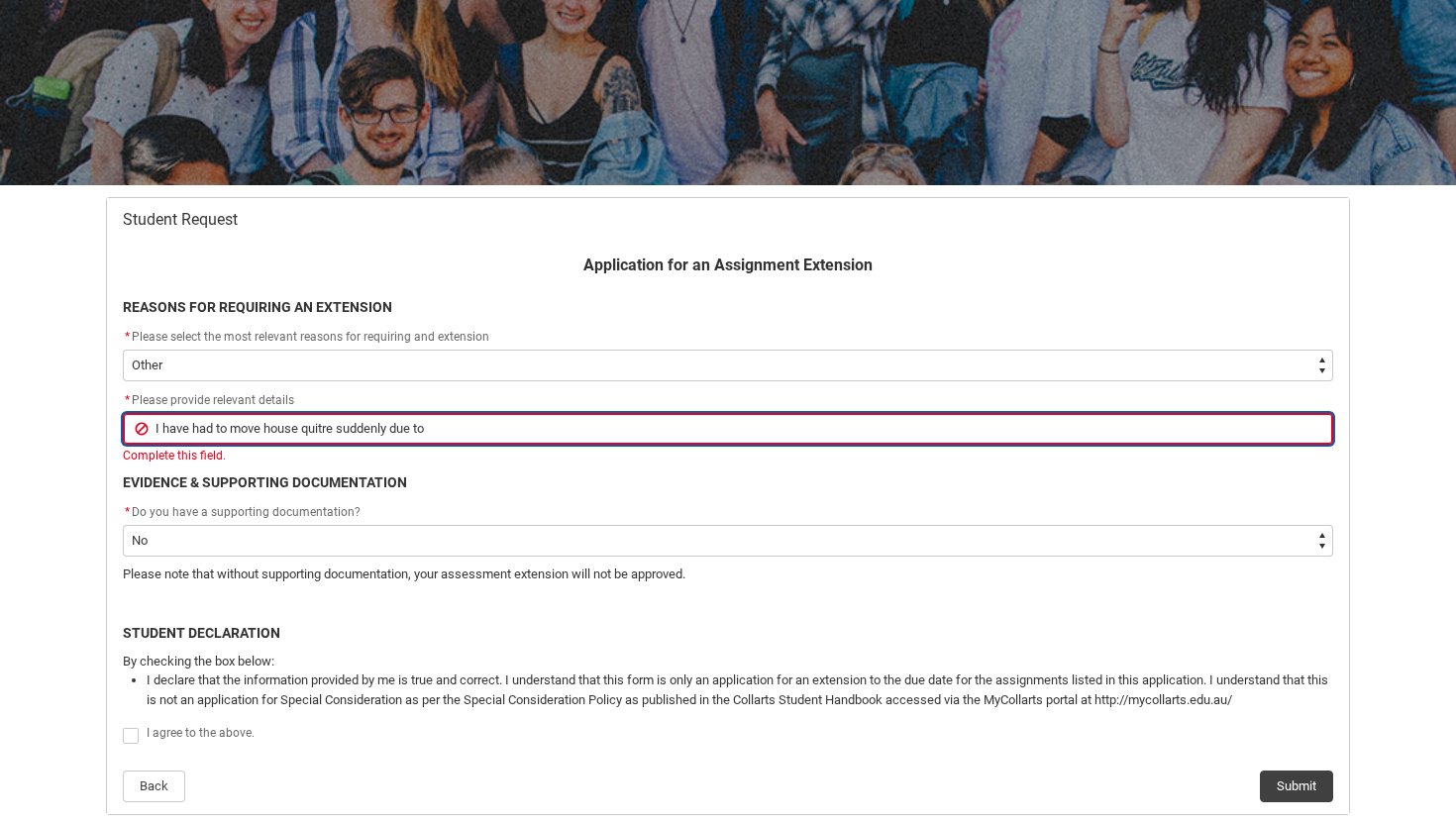 type on "[TEXT]" 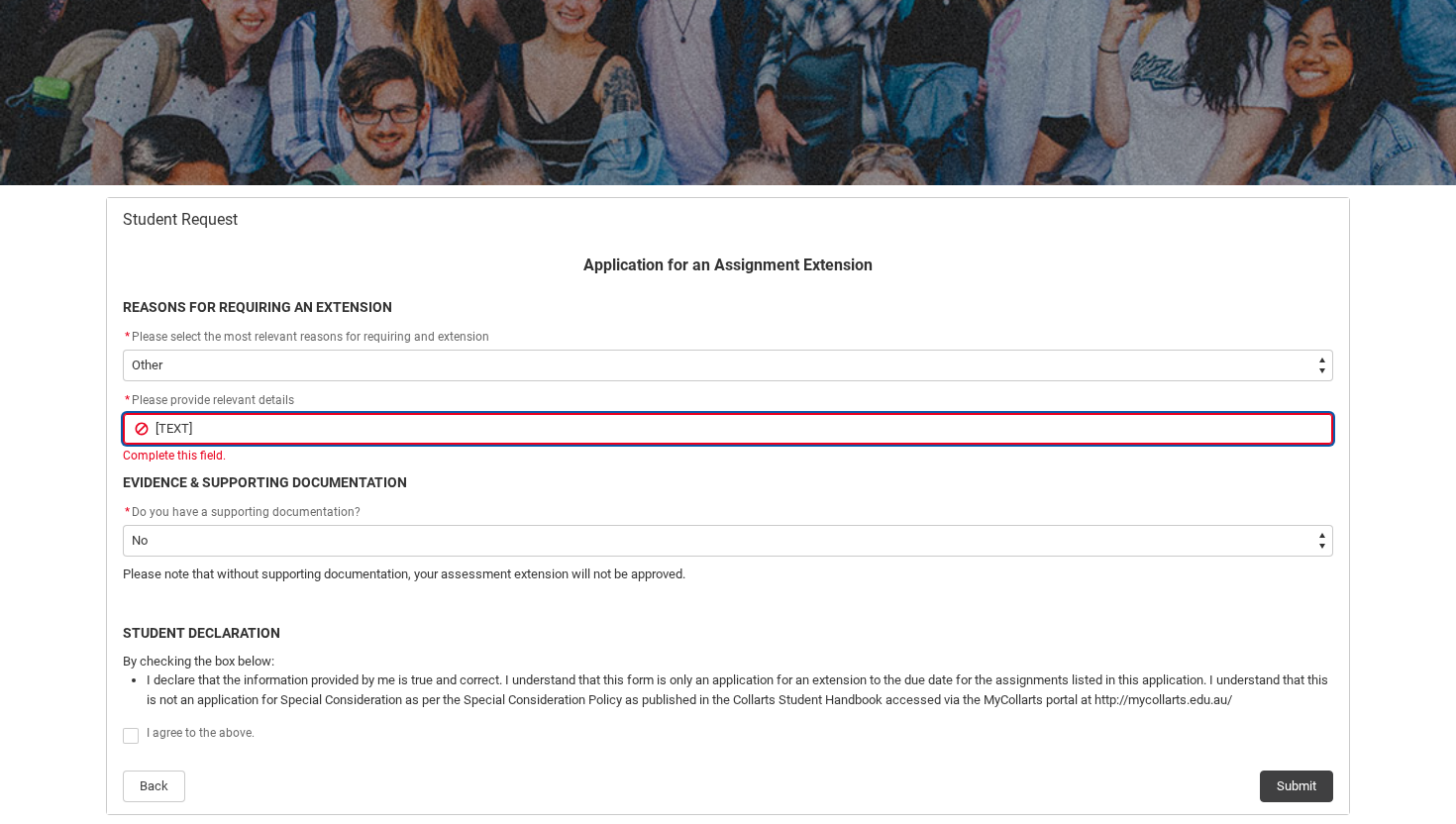 type on "I have had to move house quitrsuddenly due to" 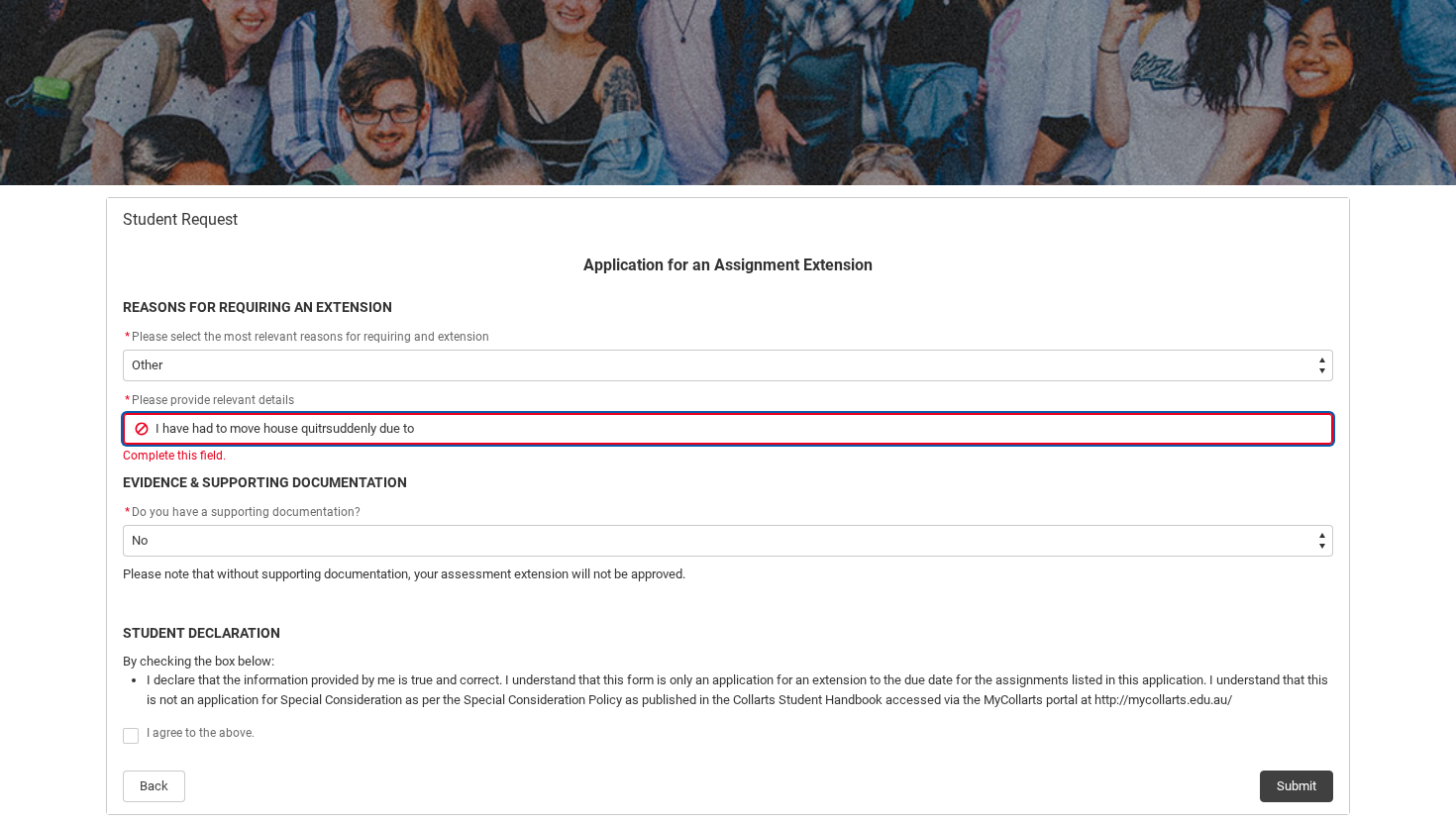 type on "I have had to move house quitsuddenly due to" 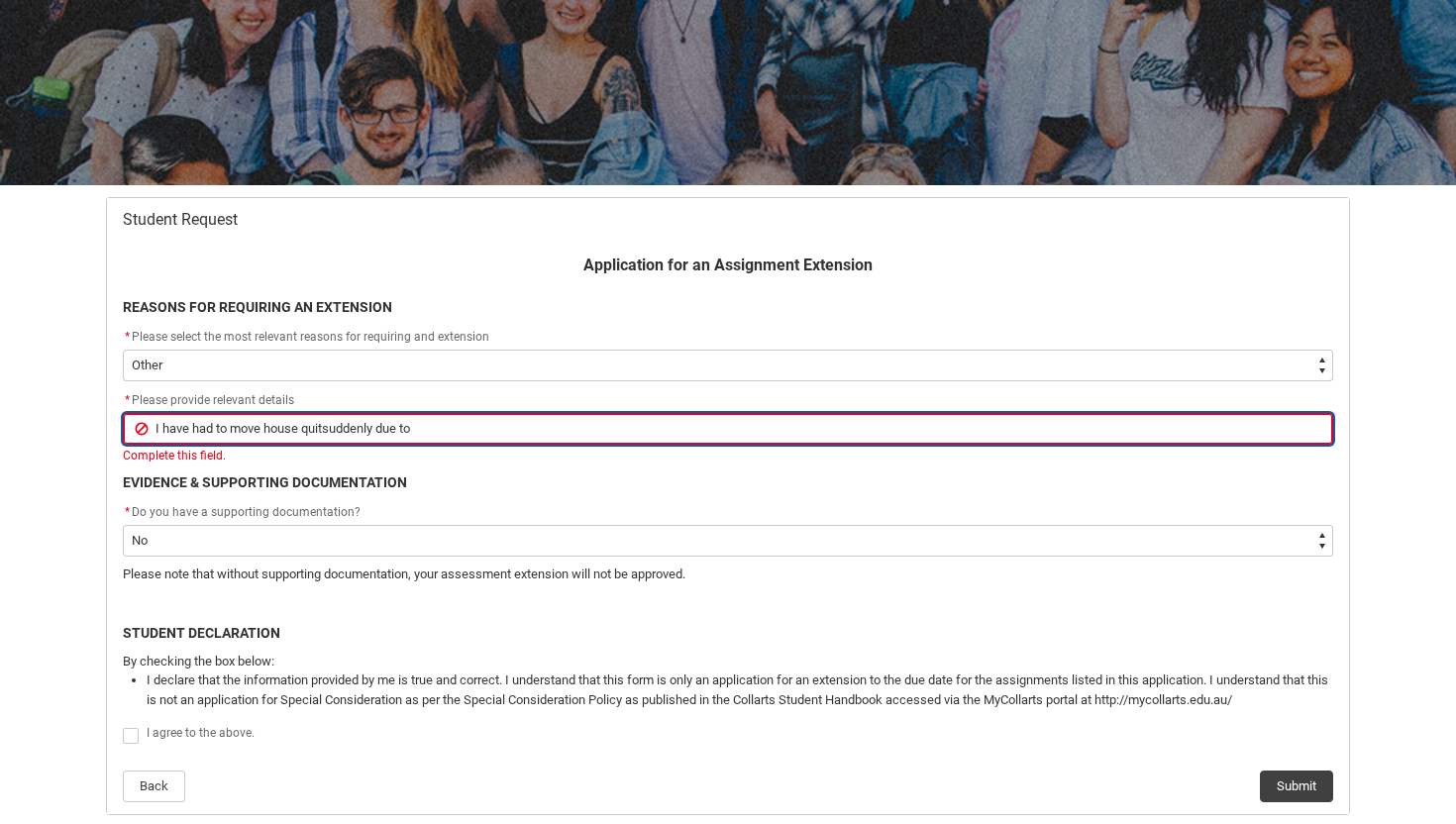 type on "I have had to move house quitesuddenly due to" 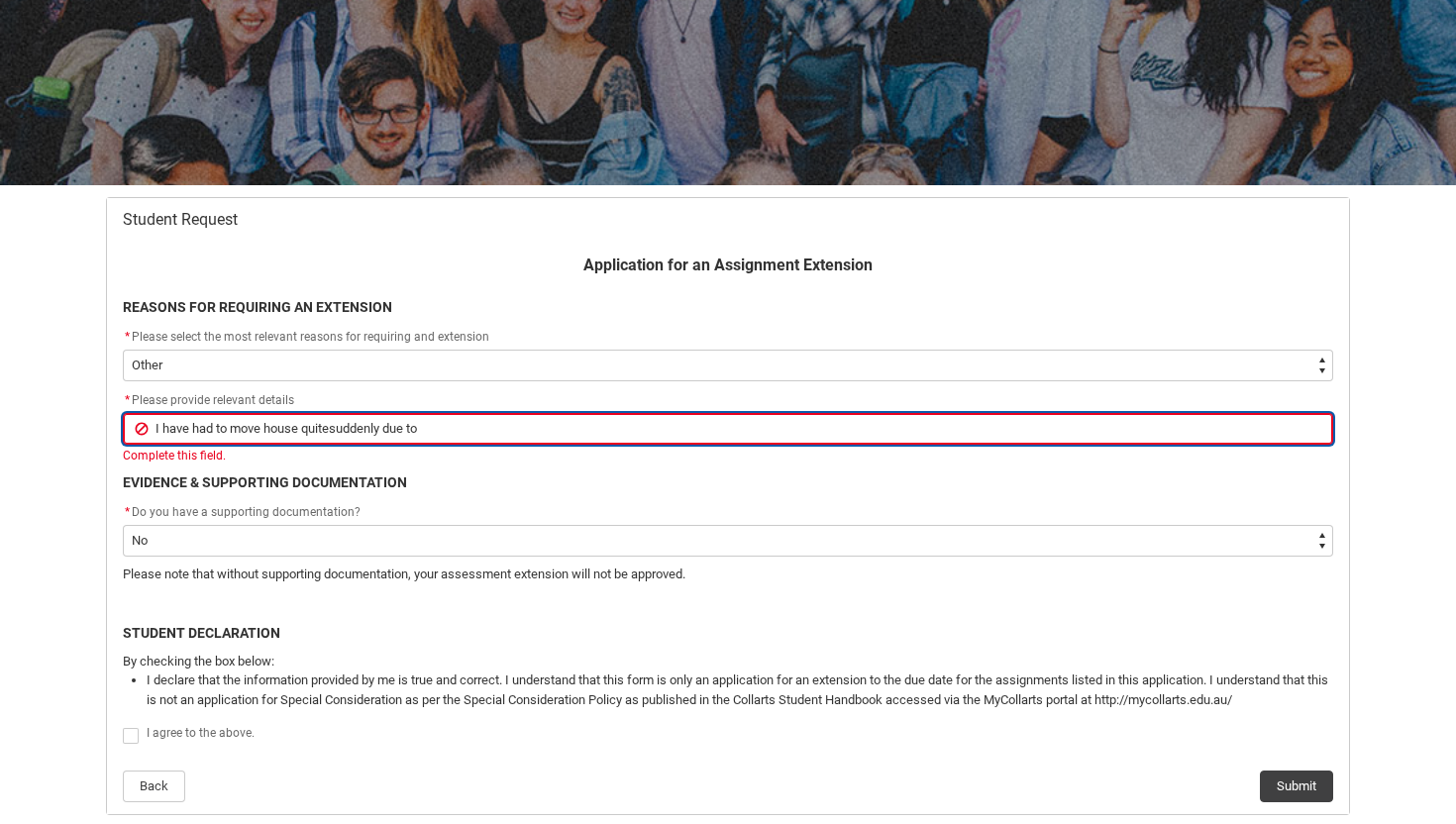 type on "I have had to move house quite suddenly due to" 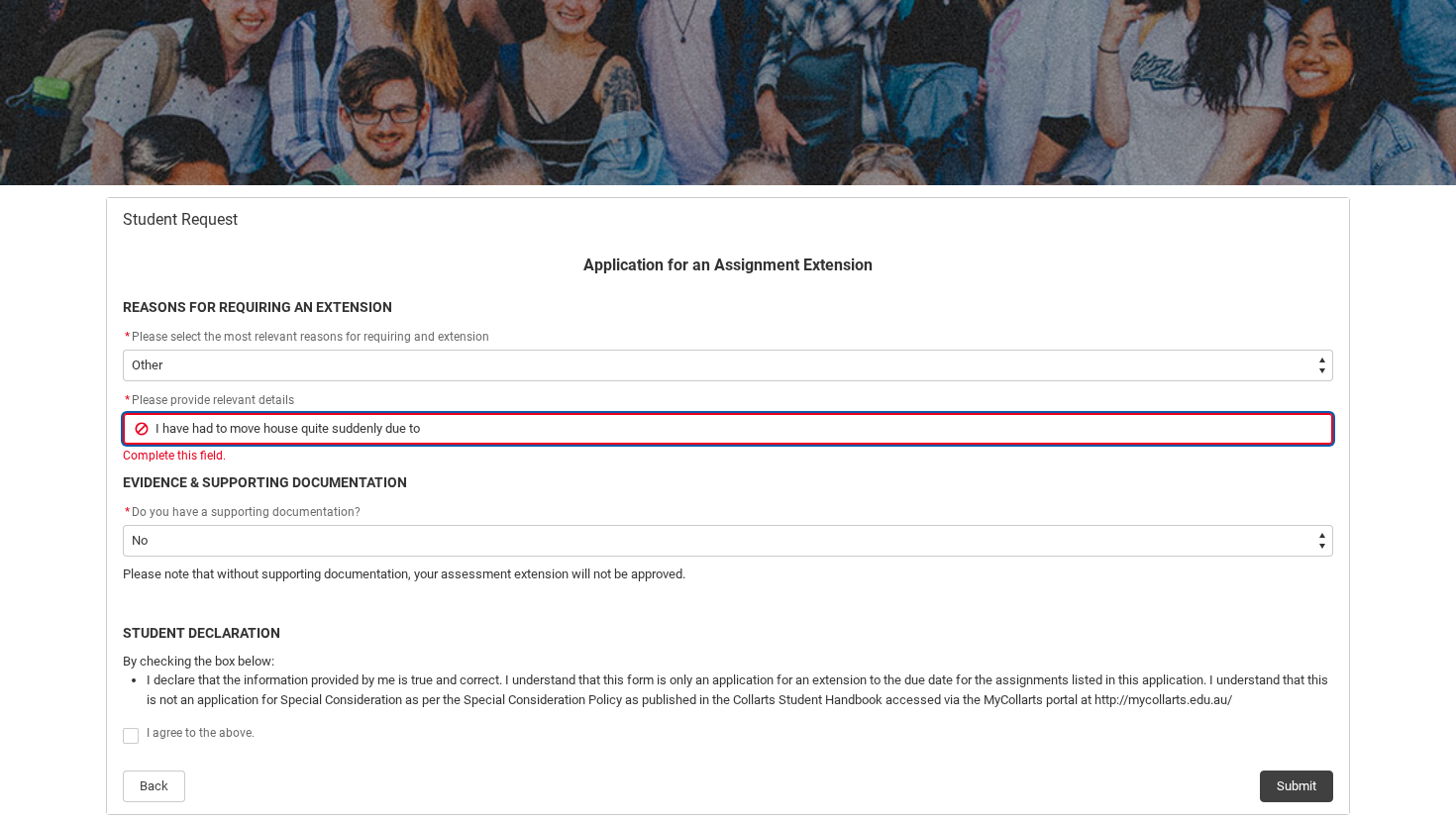 click on "I have had to move house quite suddenly due to" at bounding box center (728, 429) 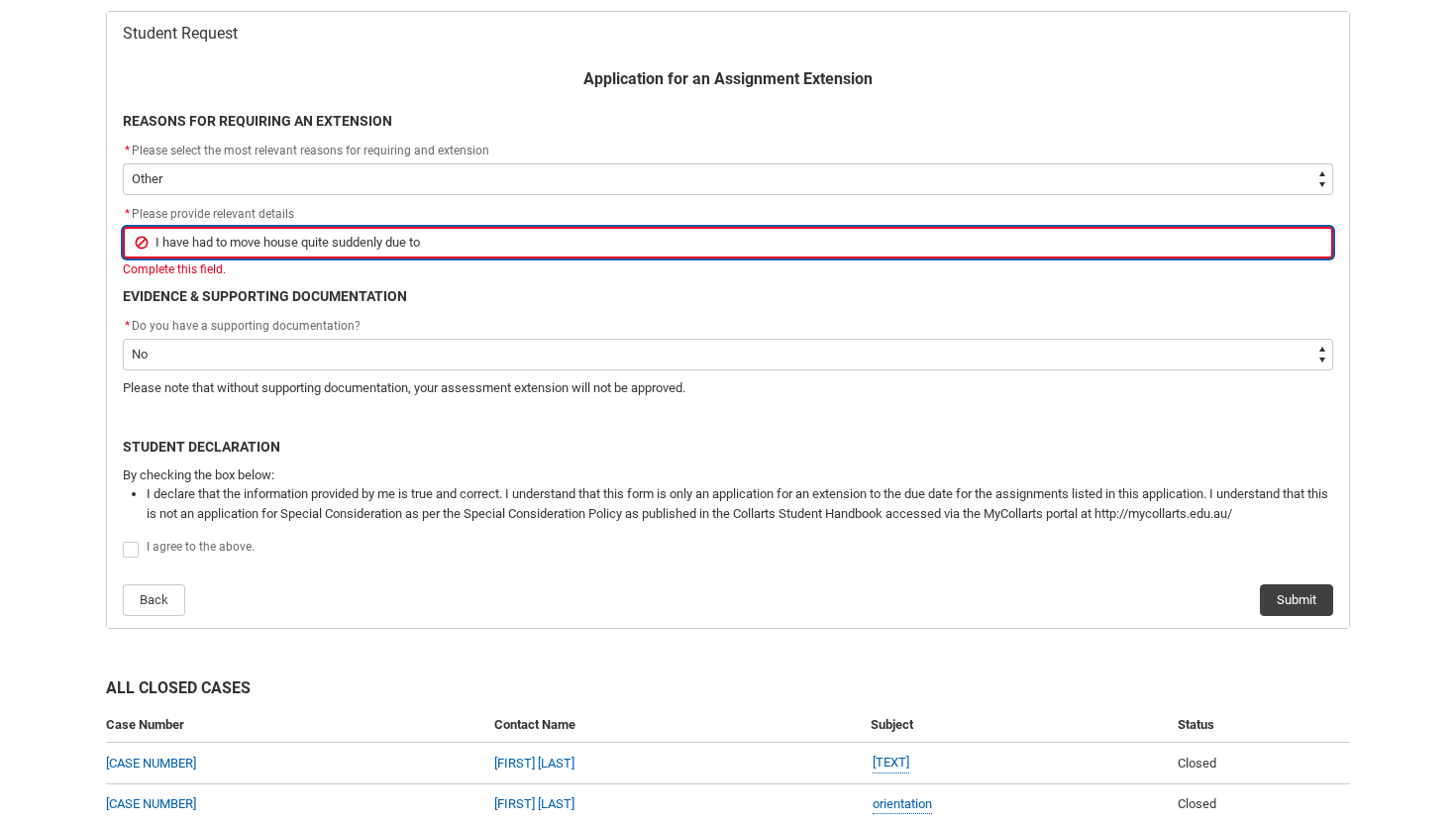 scroll, scrollTop: 396, scrollLeft: 0, axis: vertical 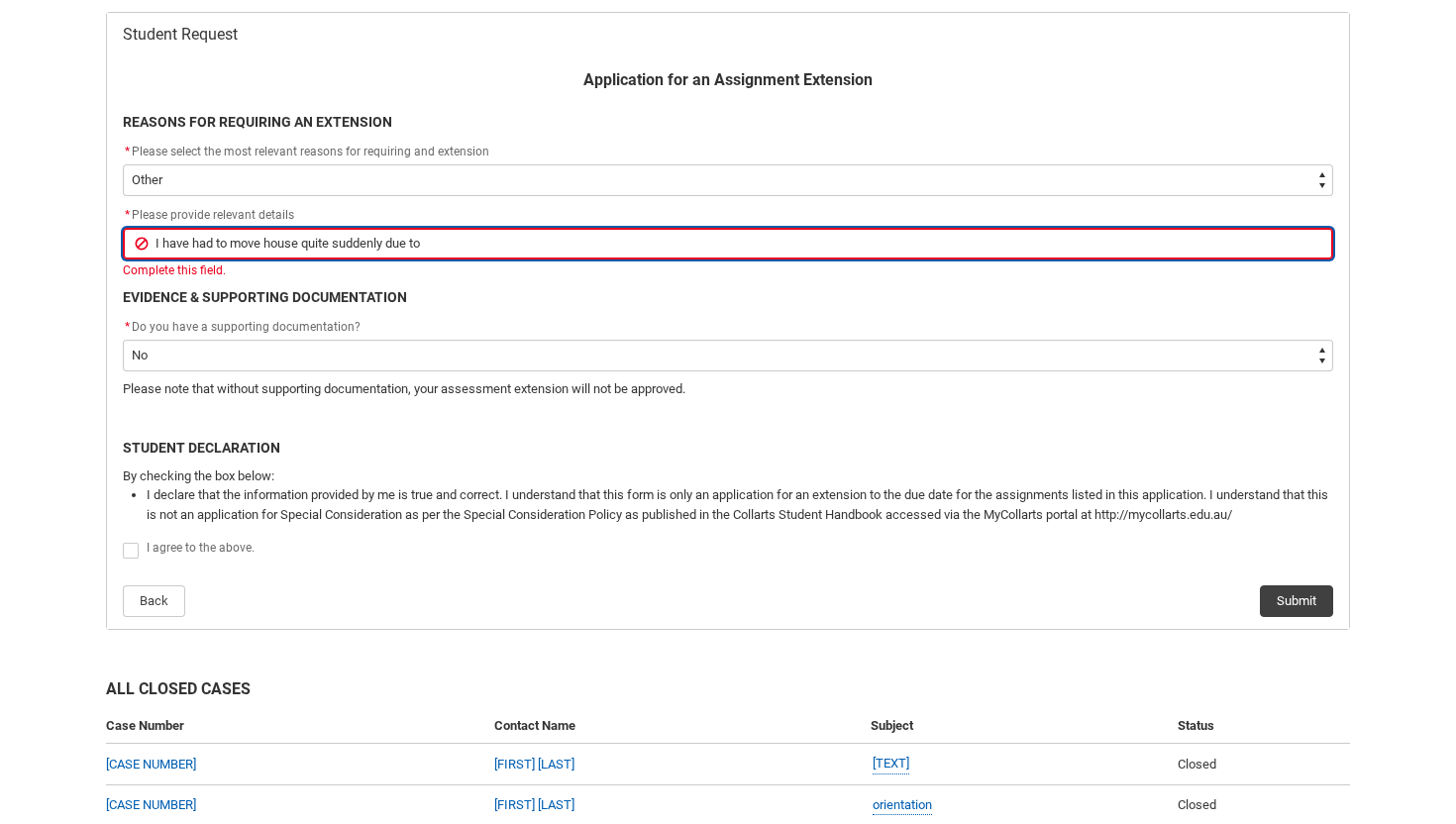 click on "I have had to move house quite suddenly due to" at bounding box center (728, 244) 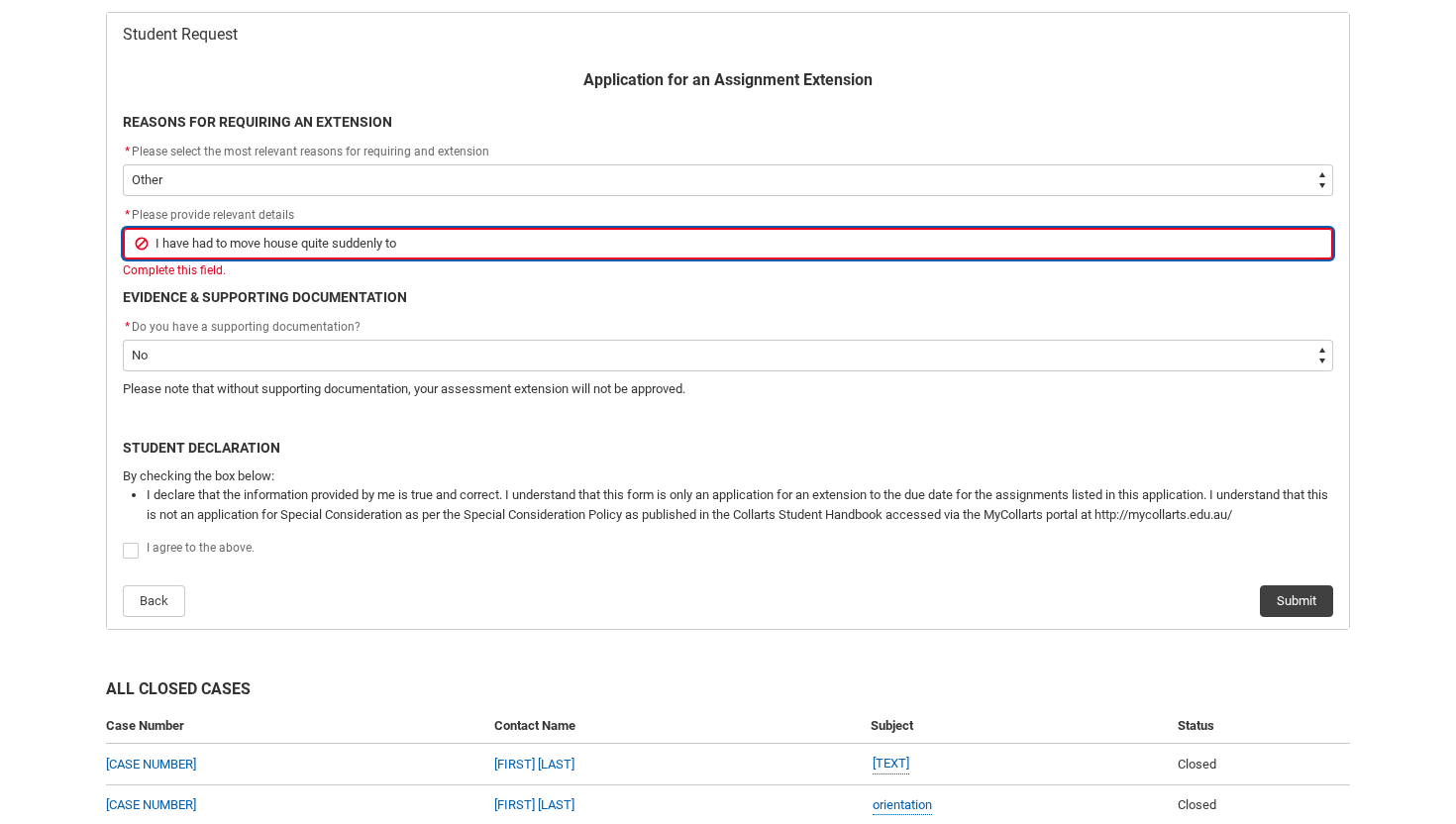 click on "I have had to move house quite suddenly to" at bounding box center [728, 244] 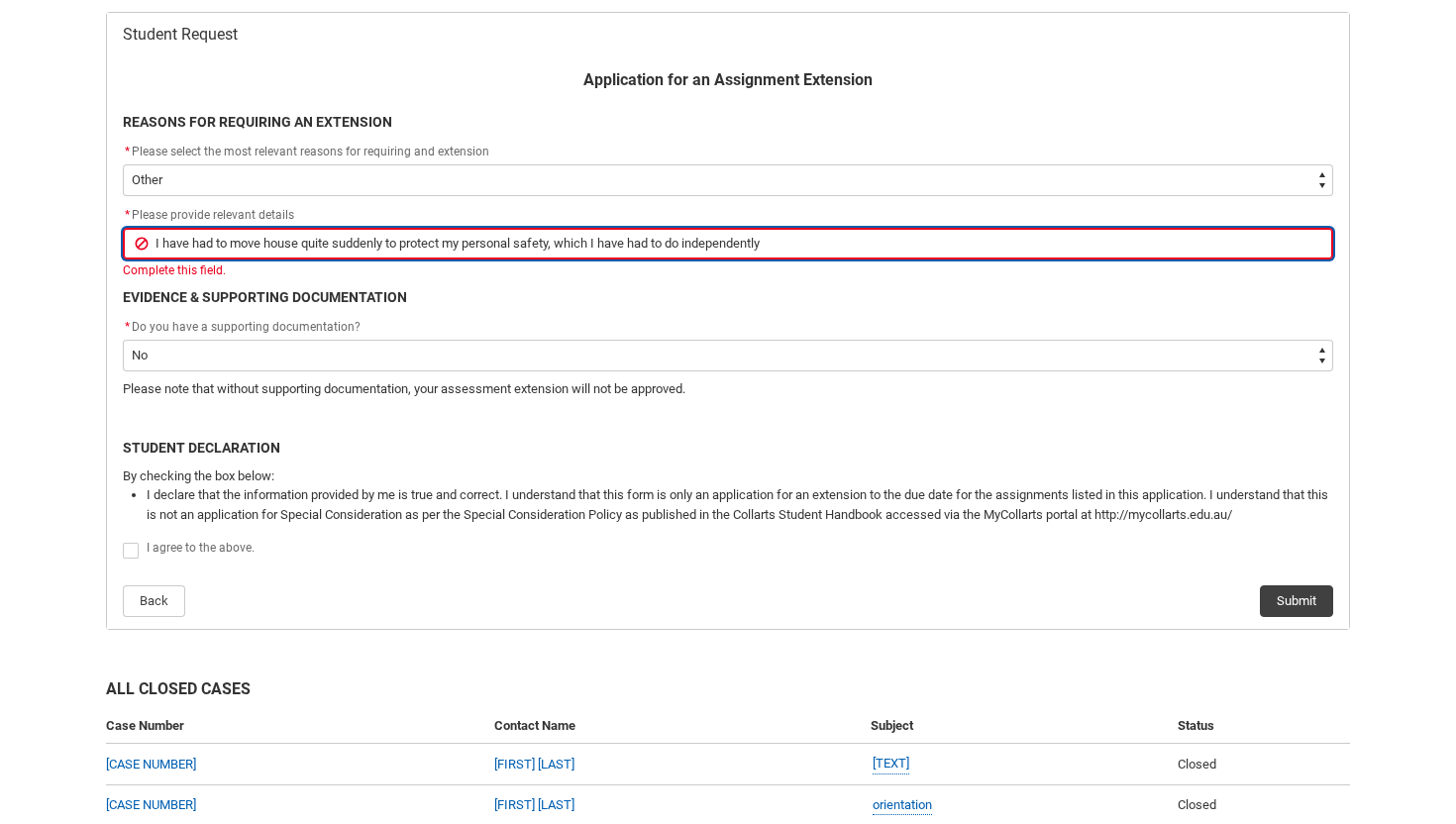 drag, startPoint x: 518, startPoint y: 245, endPoint x: 471, endPoint y: 245, distance: 47 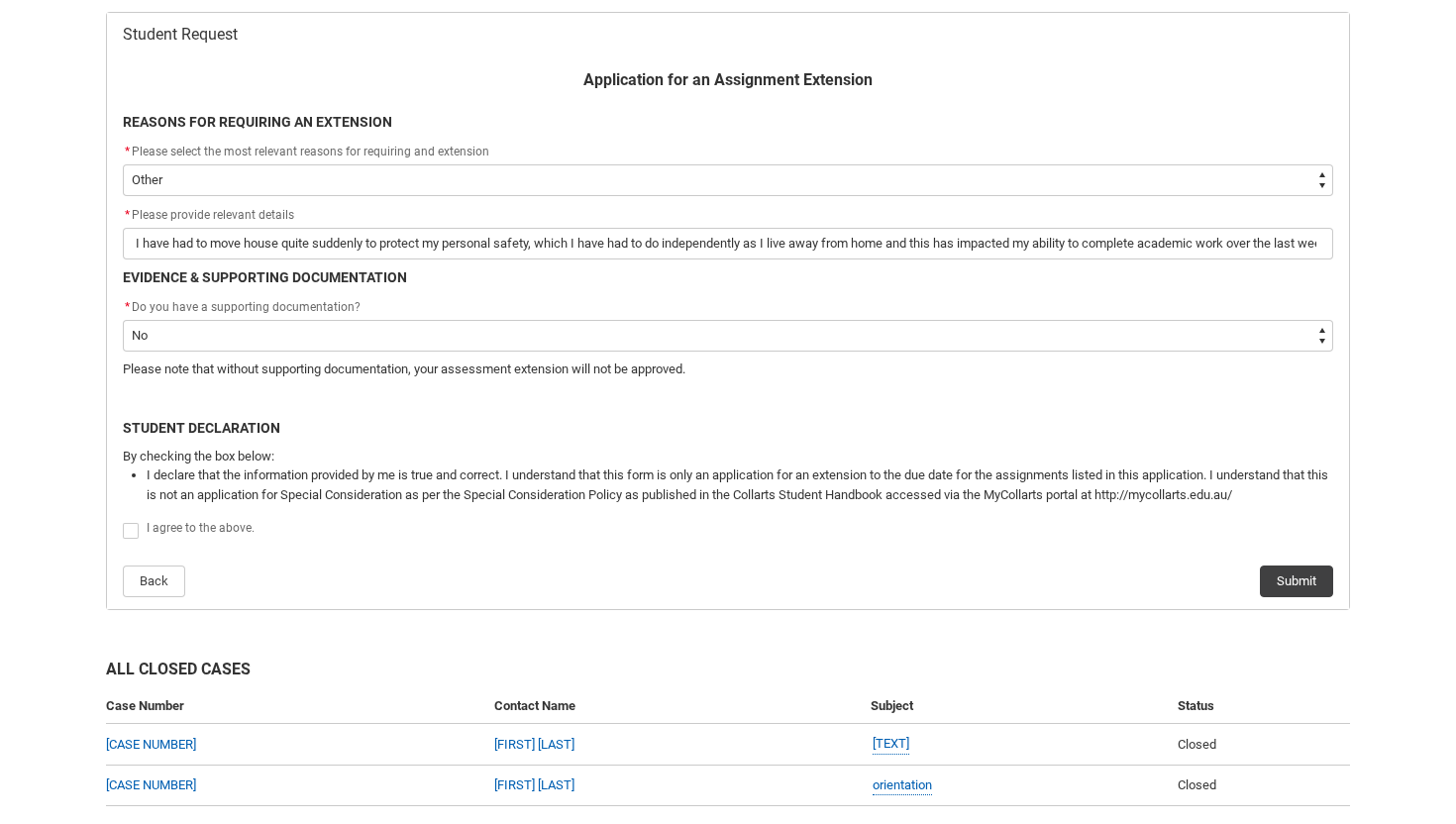 click on "I agree to the above." 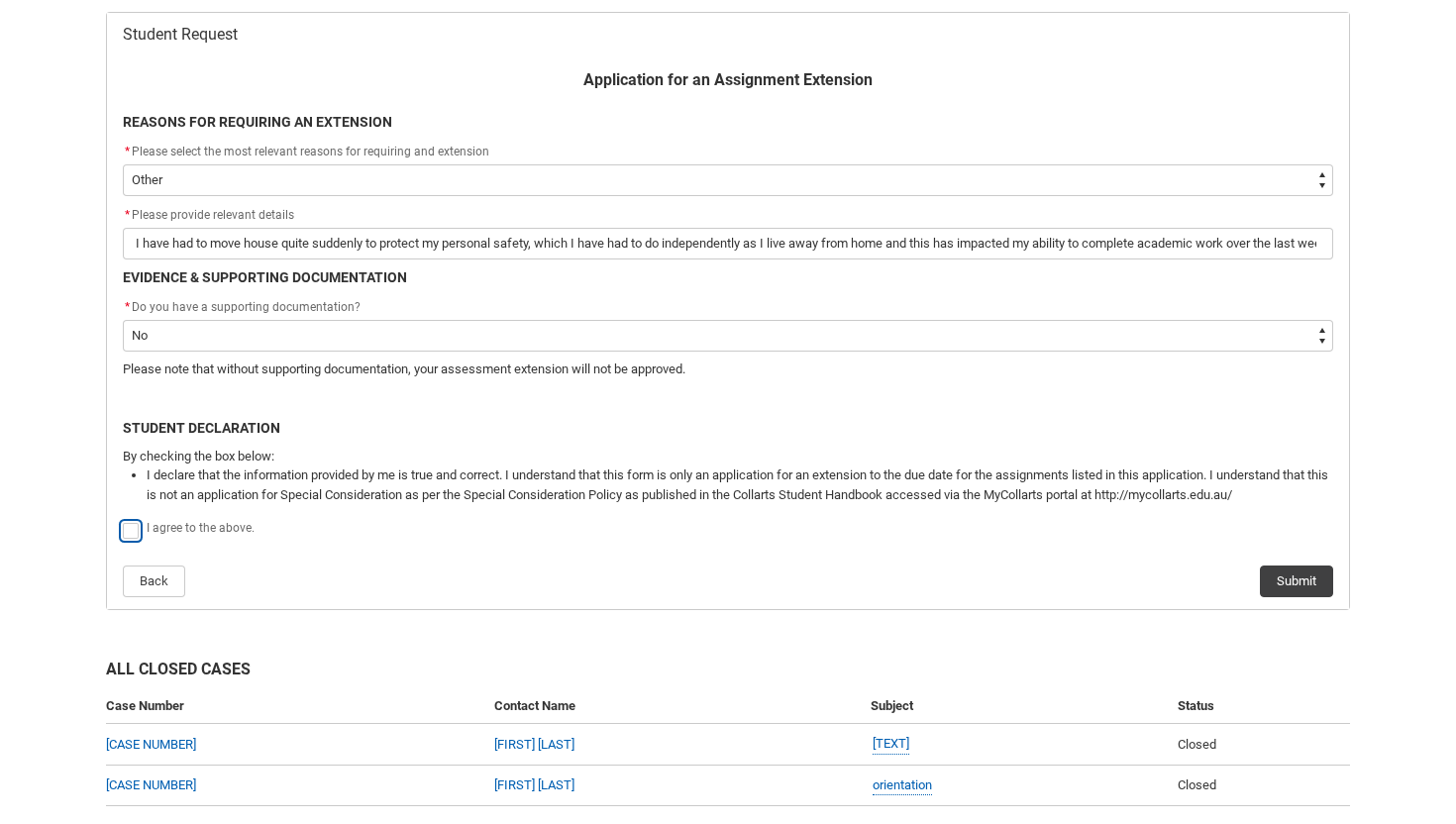 click at bounding box center (122, 519) 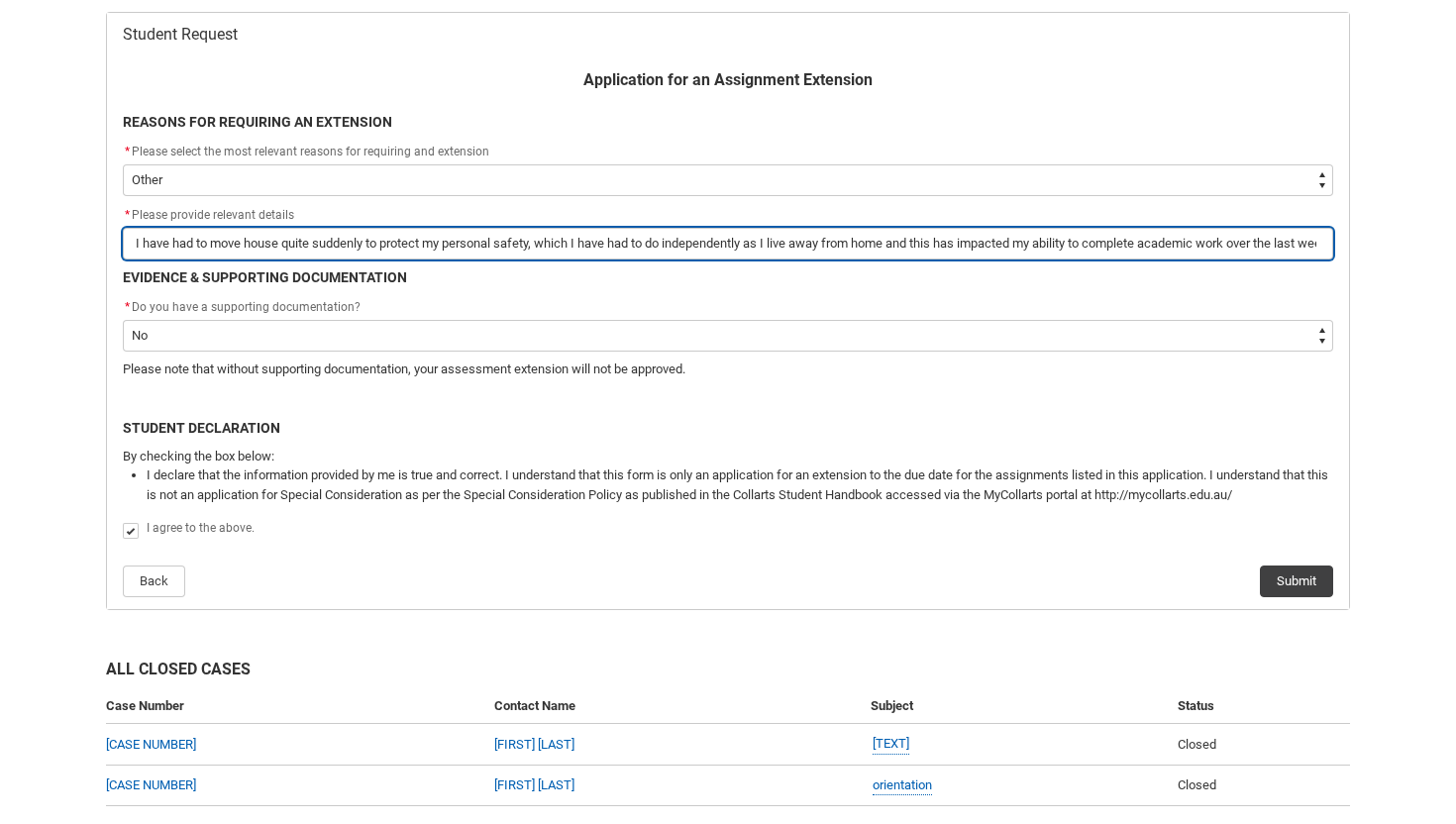 click on "I have had to move house quite suddenly to protect my personal safety, which I have had to do independently as I live away from home and this has impacted my ability to complete academic work over the last week." at bounding box center [728, 244] 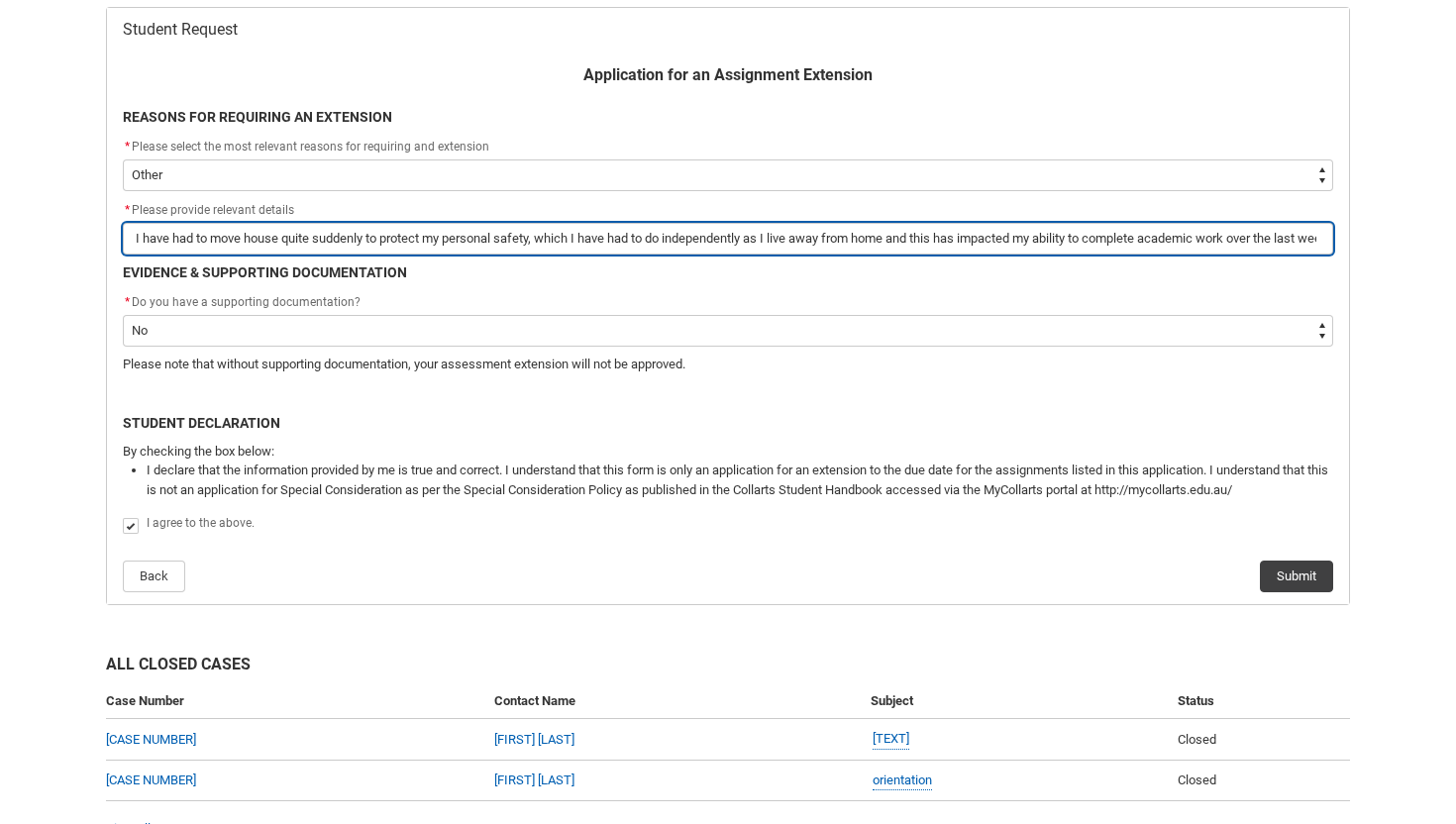 scroll, scrollTop: 397, scrollLeft: 0, axis: vertical 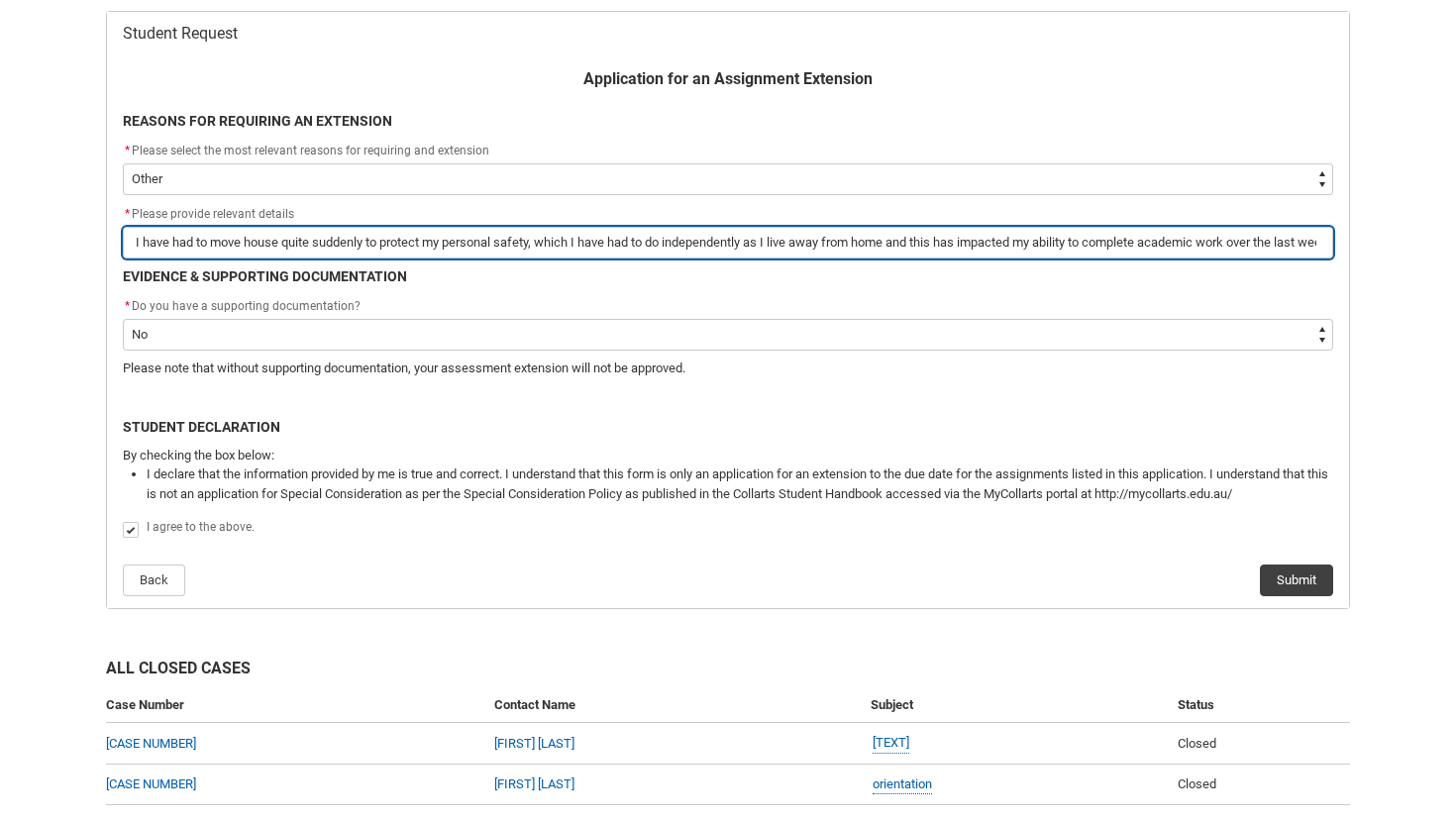drag, startPoint x: 1319, startPoint y: 237, endPoint x: 1328, endPoint y: 214, distance: 24.698178 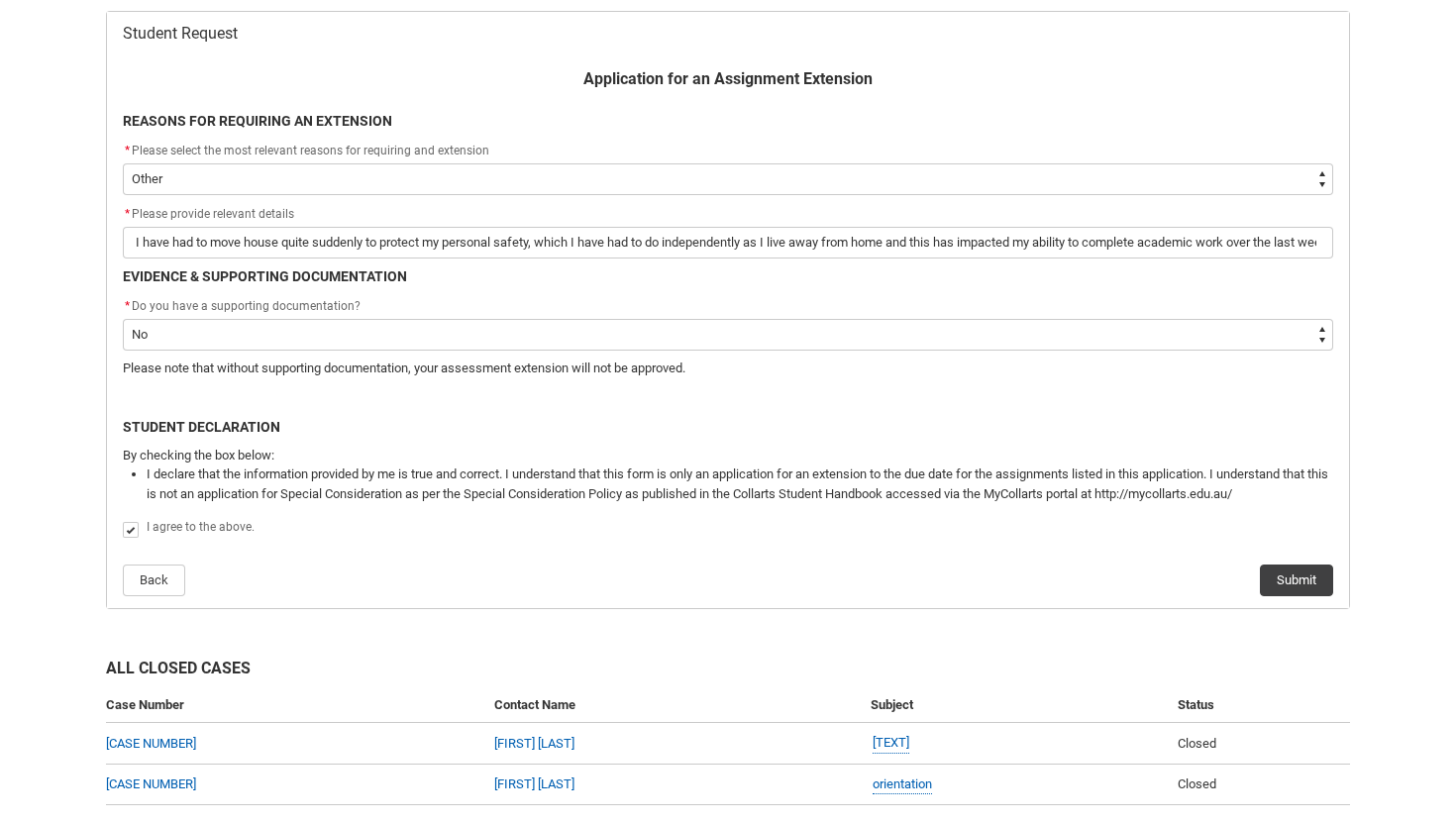 click on "* Do you have a supporting documentation?" 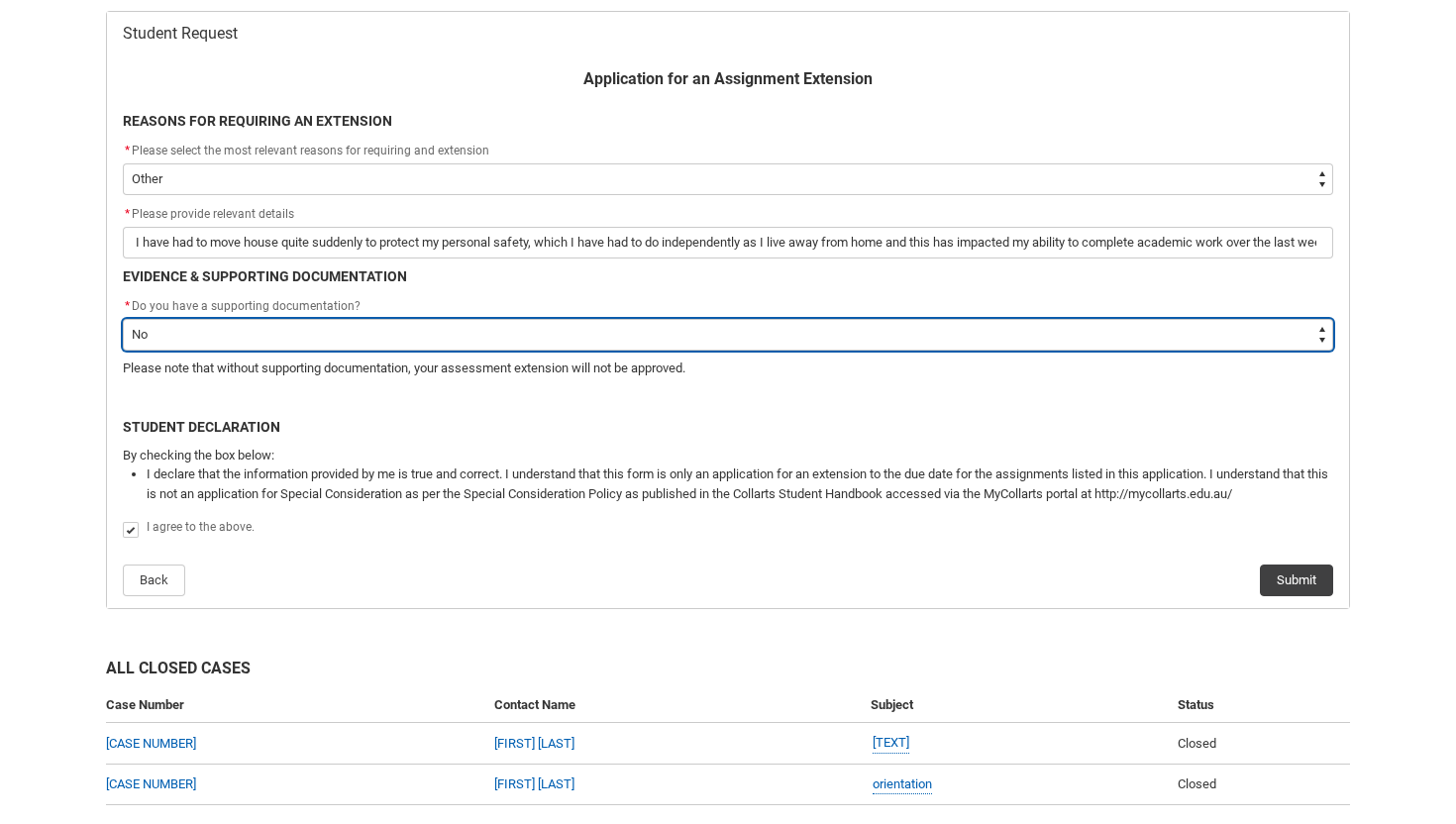 click on "--None-- Yes No" at bounding box center (728, 335) 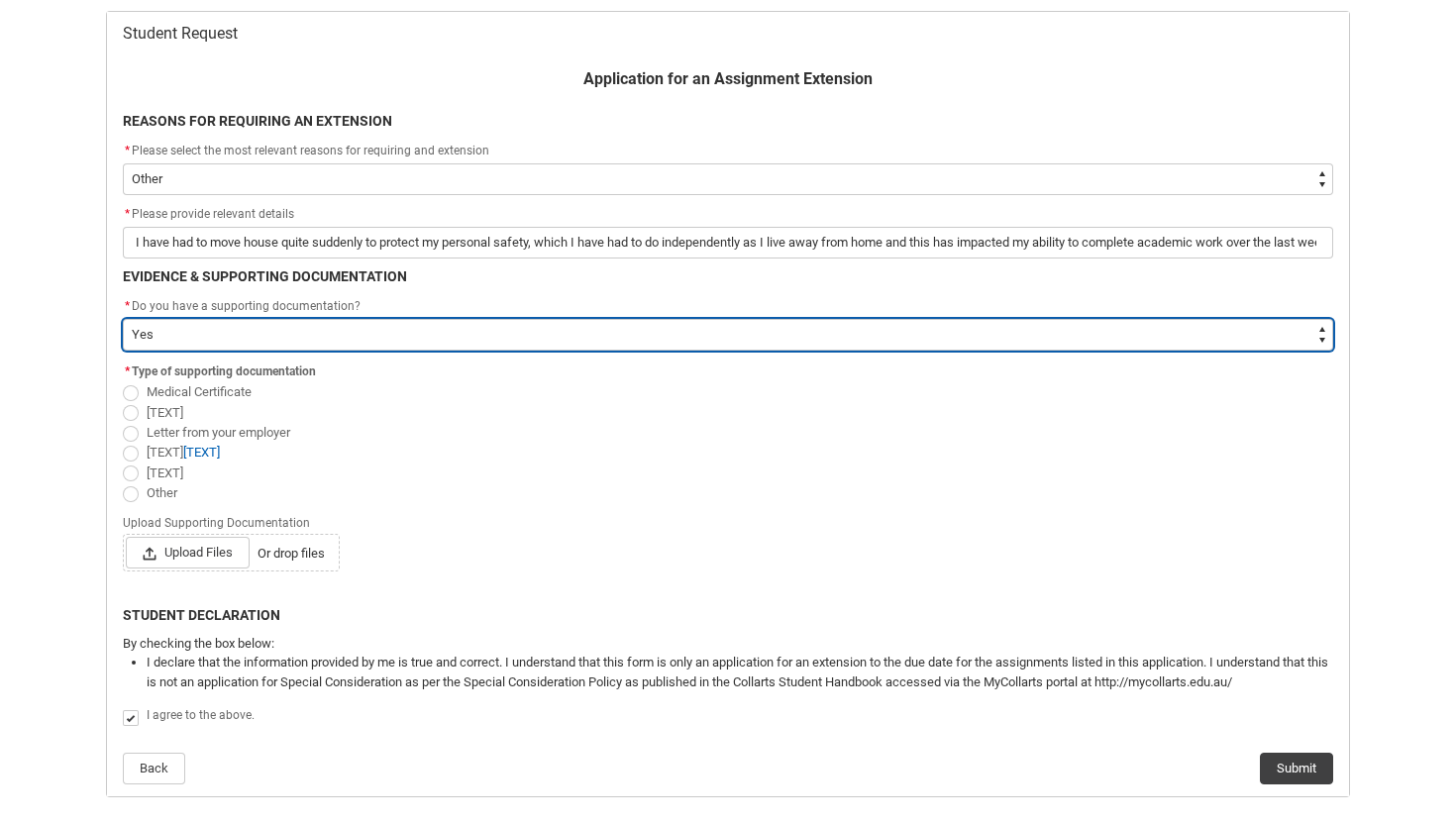 click on "--None-- Yes No" at bounding box center [728, 335] 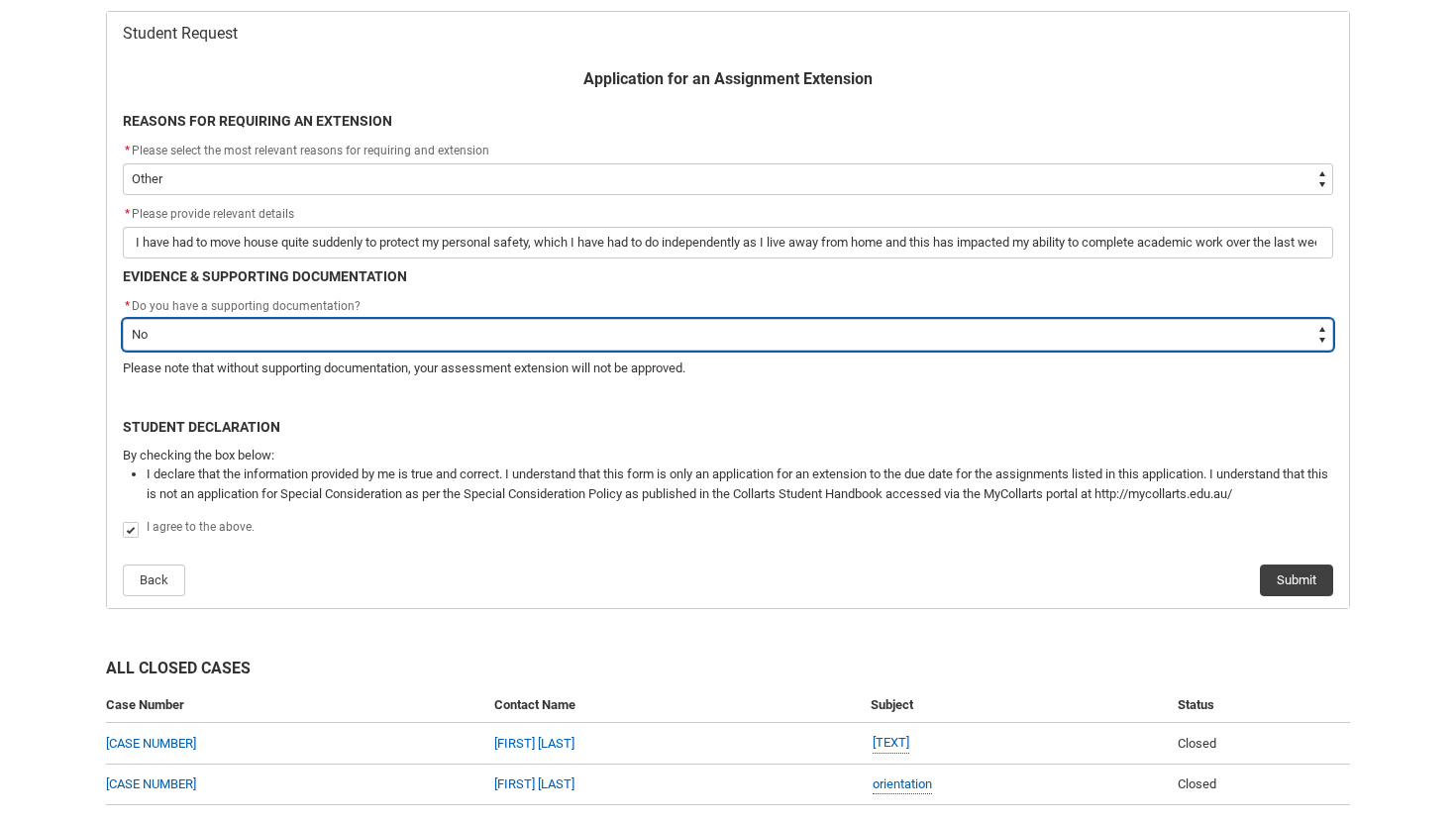 click on "--None-- Yes No" at bounding box center (728, 335) 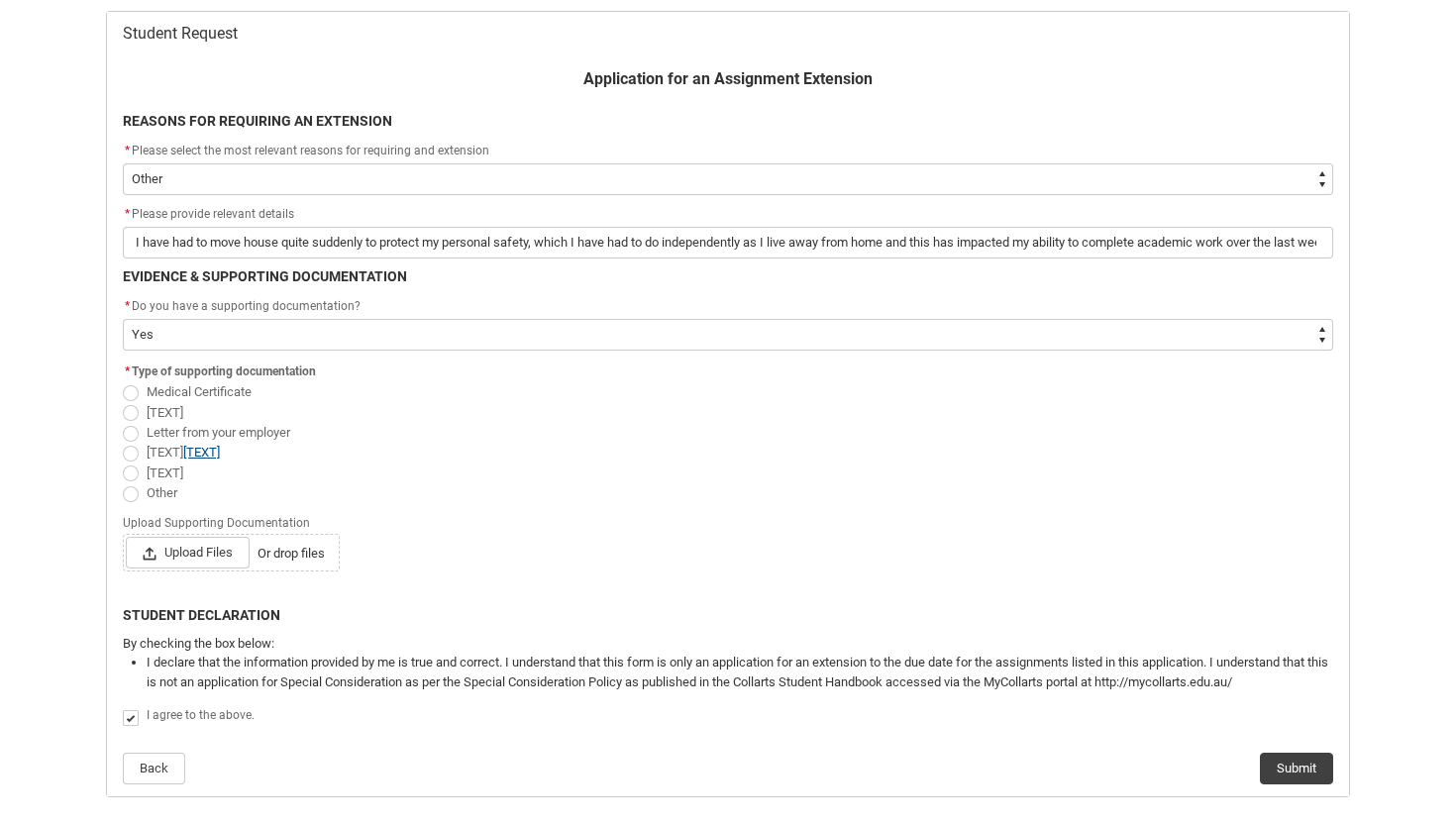click on "[TEXT]" at bounding box center (201, 452) 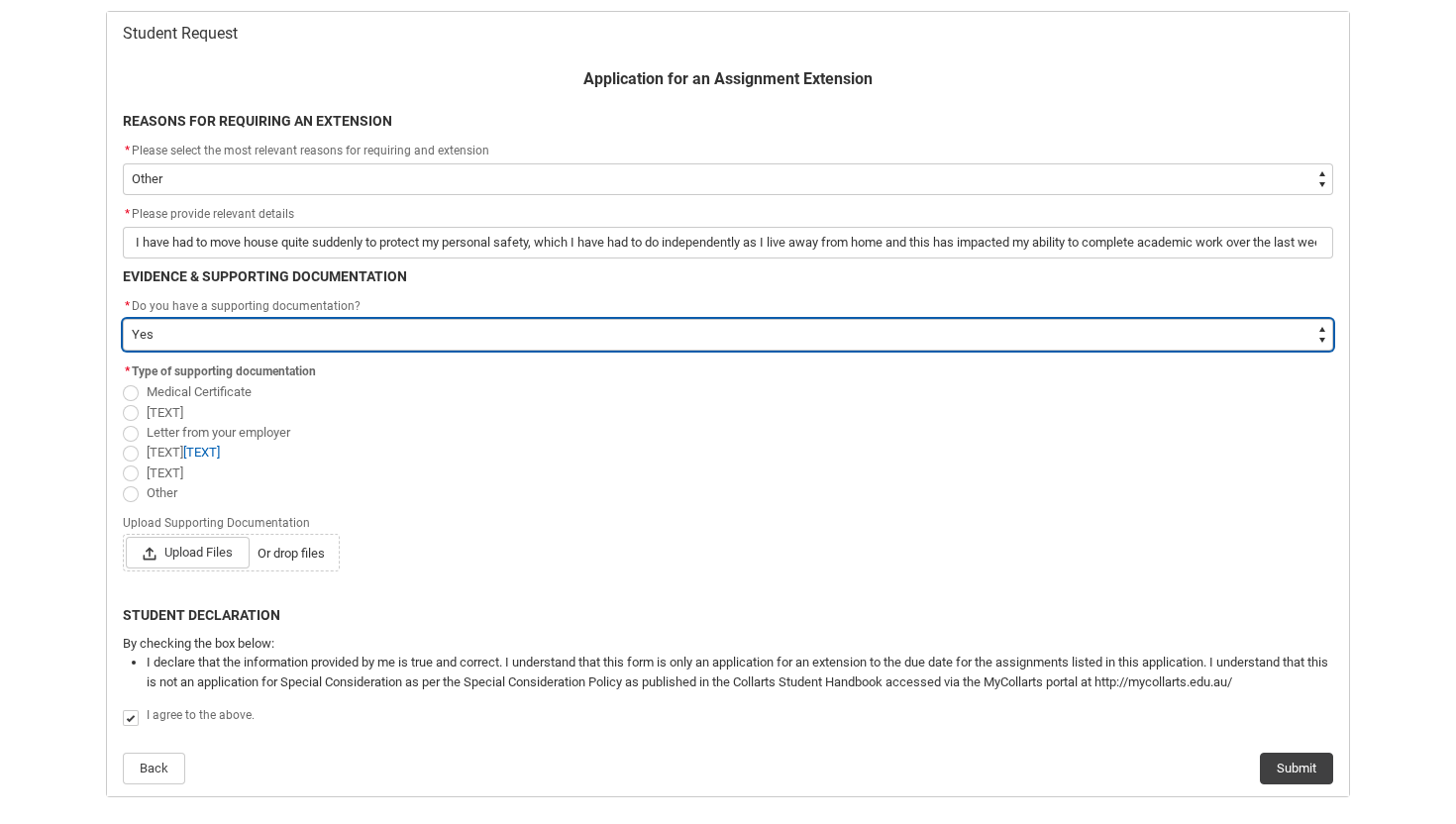click on "--None-- Yes No" at bounding box center (728, 335) 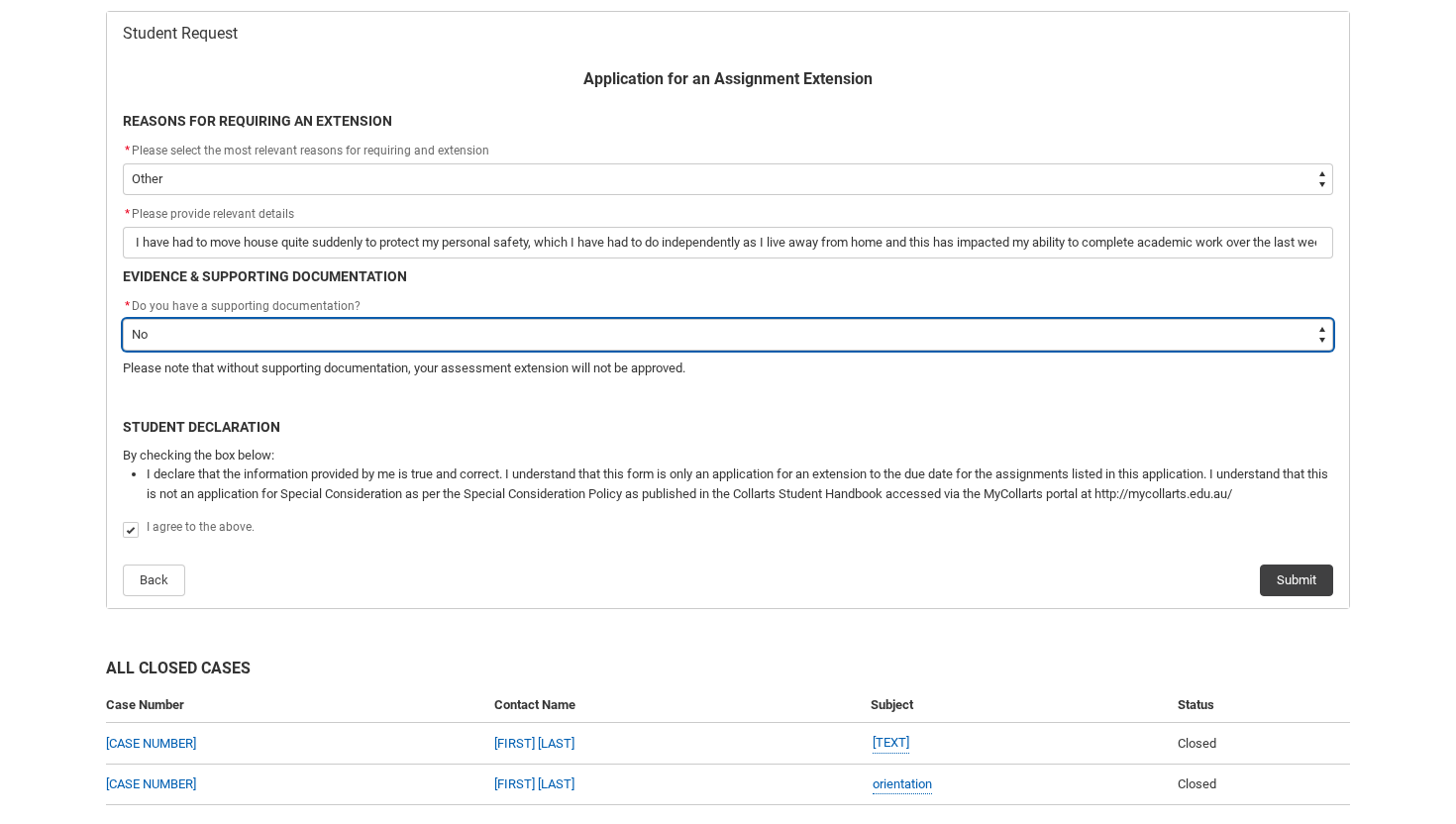 click on "--None-- Yes No" at bounding box center (728, 335) 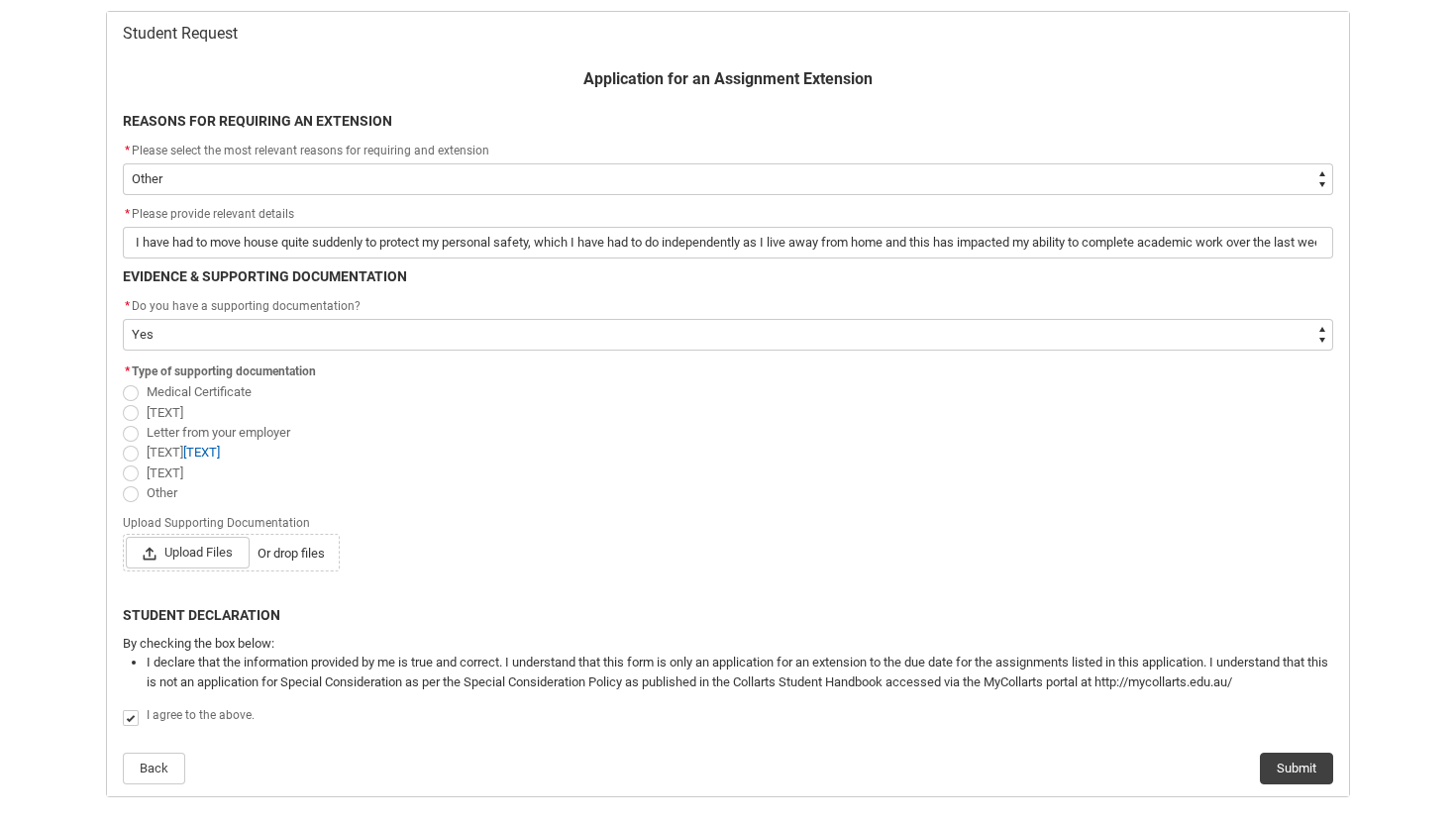 click on "[TEXT]" at bounding box center [164, 472] 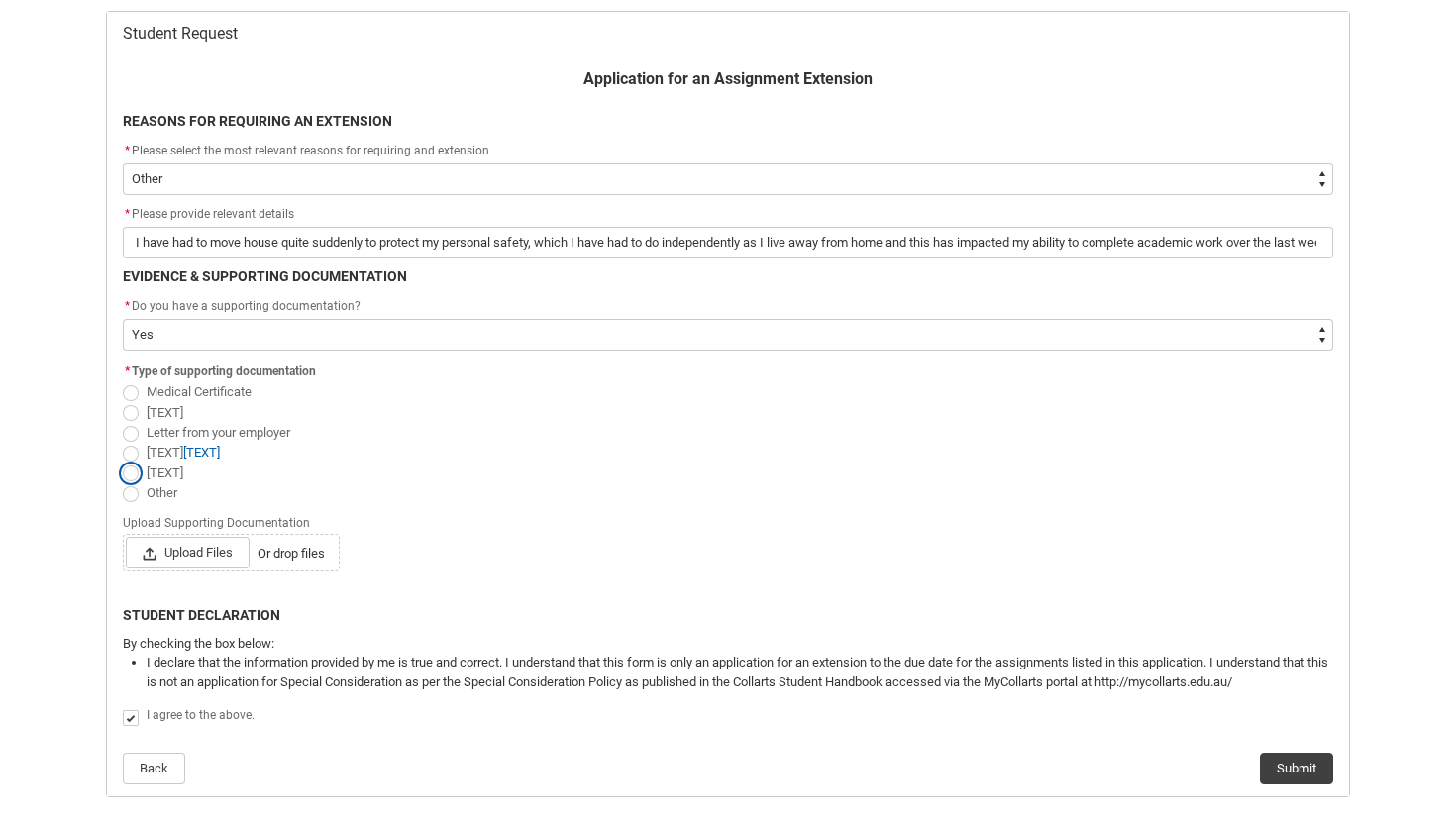 click on "[TEXT]" at bounding box center [122, 462] 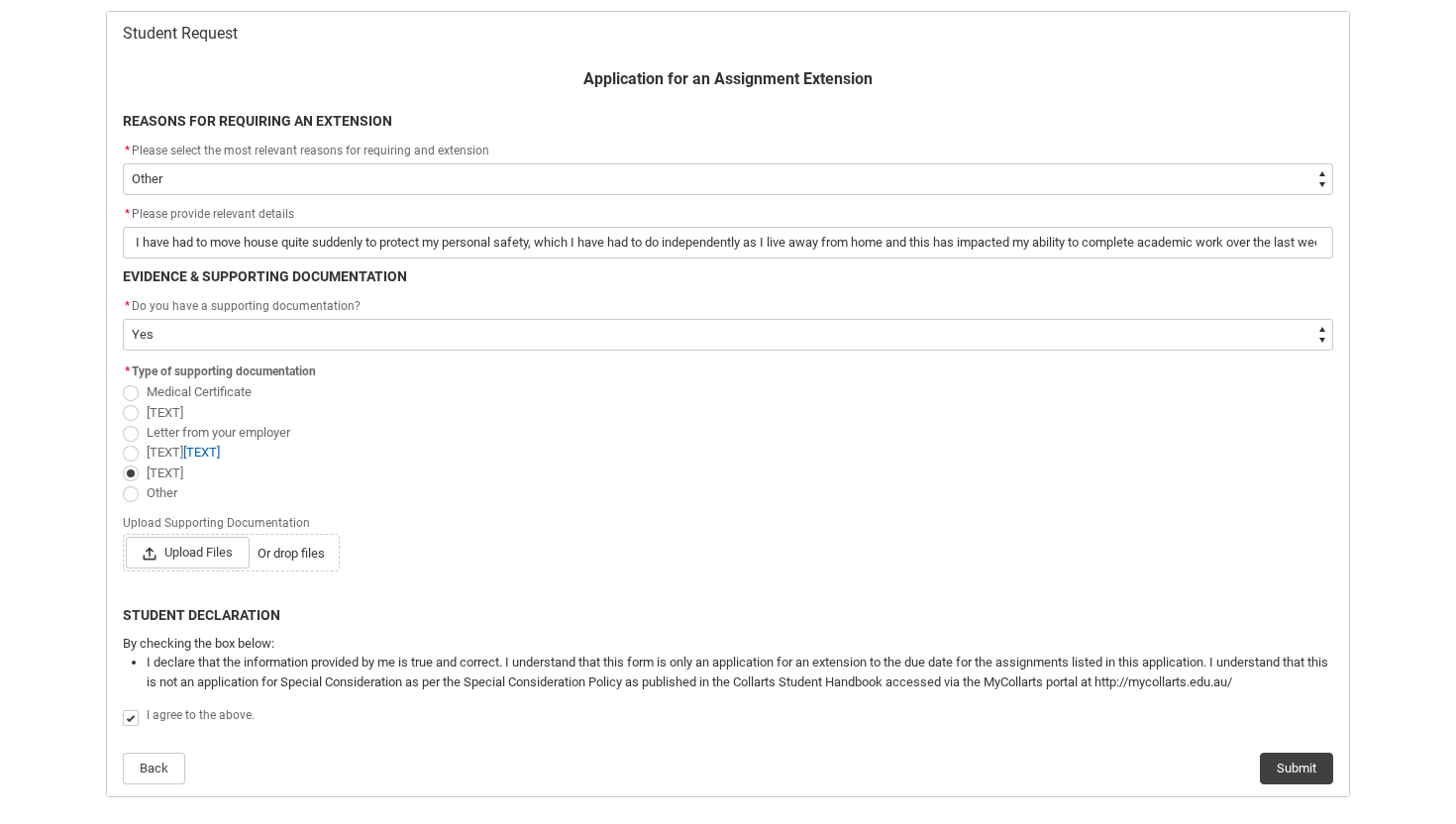 click on "[TEXT]" at bounding box center (183, 452) 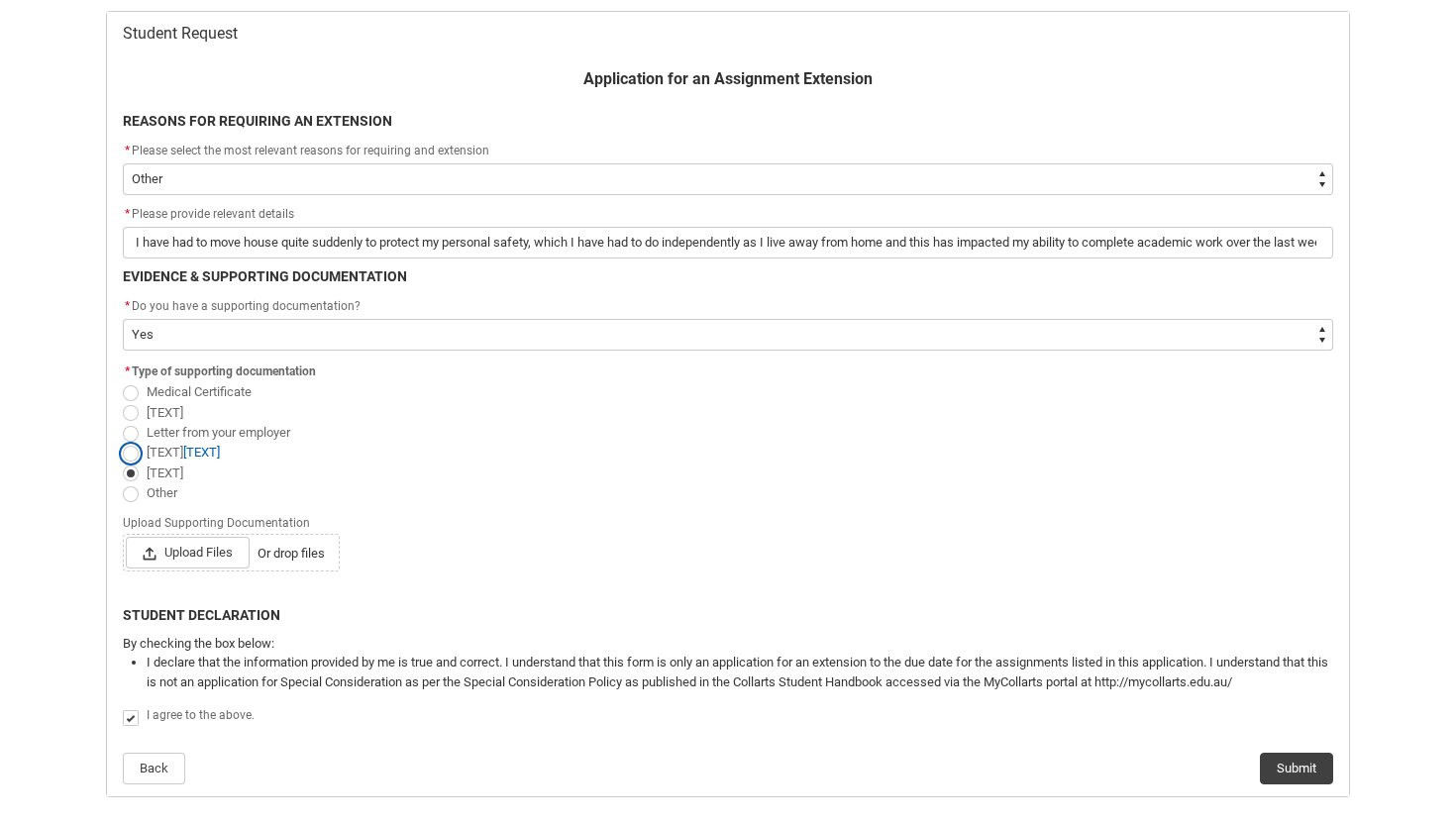 click on "[TEXT]" at bounding box center [122, 441] 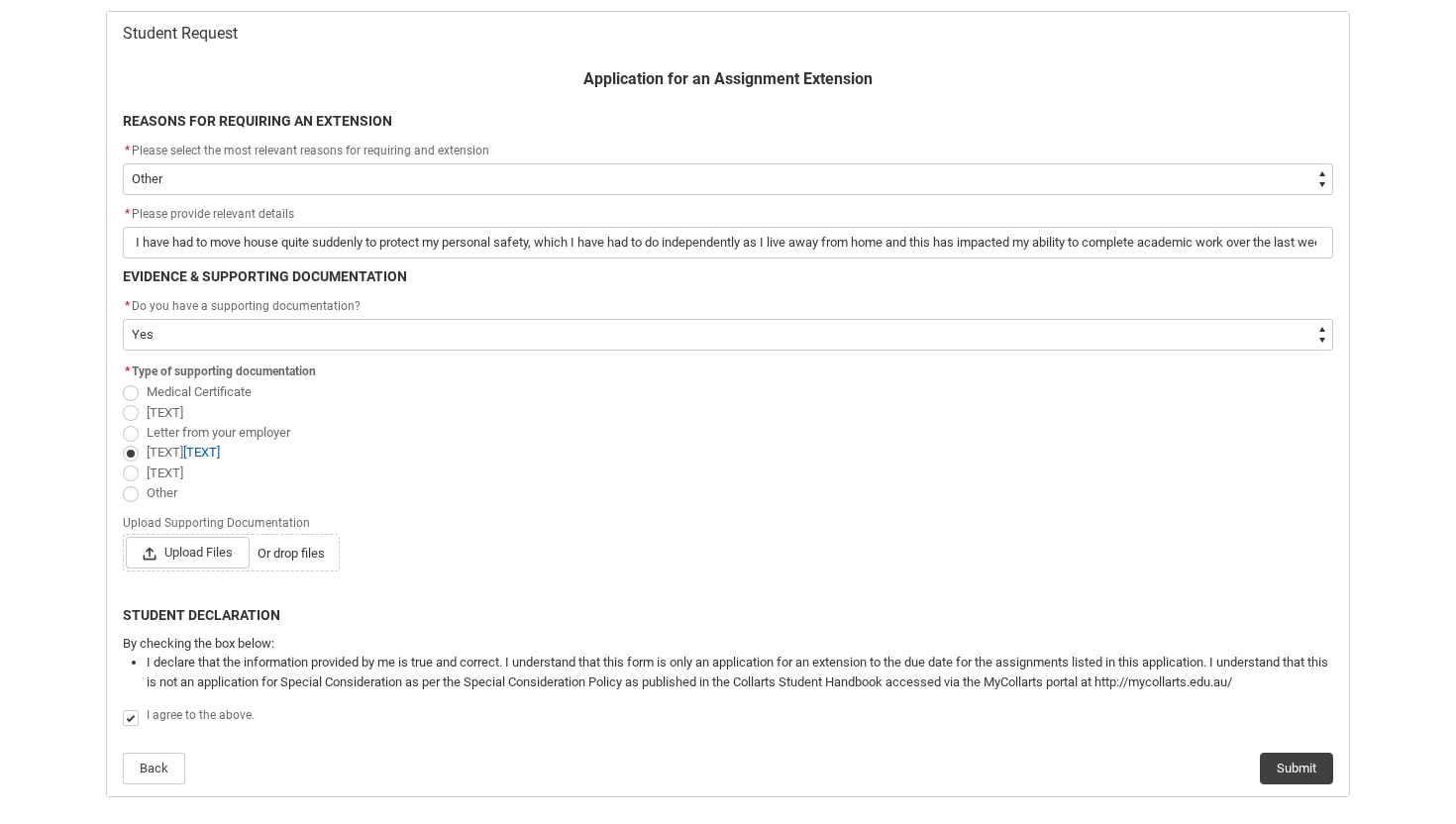 click on "Other" 